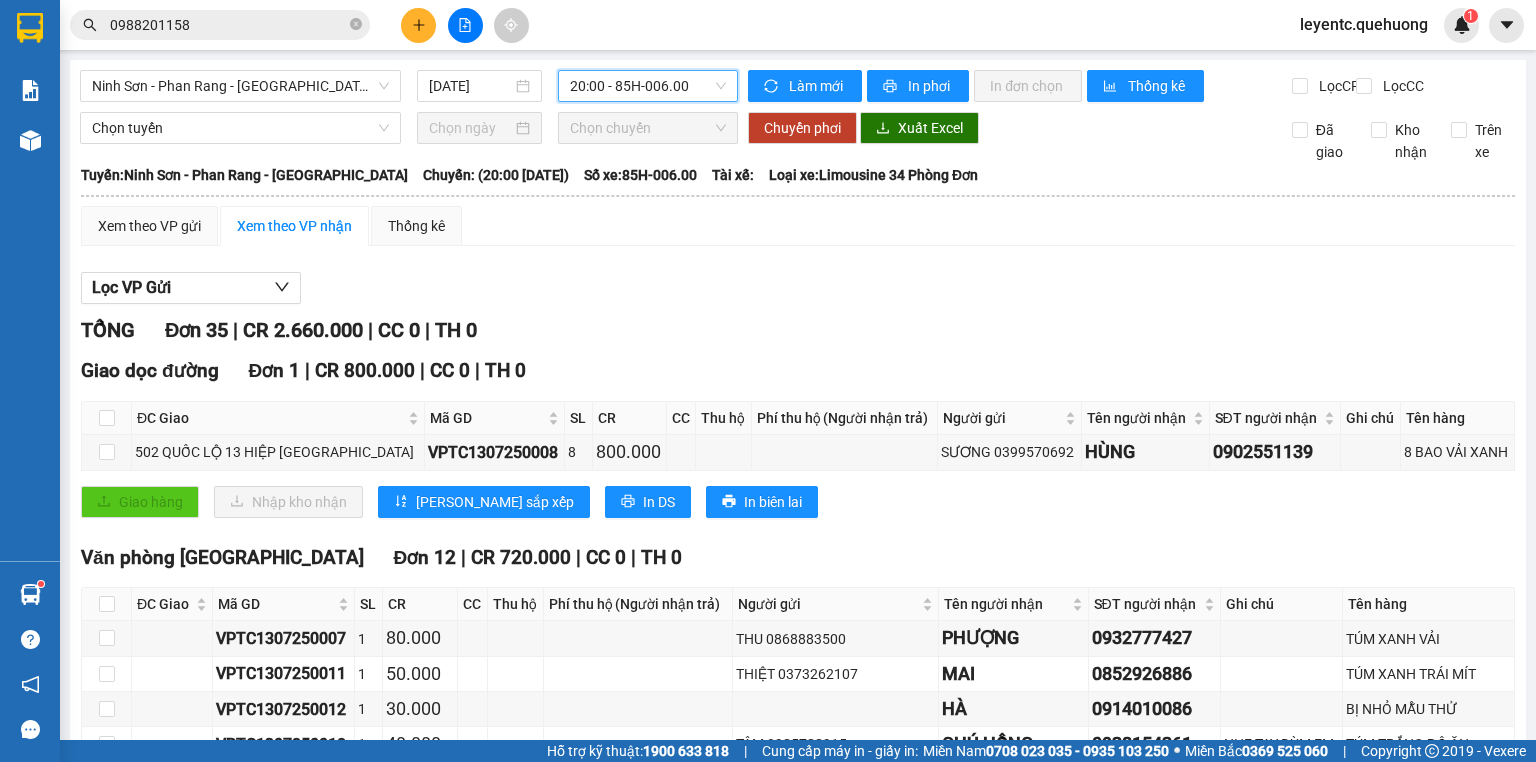 scroll, scrollTop: 0, scrollLeft: 0, axis: both 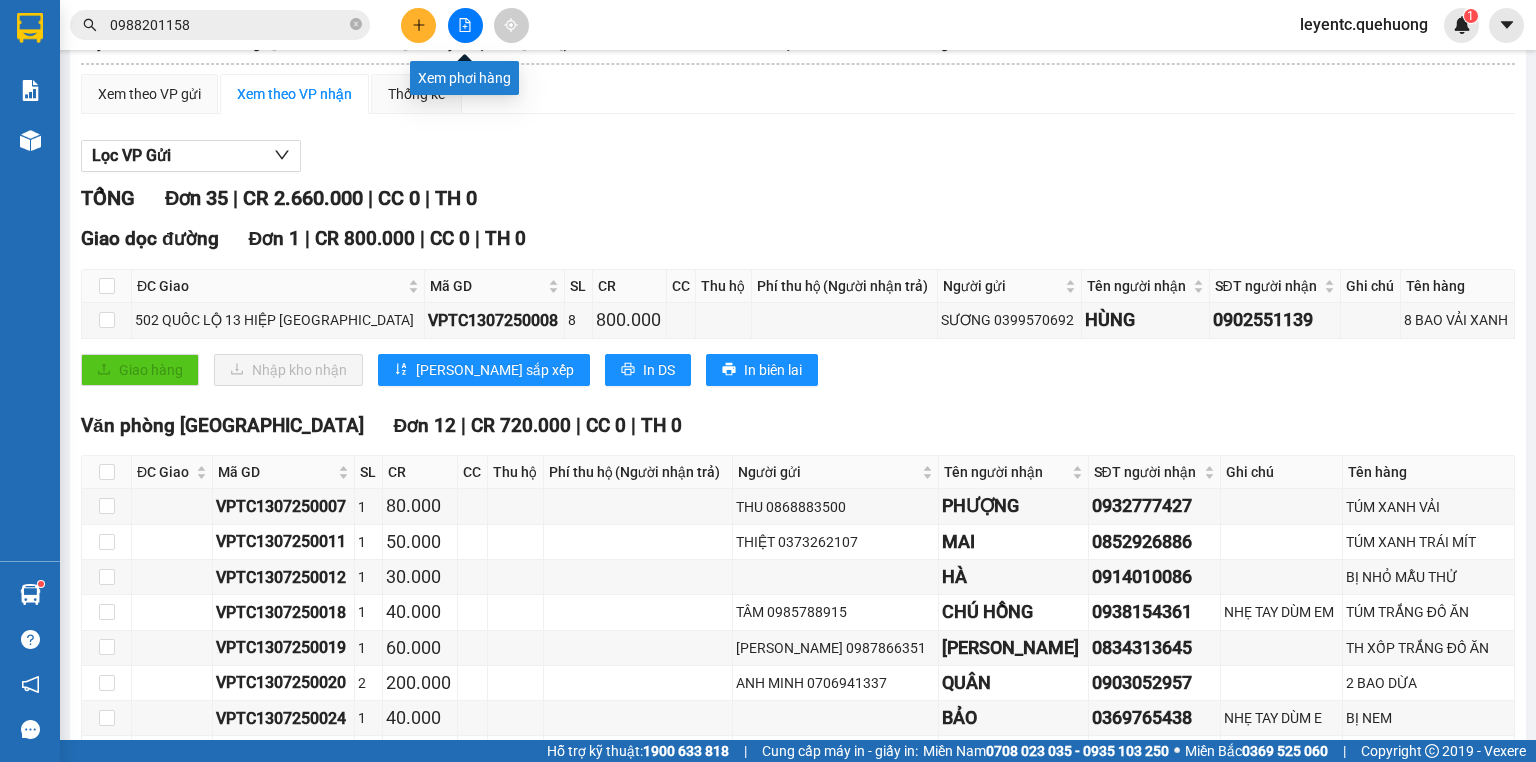 click 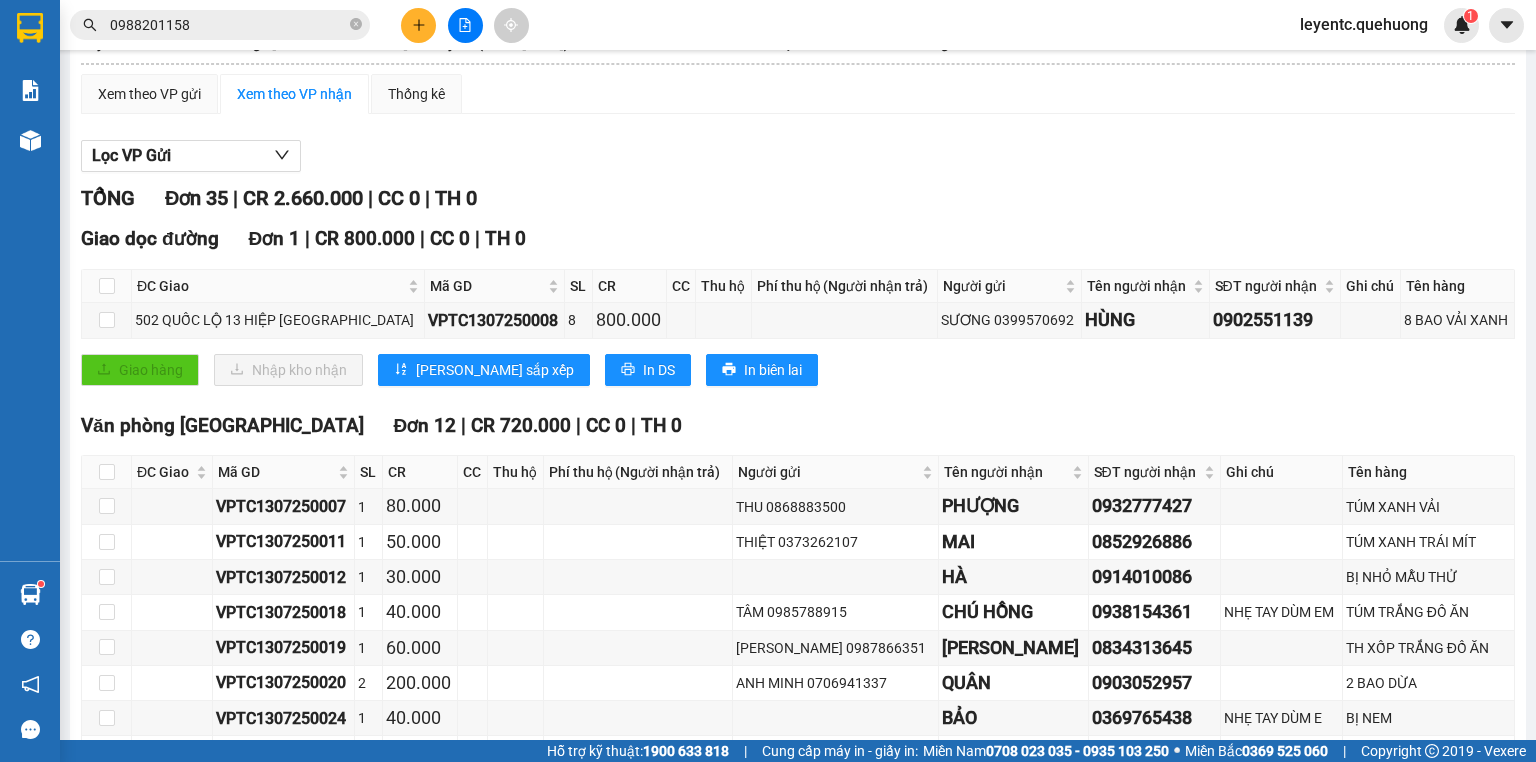 scroll, scrollTop: 0, scrollLeft: 0, axis: both 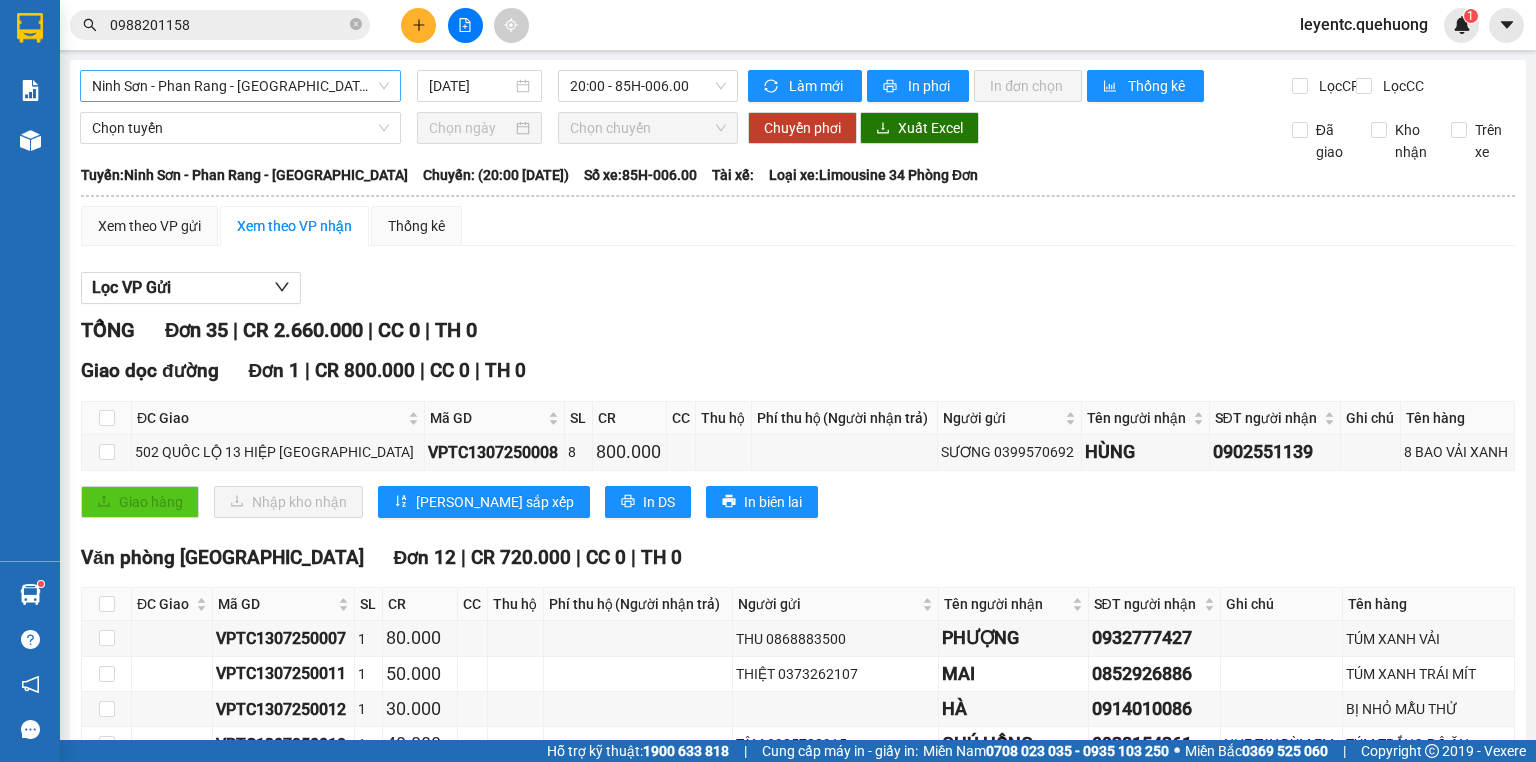 click on "Ninh Sơn - Phan Rang - [GEOGRAPHIC_DATA]" at bounding box center (240, 86) 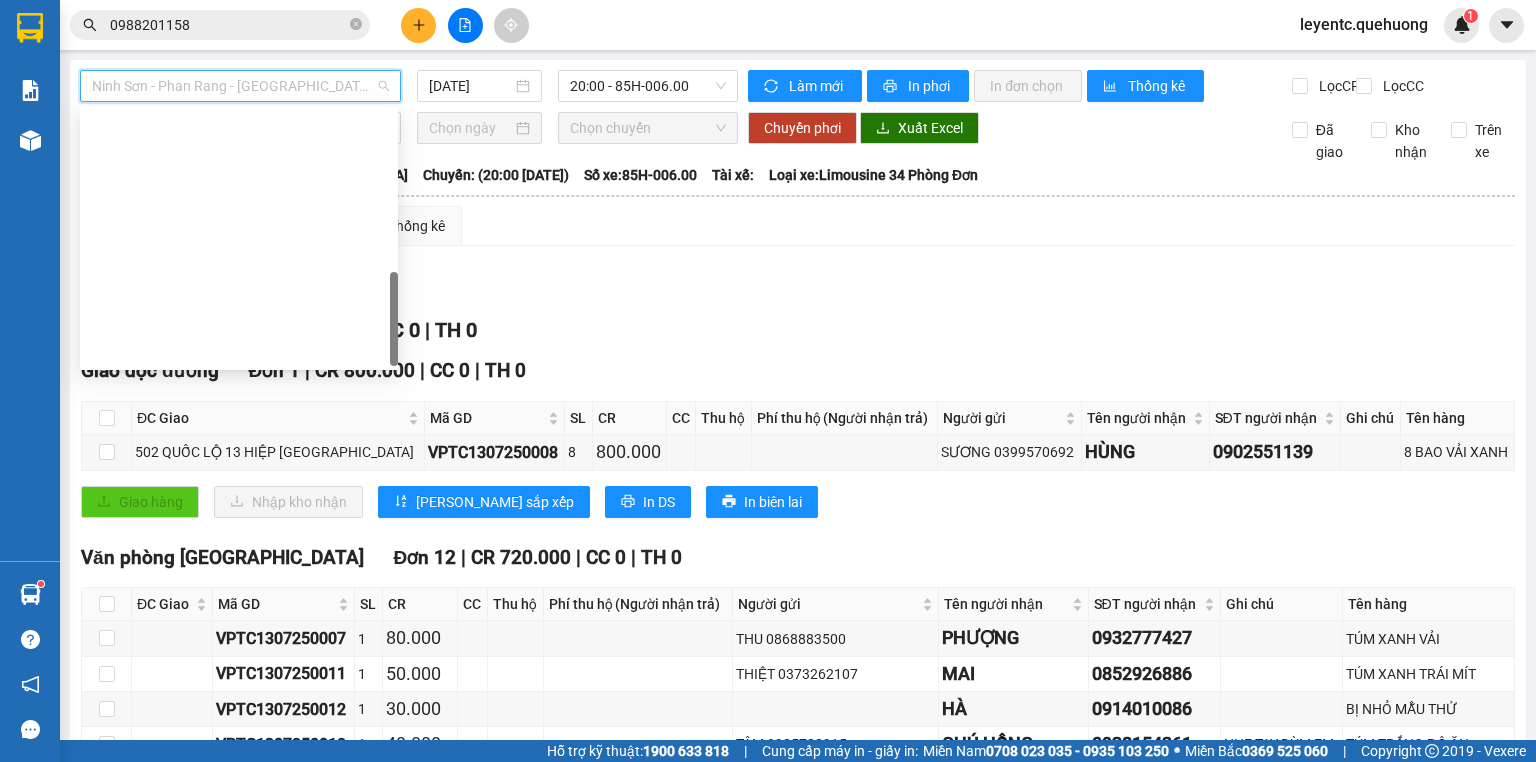 click on "Miền Tây - [GEOGRAPHIC_DATA] - [GEOGRAPHIC_DATA]" at bounding box center (239, 830) 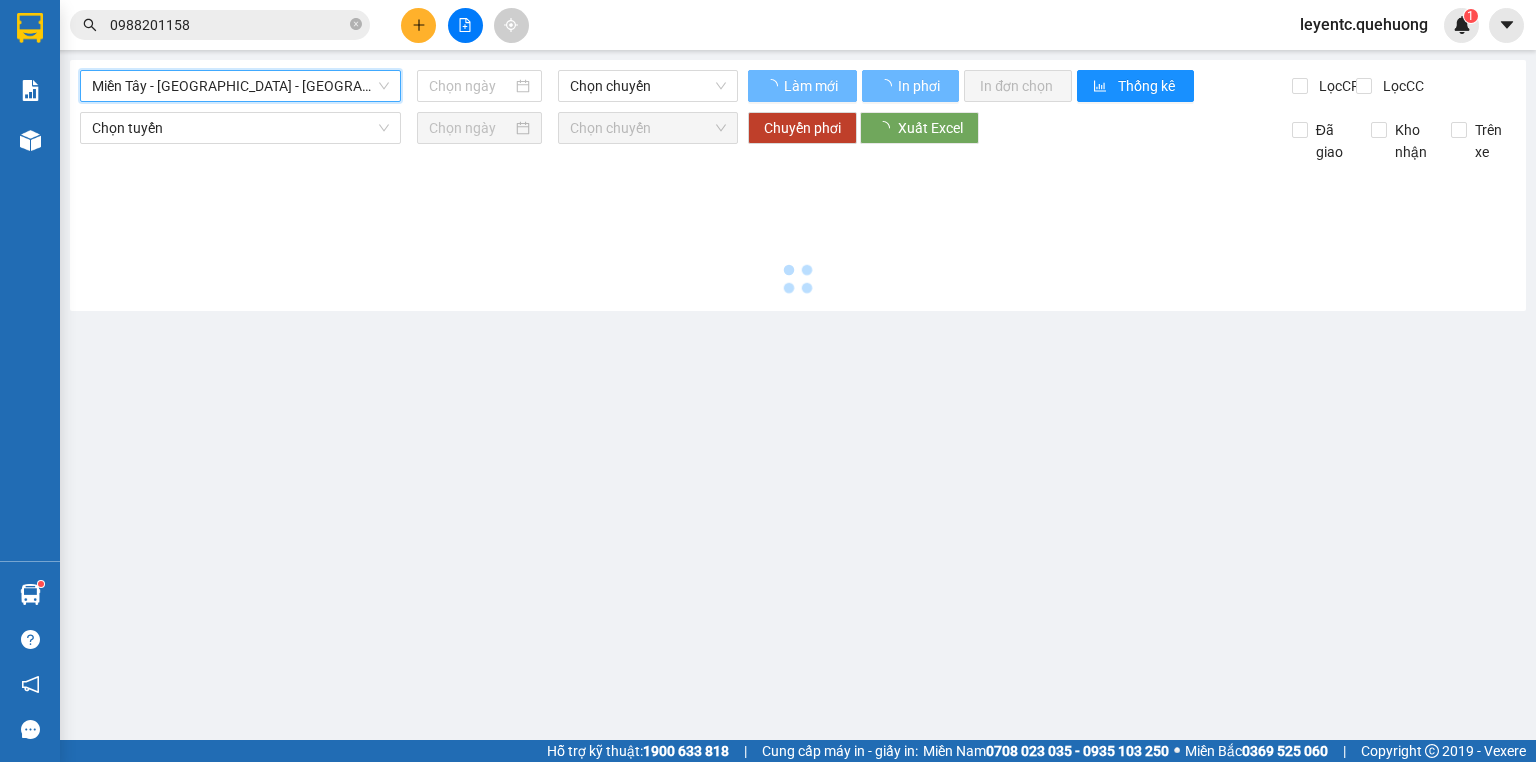 type on "[DATE]" 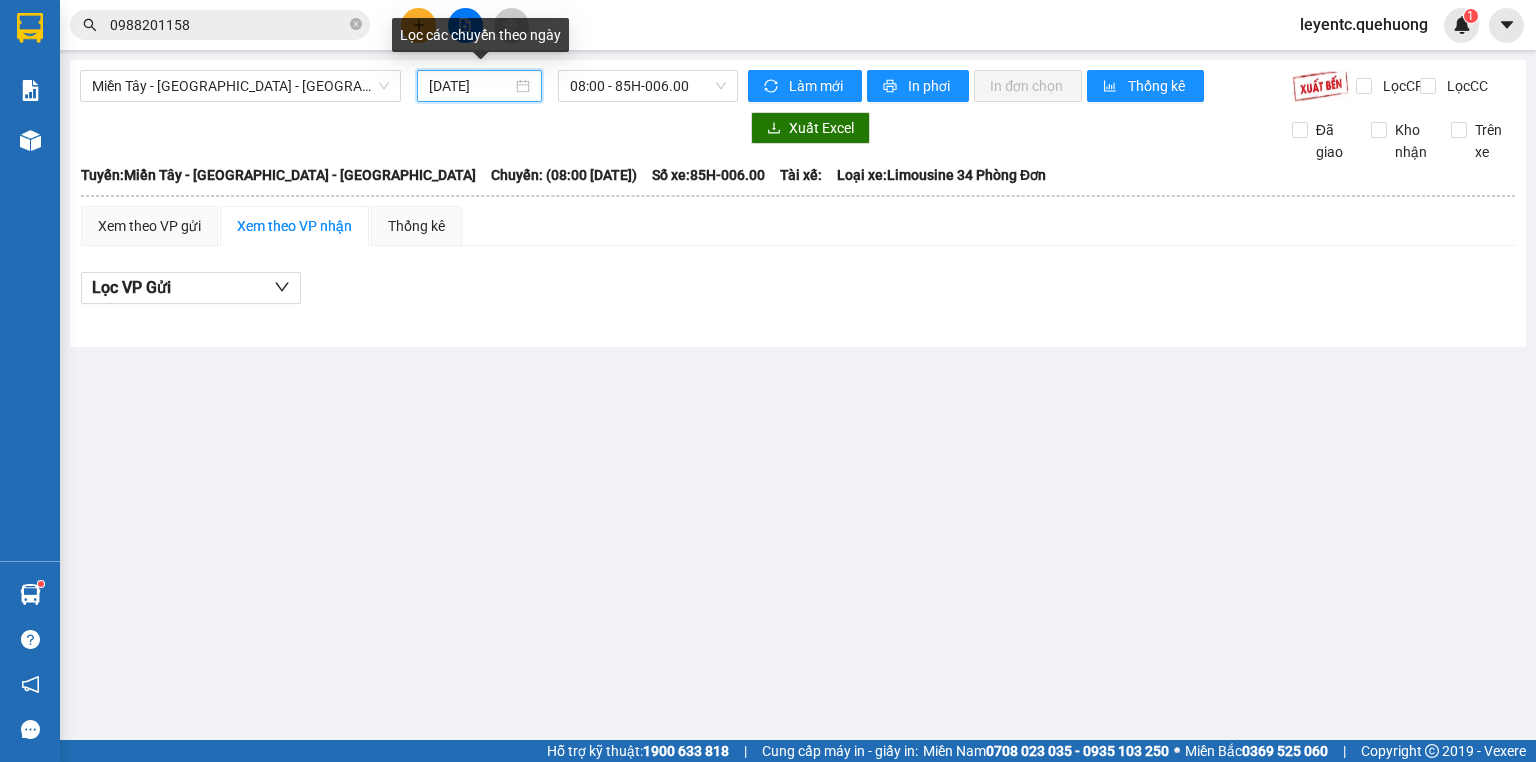 click on "[DATE]" at bounding box center (470, 86) 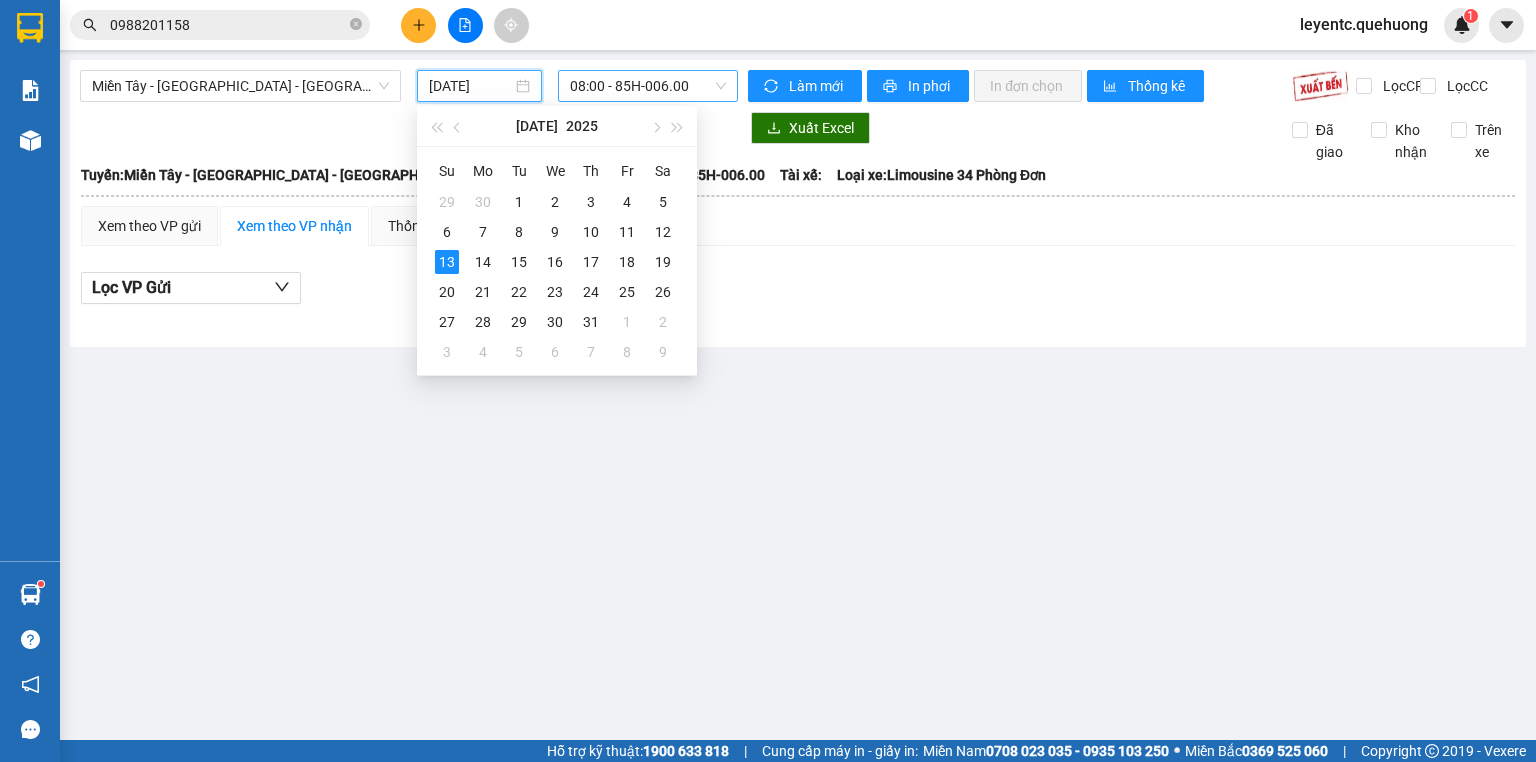 click on "08:00     - 85H-006.00" at bounding box center [648, 86] 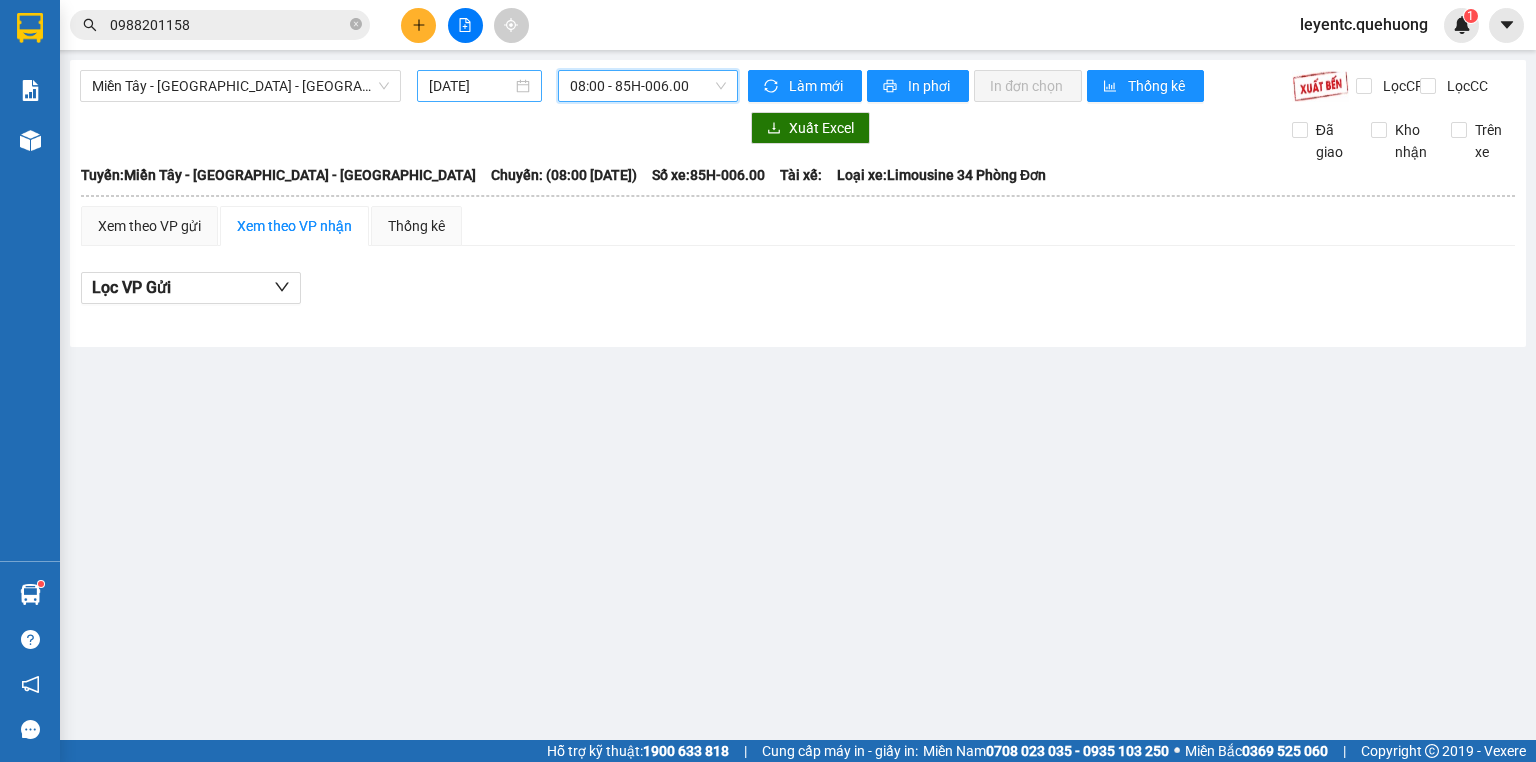 click on "[DATE]" at bounding box center [470, 86] 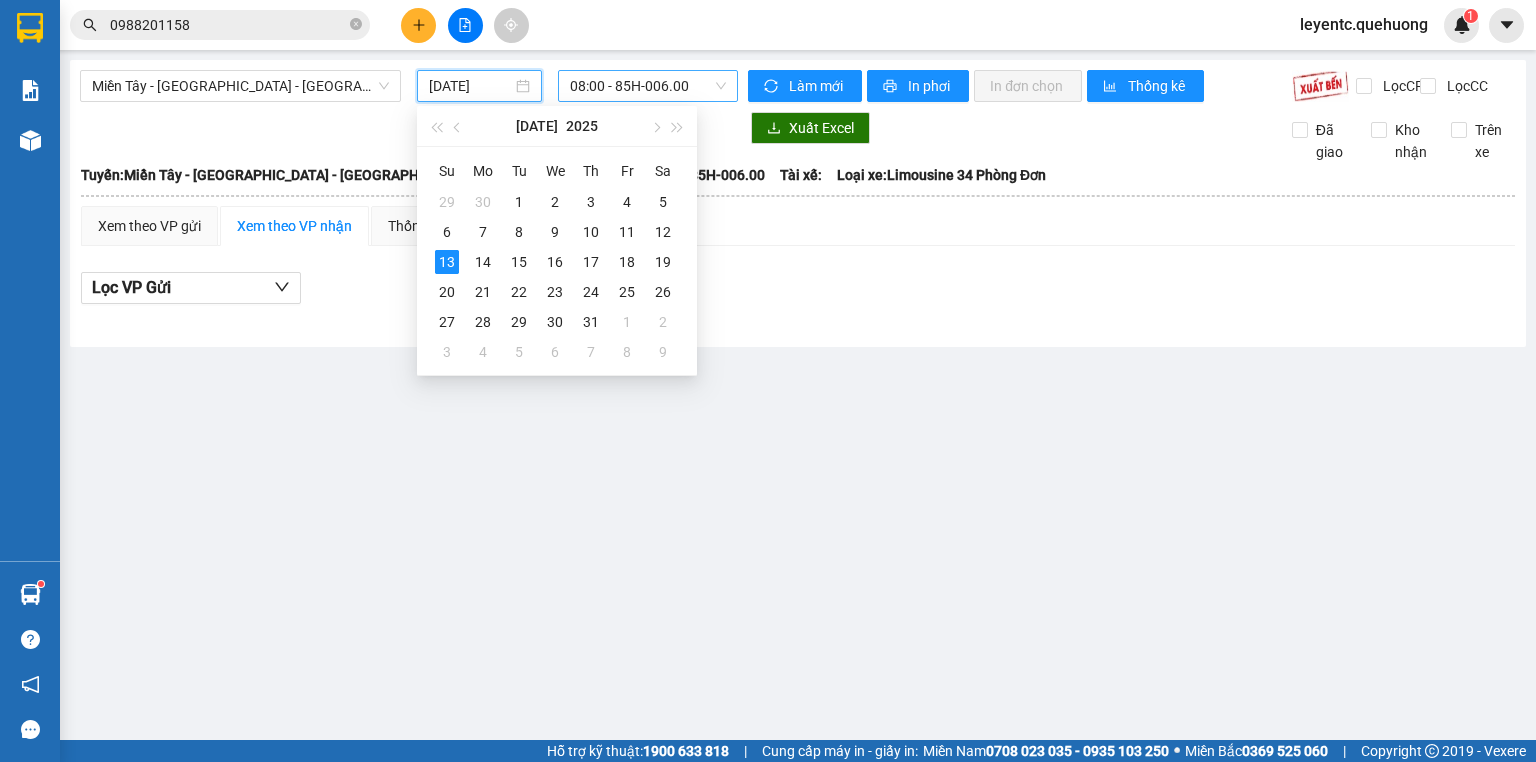 click on "08:00     - 85H-006.00" at bounding box center [648, 86] 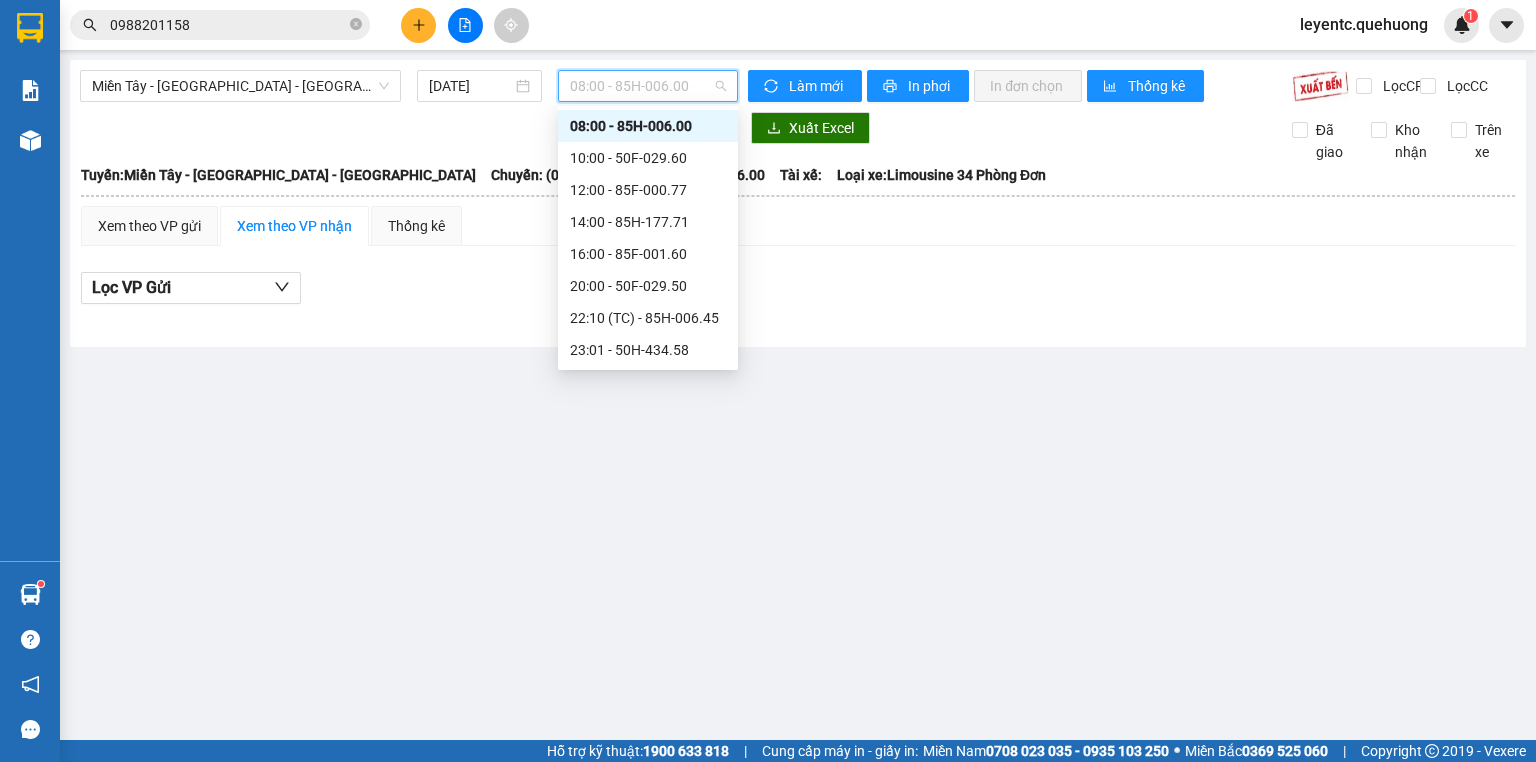 click on "08:00     - 85H-006.00" at bounding box center [648, 126] 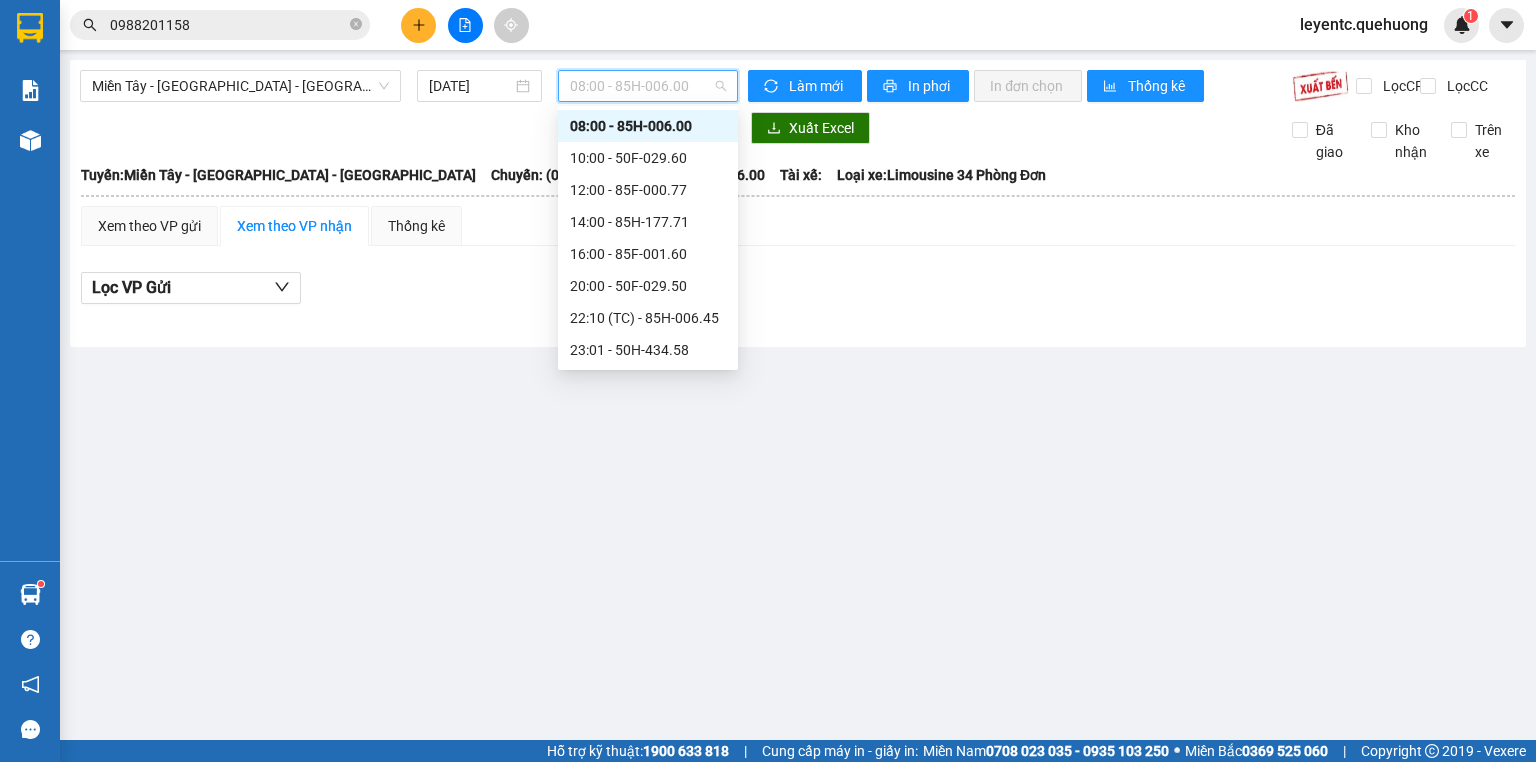 click on "08:00     - 85H-006.00" at bounding box center (648, 86) 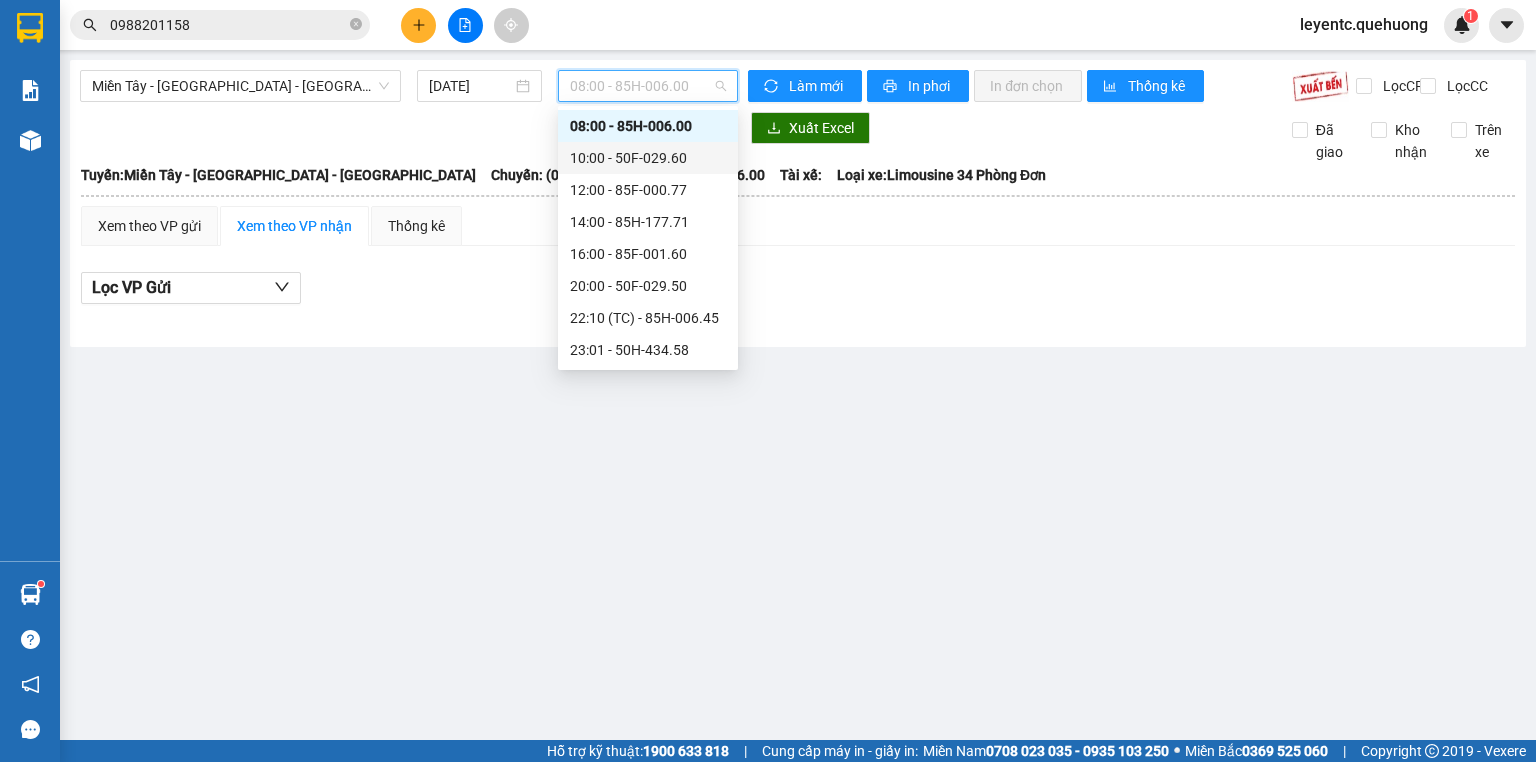 click on "10:00     - 50F-029.60" at bounding box center [648, 158] 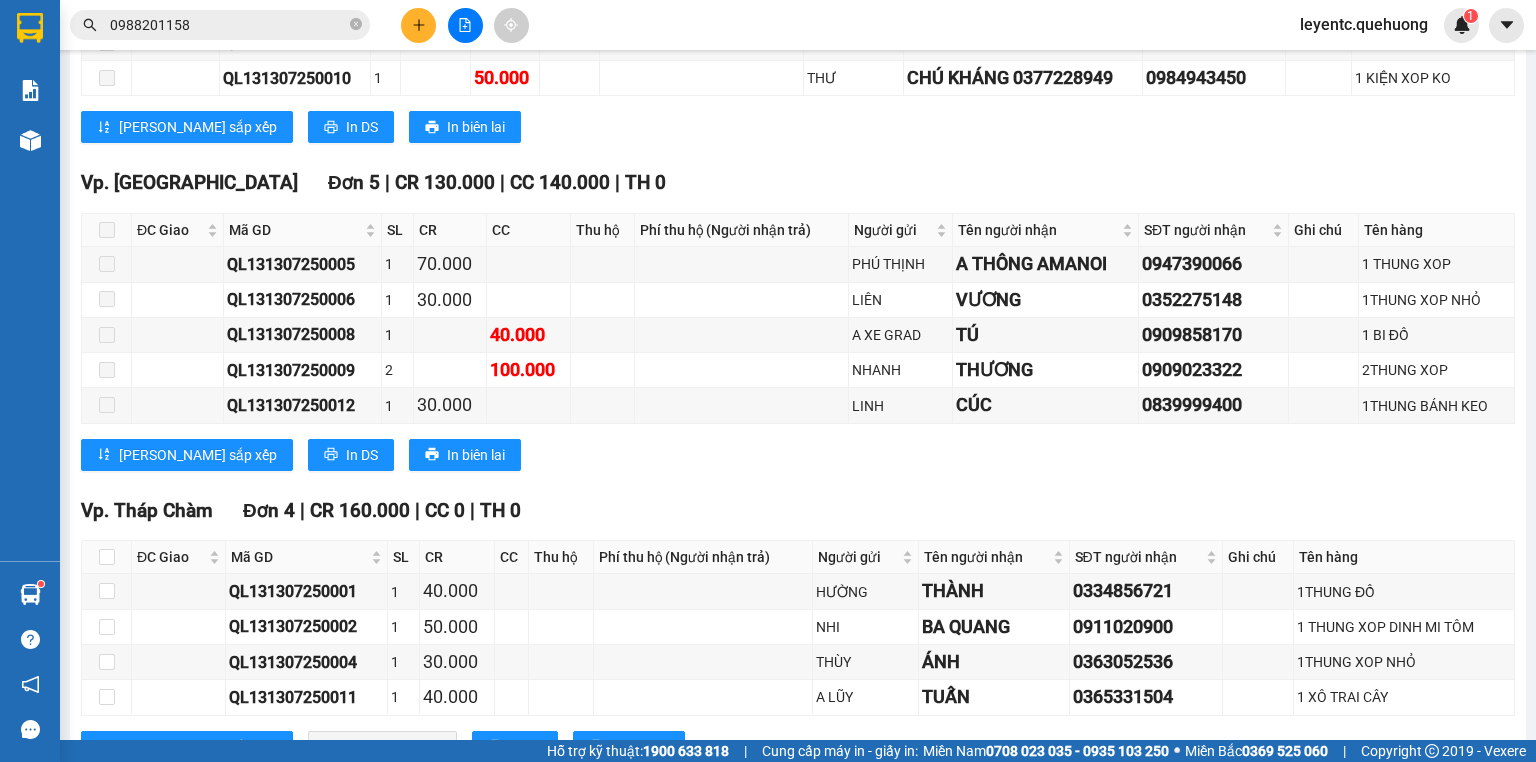 scroll, scrollTop: 570, scrollLeft: 0, axis: vertical 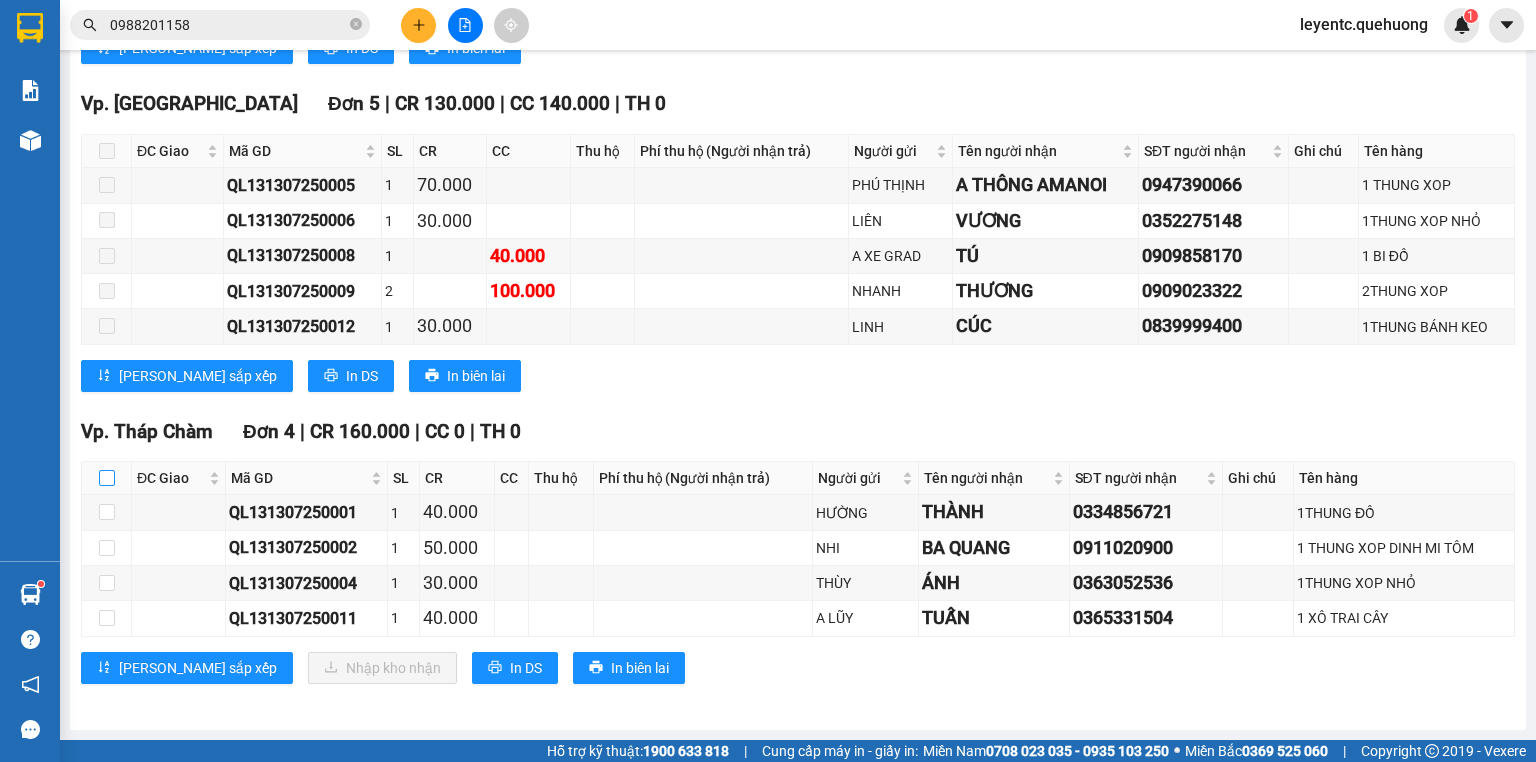 click at bounding box center (107, 478) 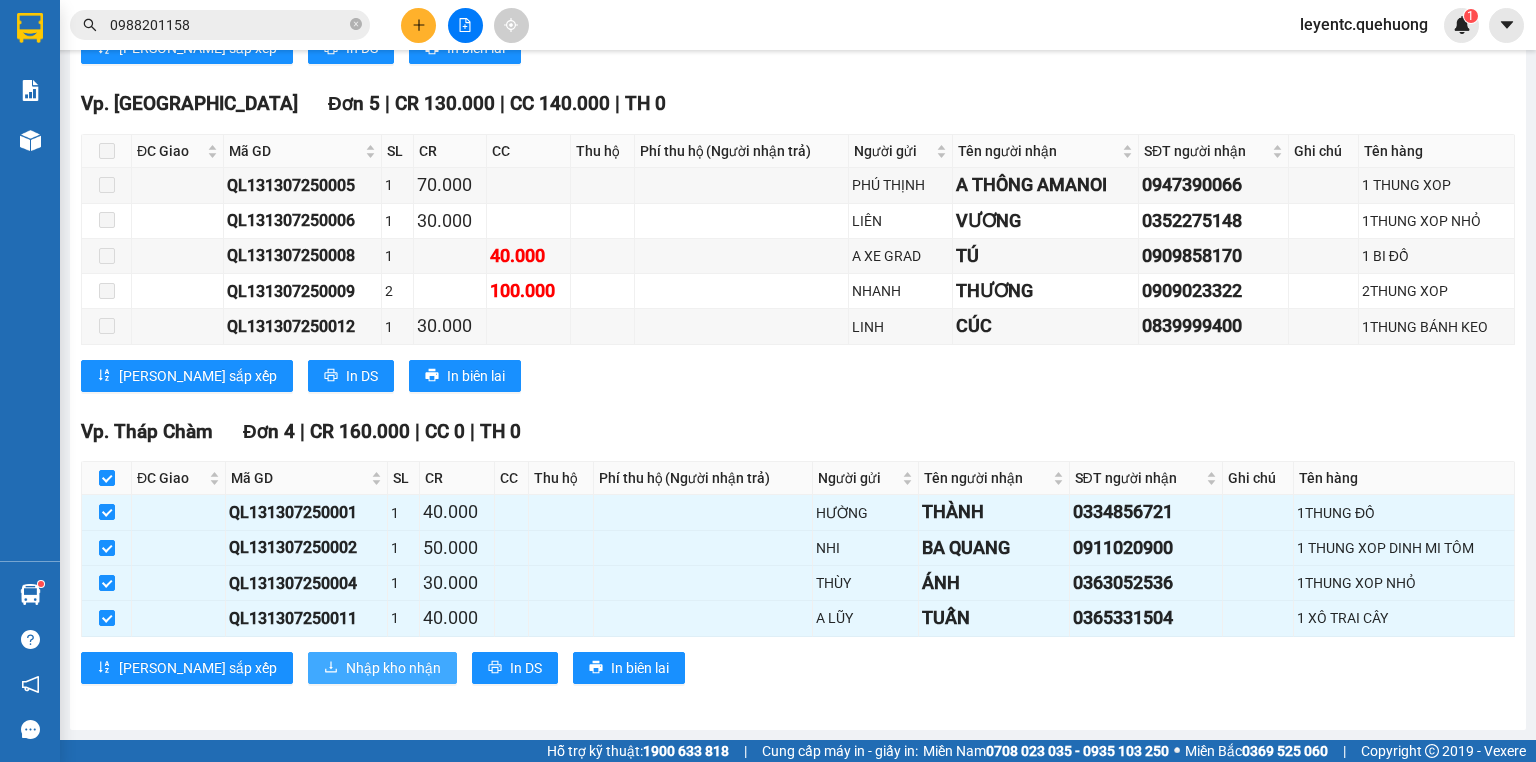 click on "Nhập kho nhận" at bounding box center [393, 668] 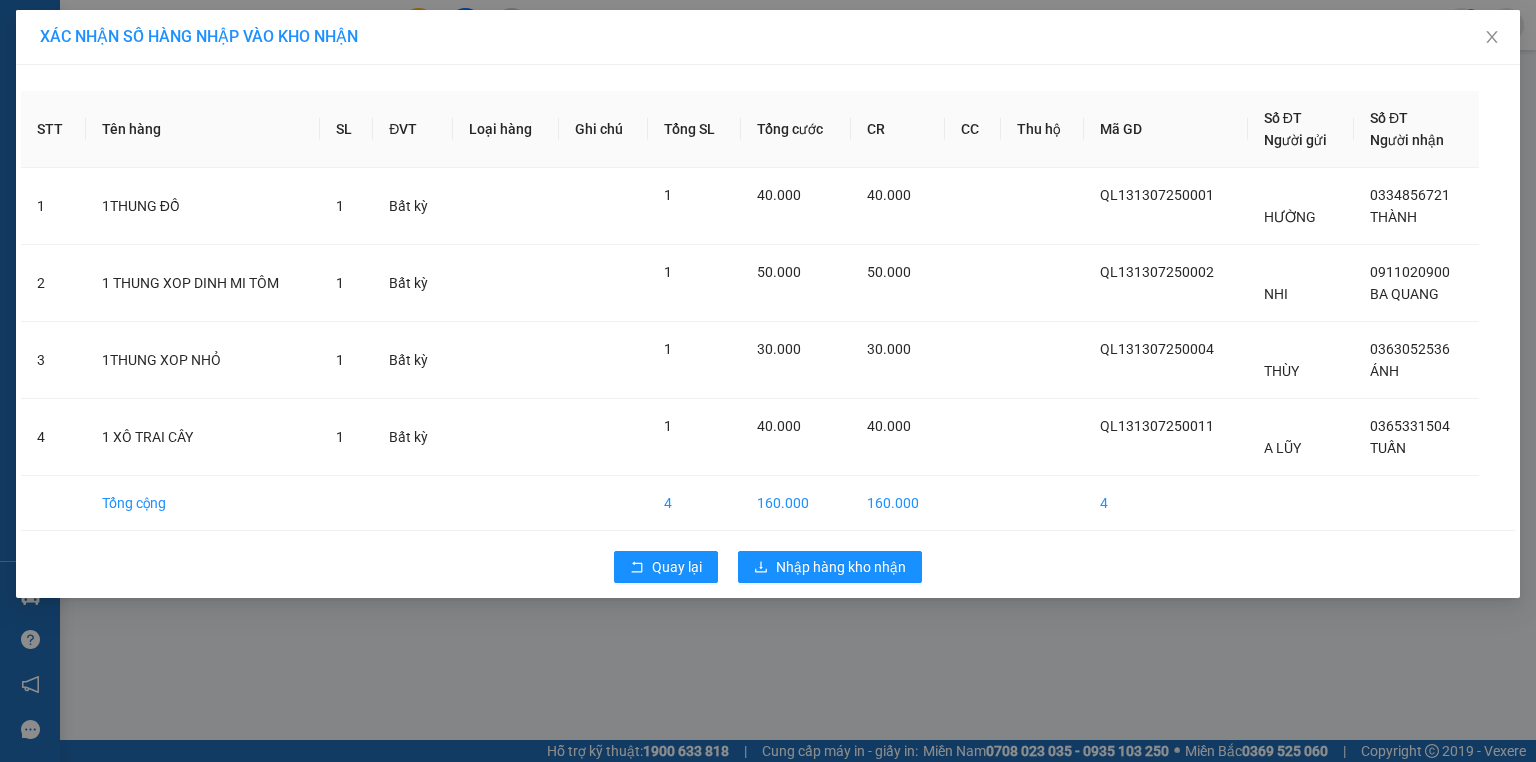 scroll, scrollTop: 0, scrollLeft: 0, axis: both 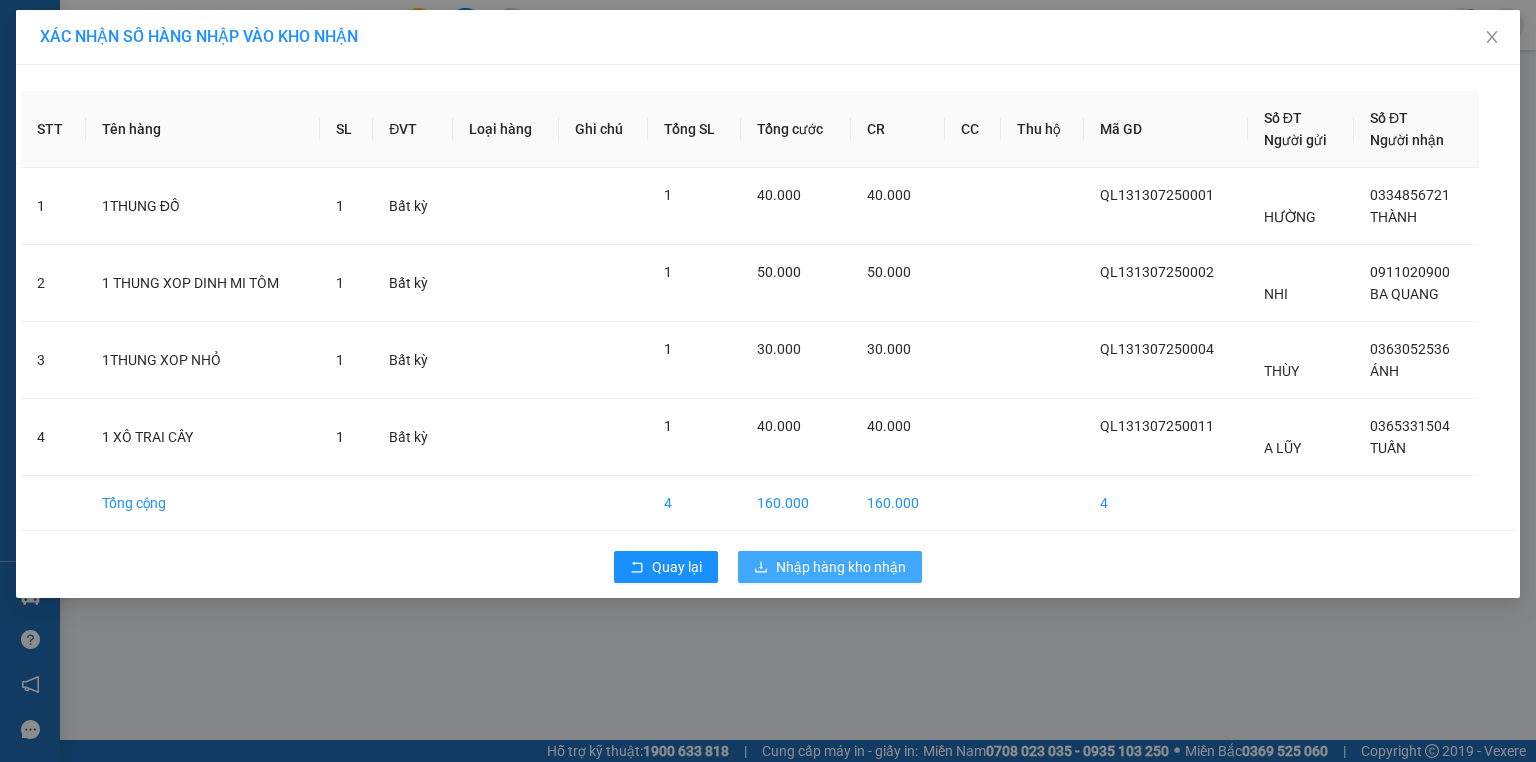 click on "Nhập hàng kho nhận" at bounding box center (841, 567) 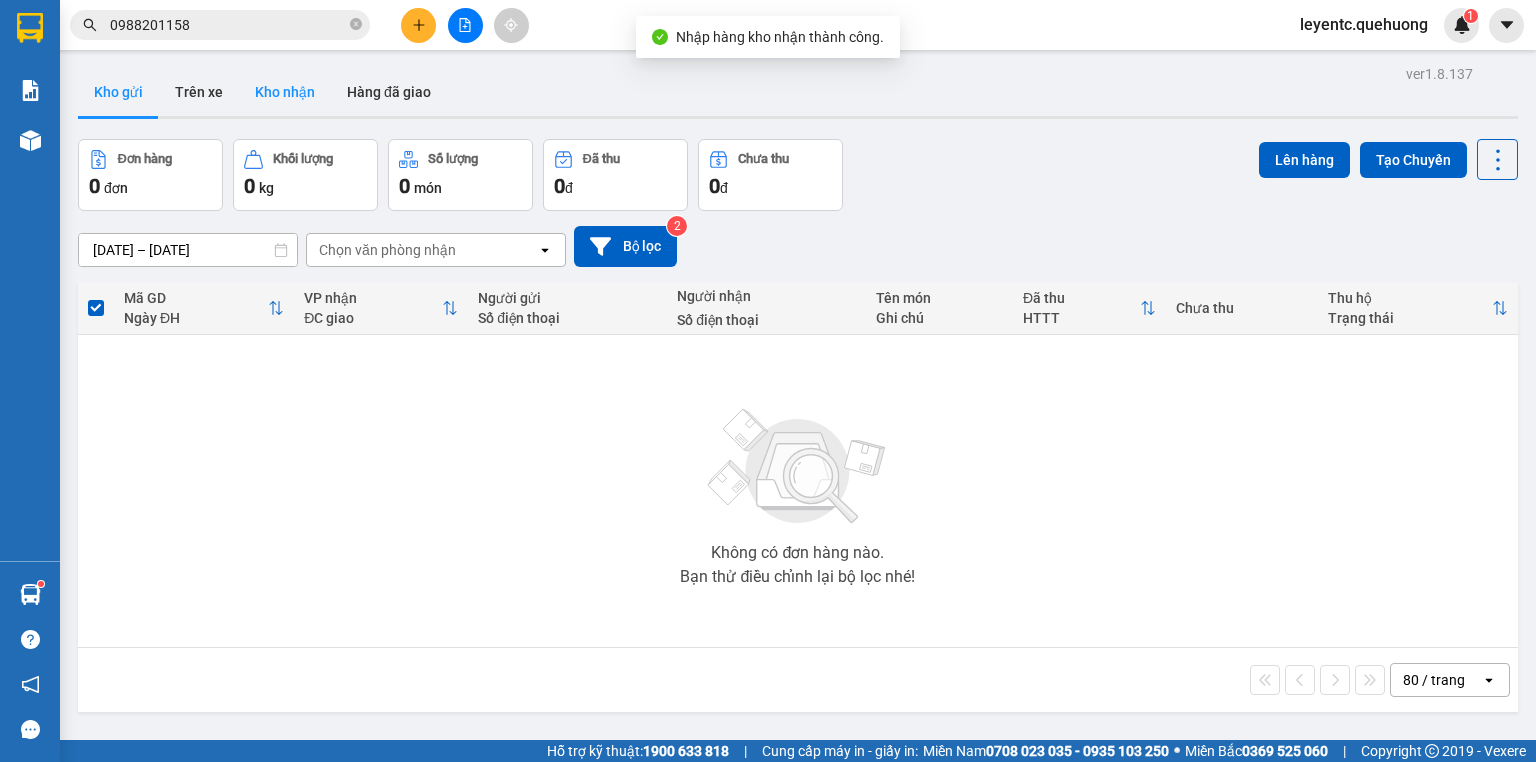 click on "Kho nhận" at bounding box center [285, 92] 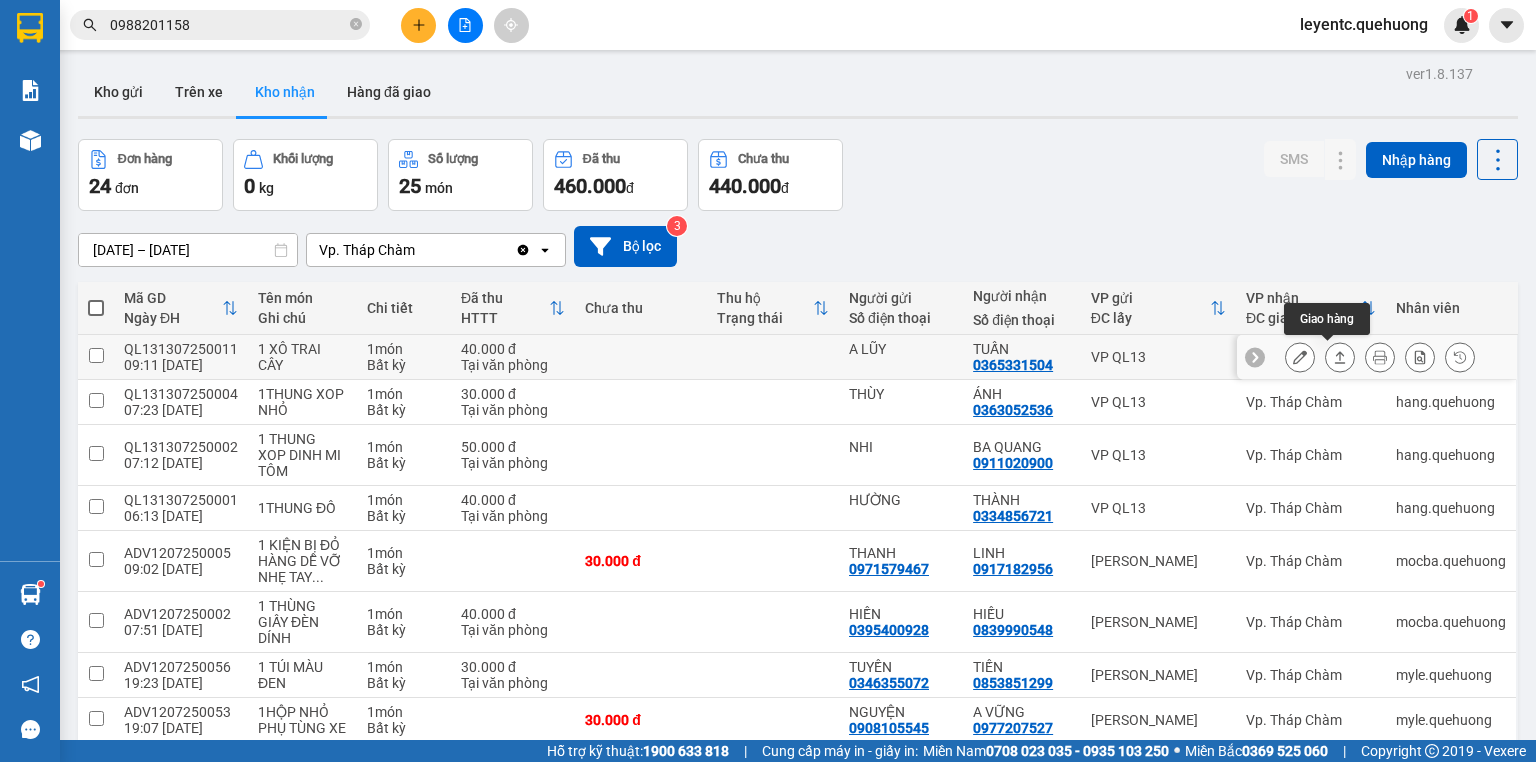 click 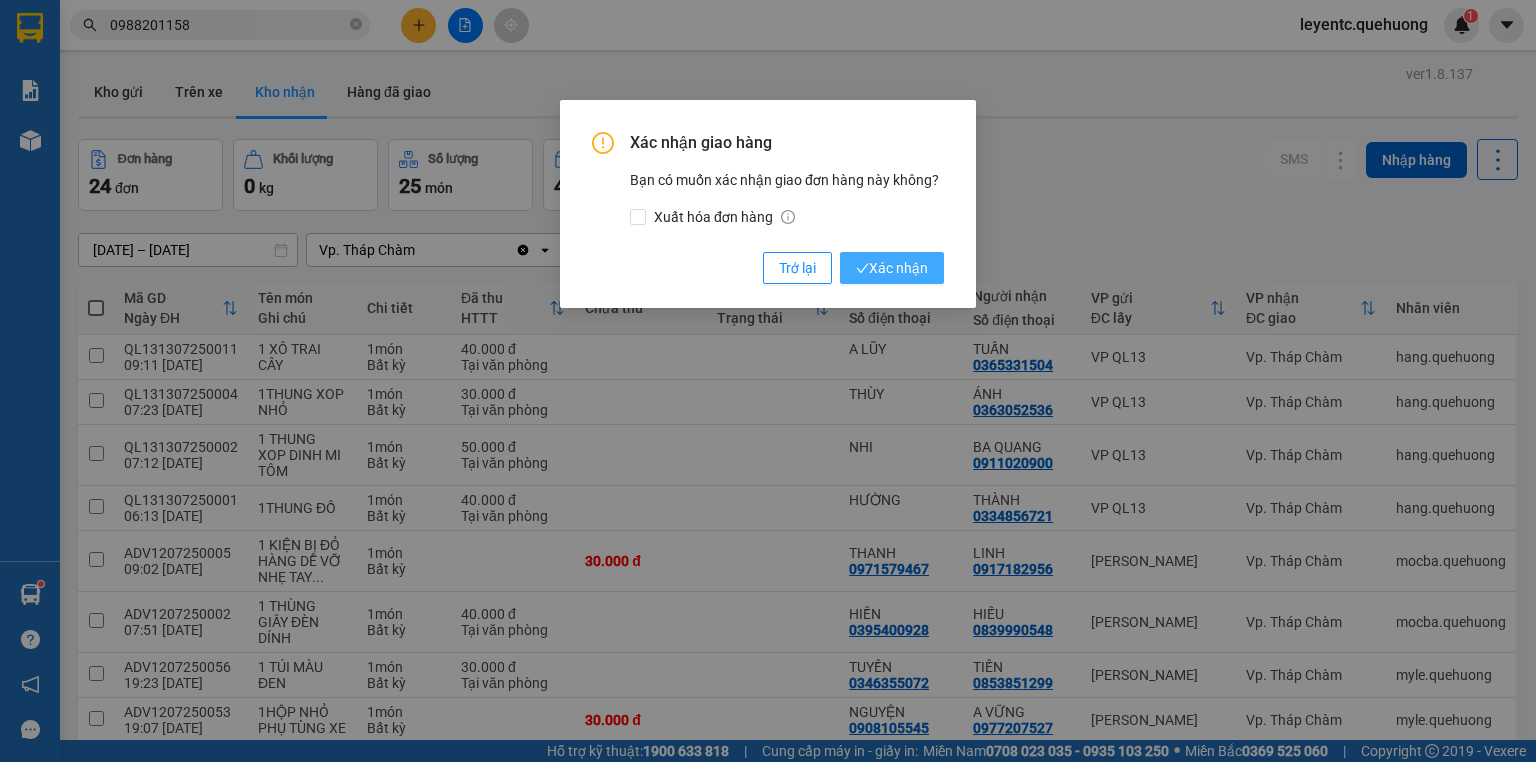 click on "Xác nhận" at bounding box center [892, 268] 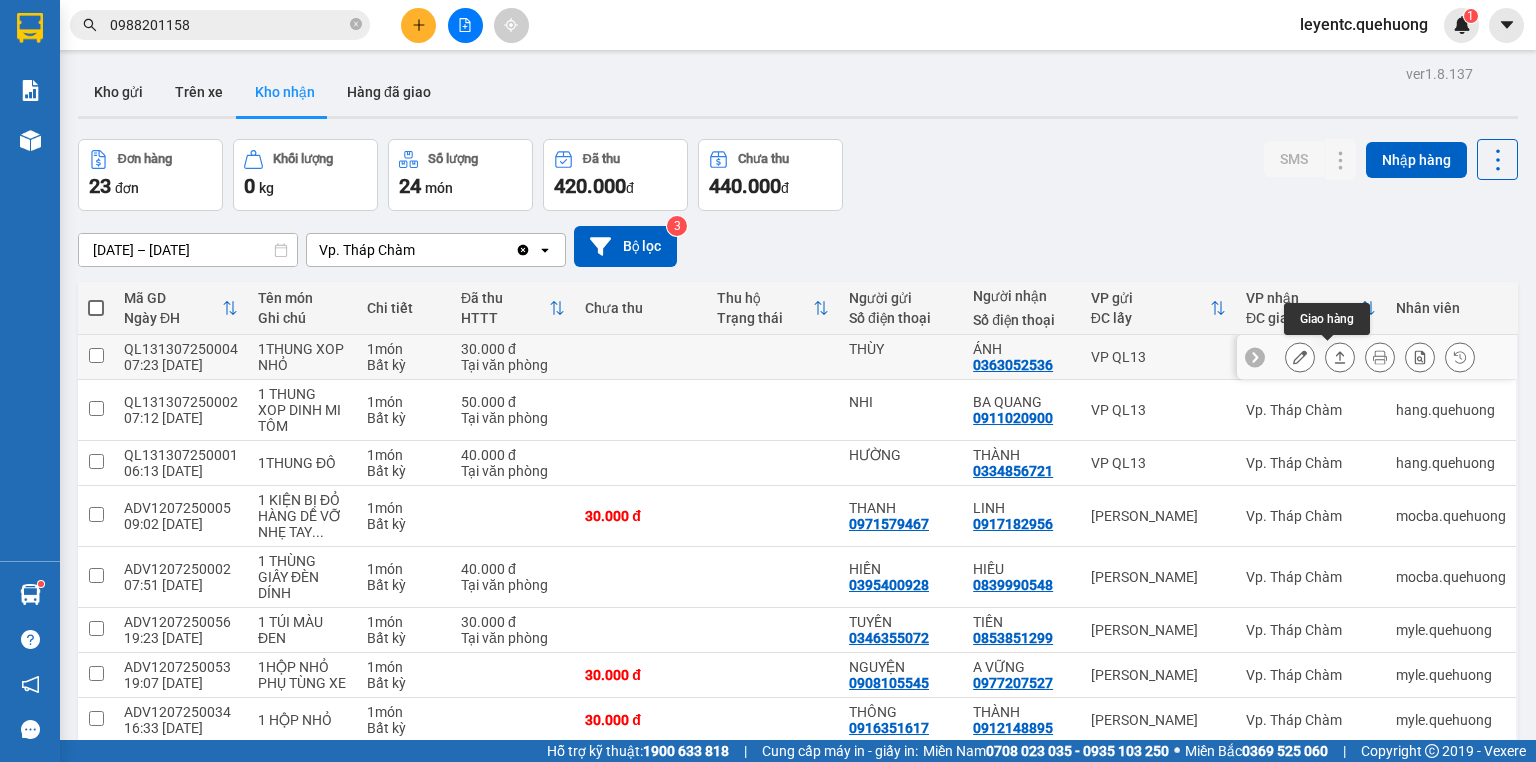 click 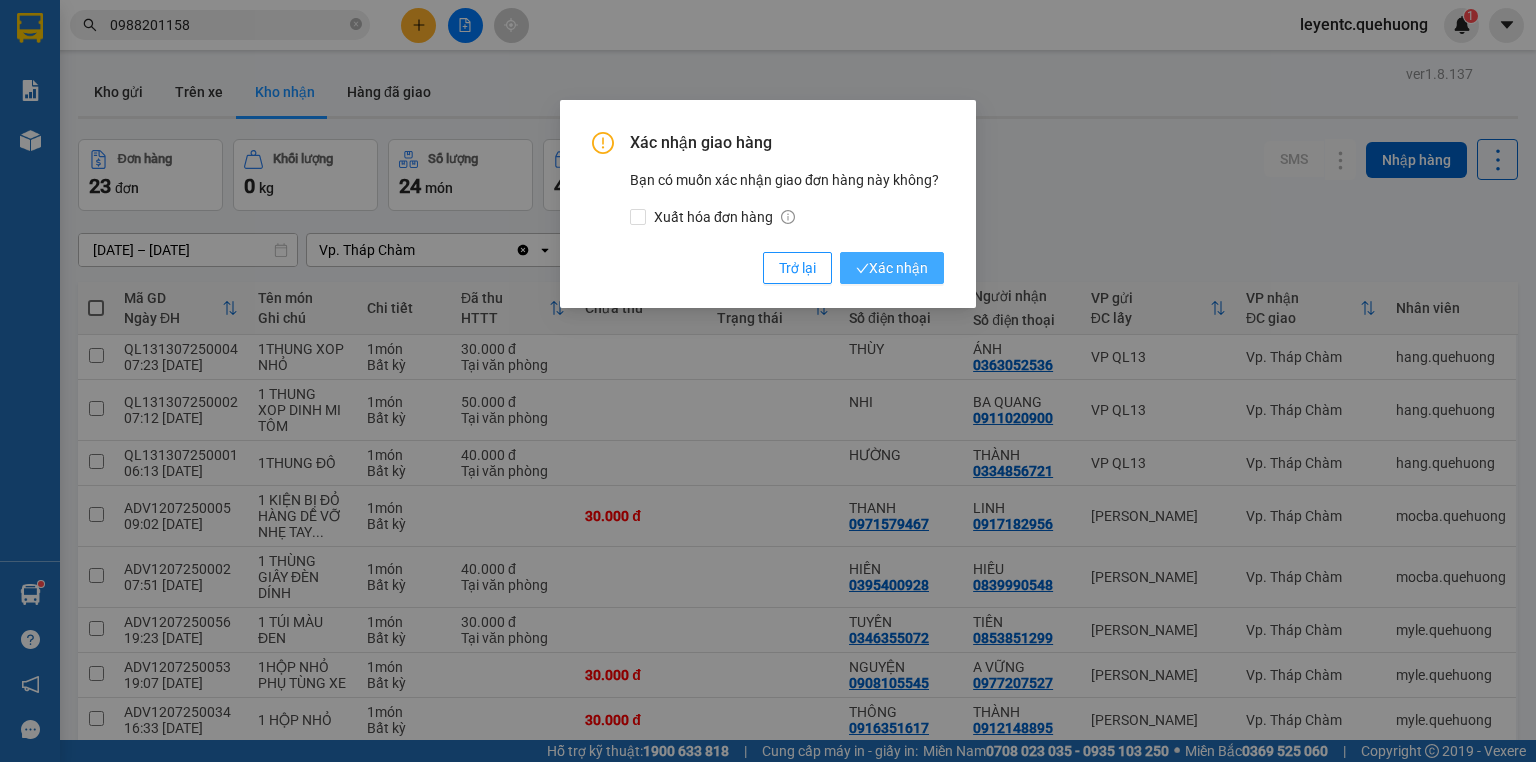 click on "Xác nhận" at bounding box center [892, 268] 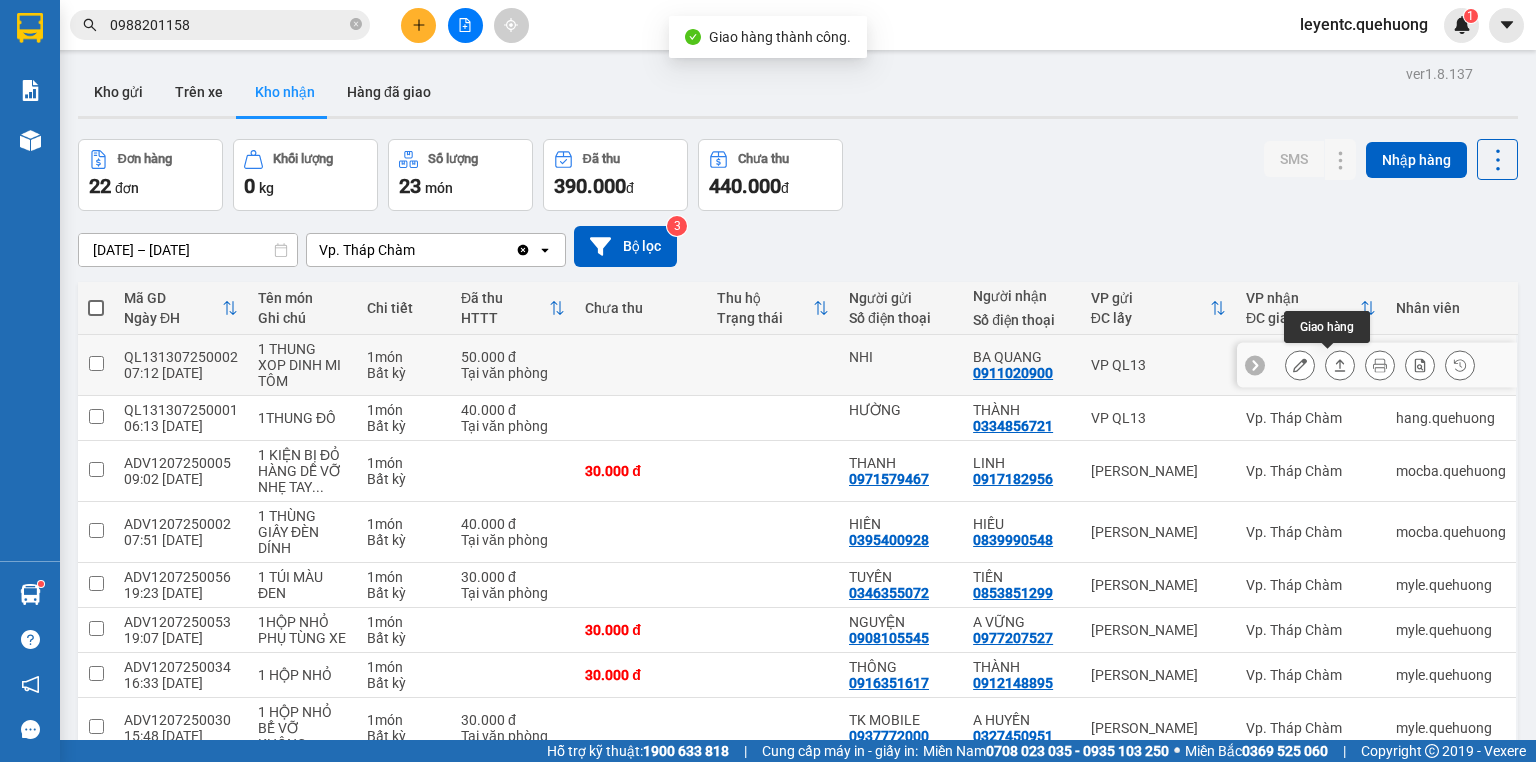 click 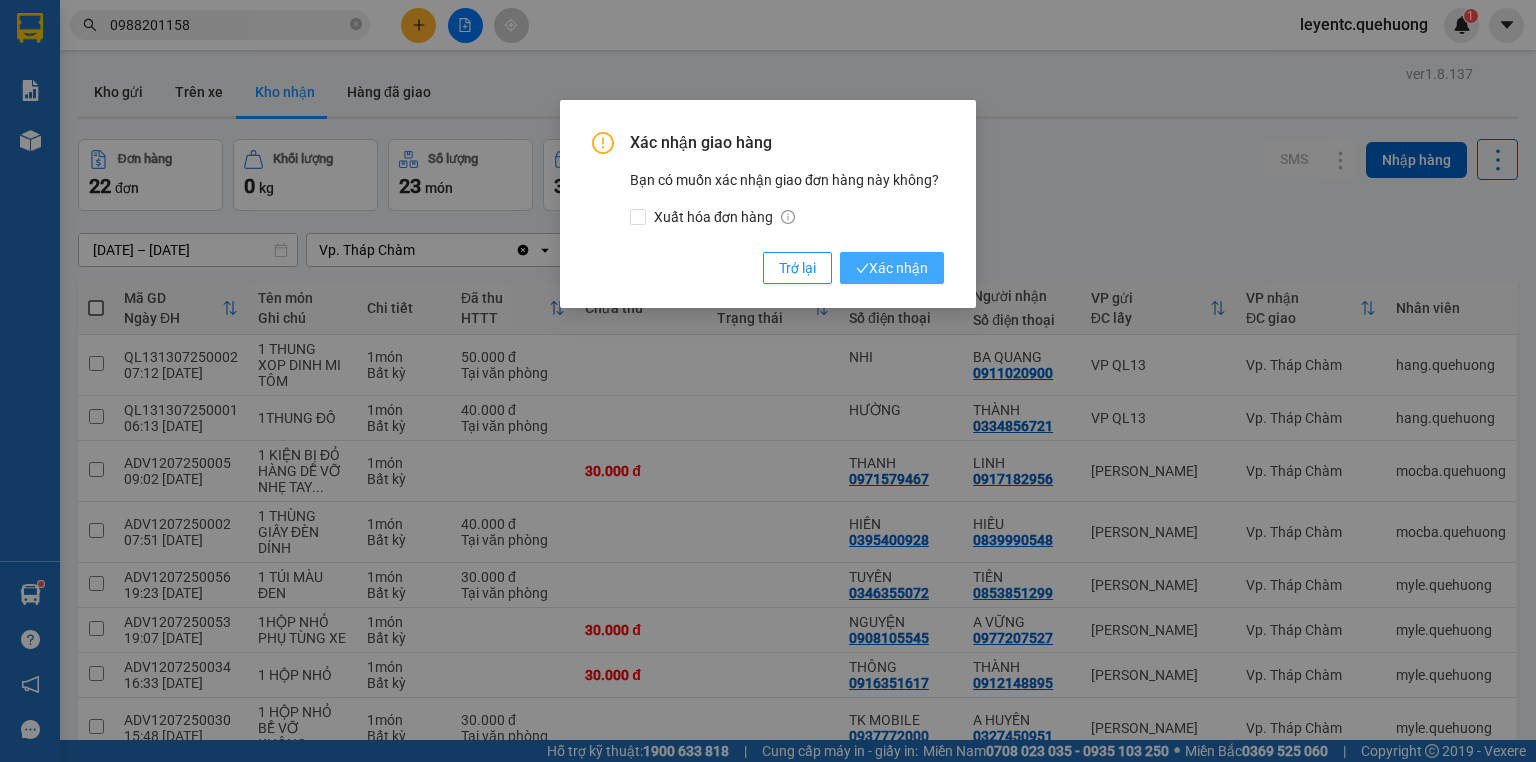 click on "Xác nhận" at bounding box center [892, 268] 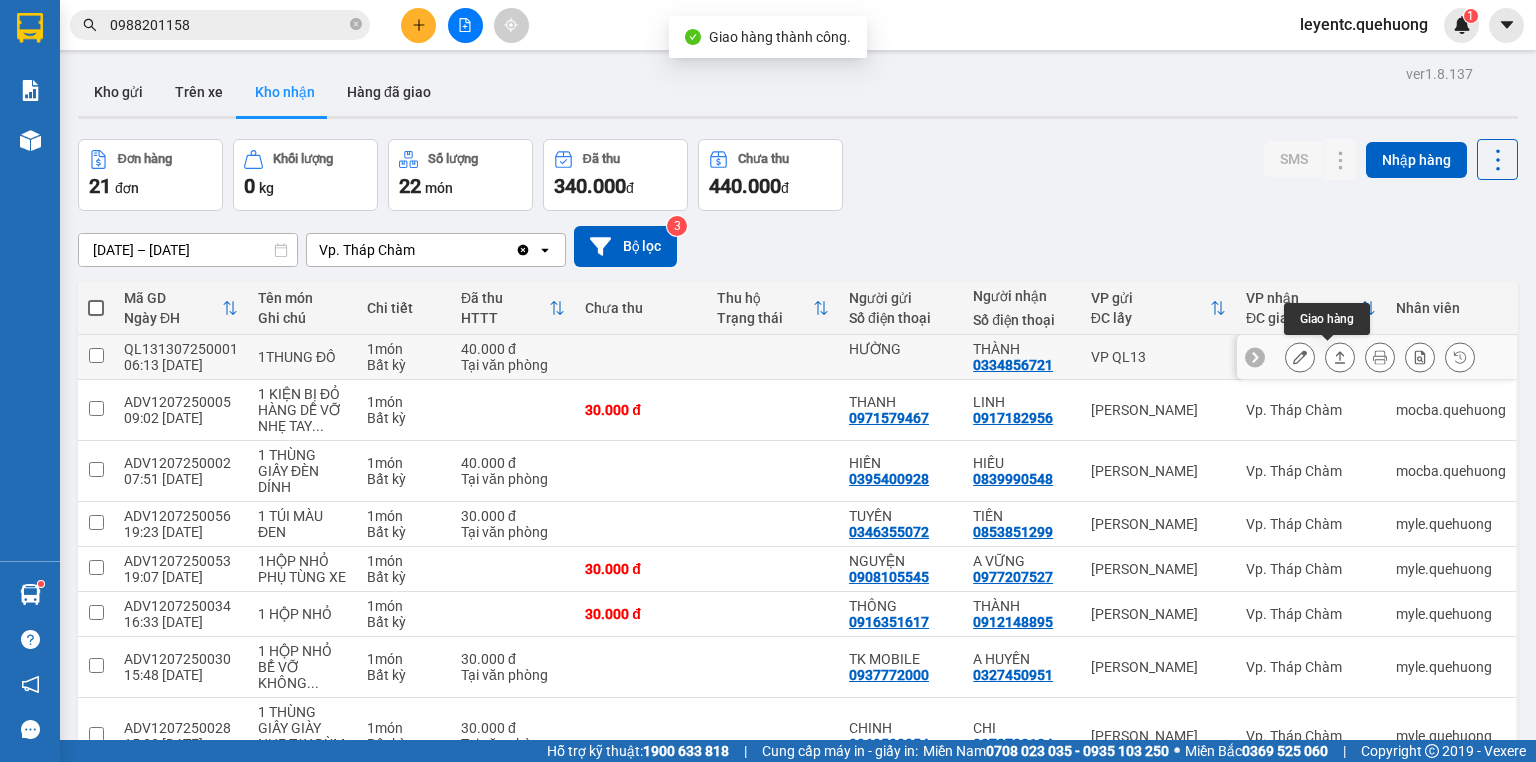 click 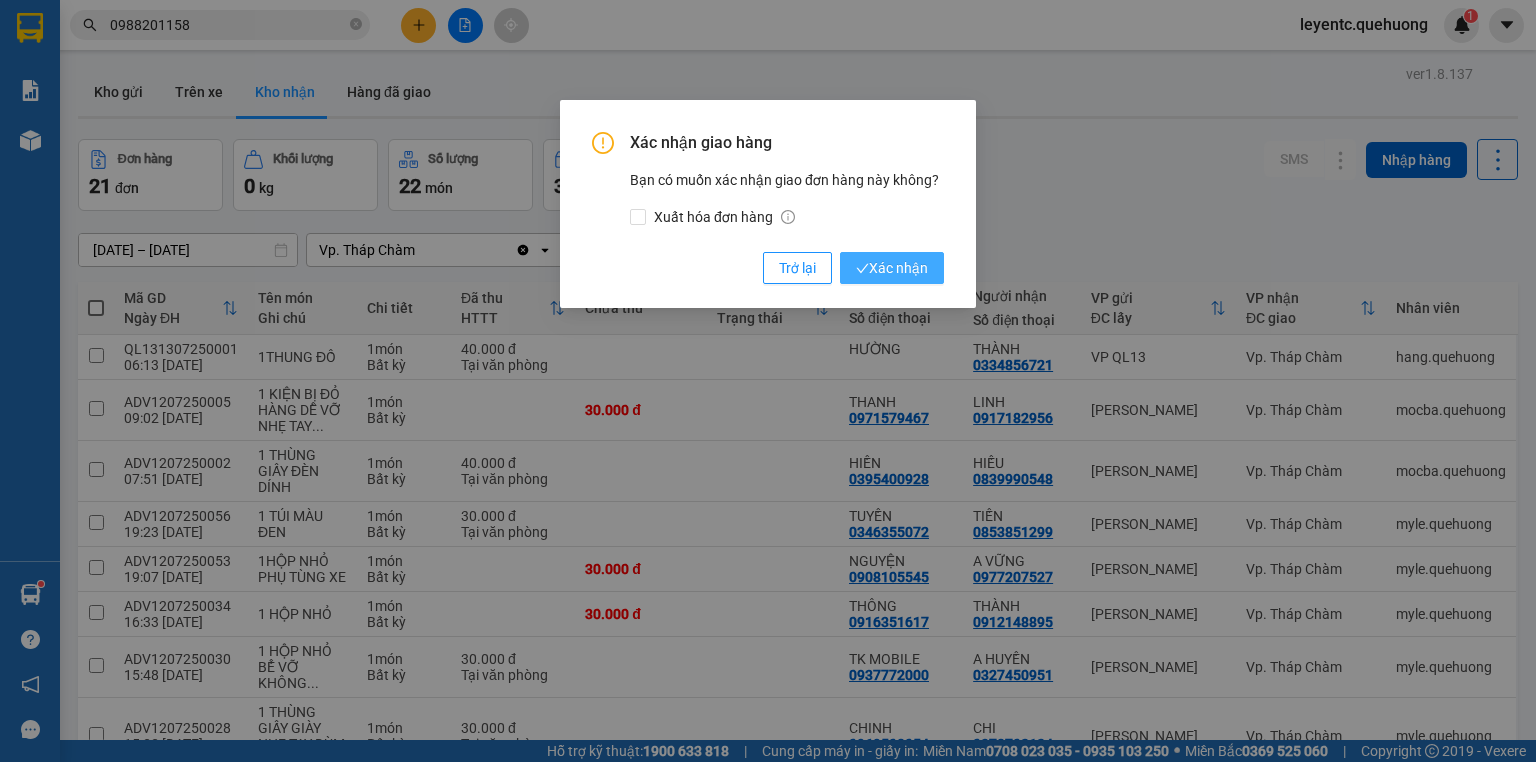 click 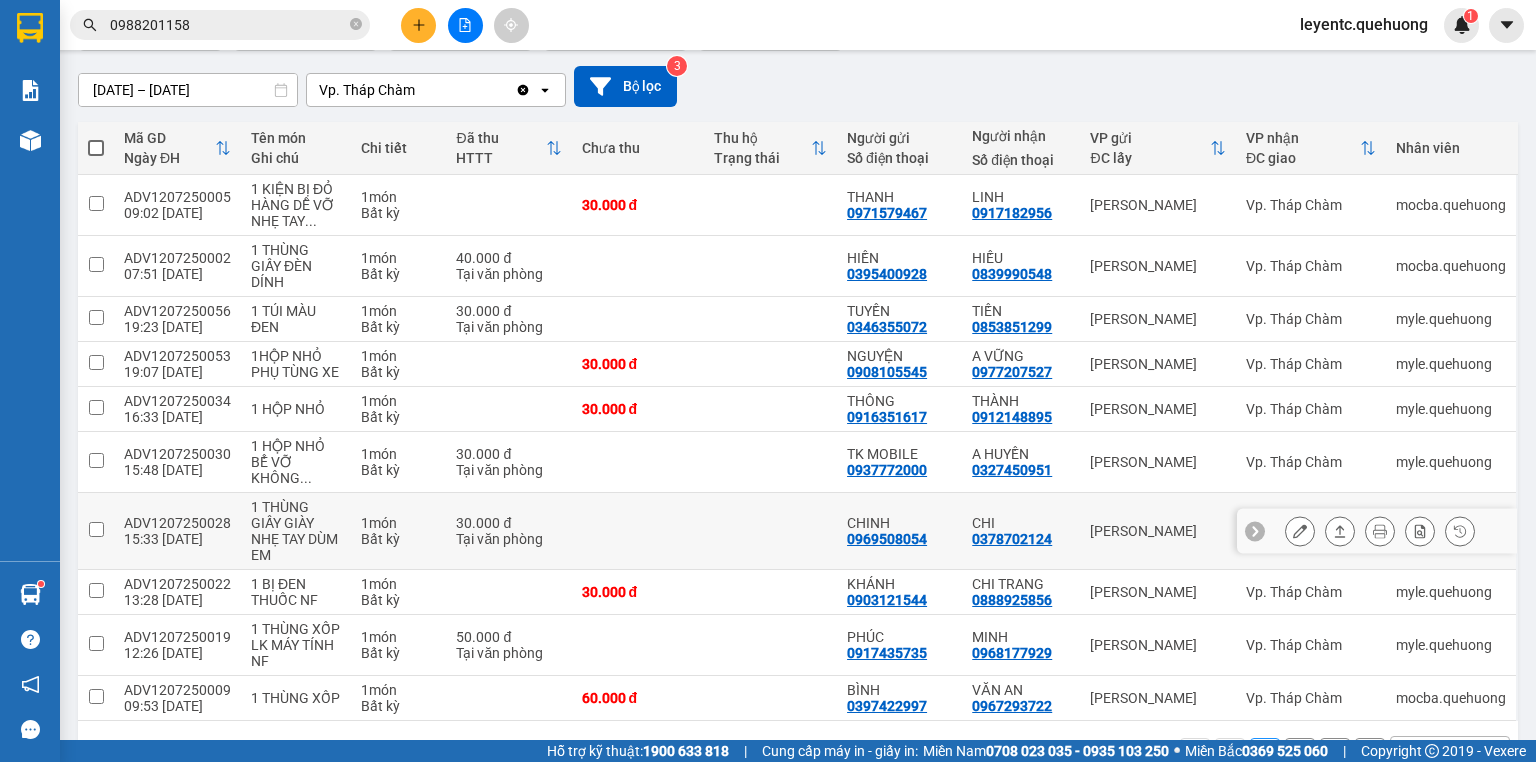 scroll, scrollTop: 219, scrollLeft: 0, axis: vertical 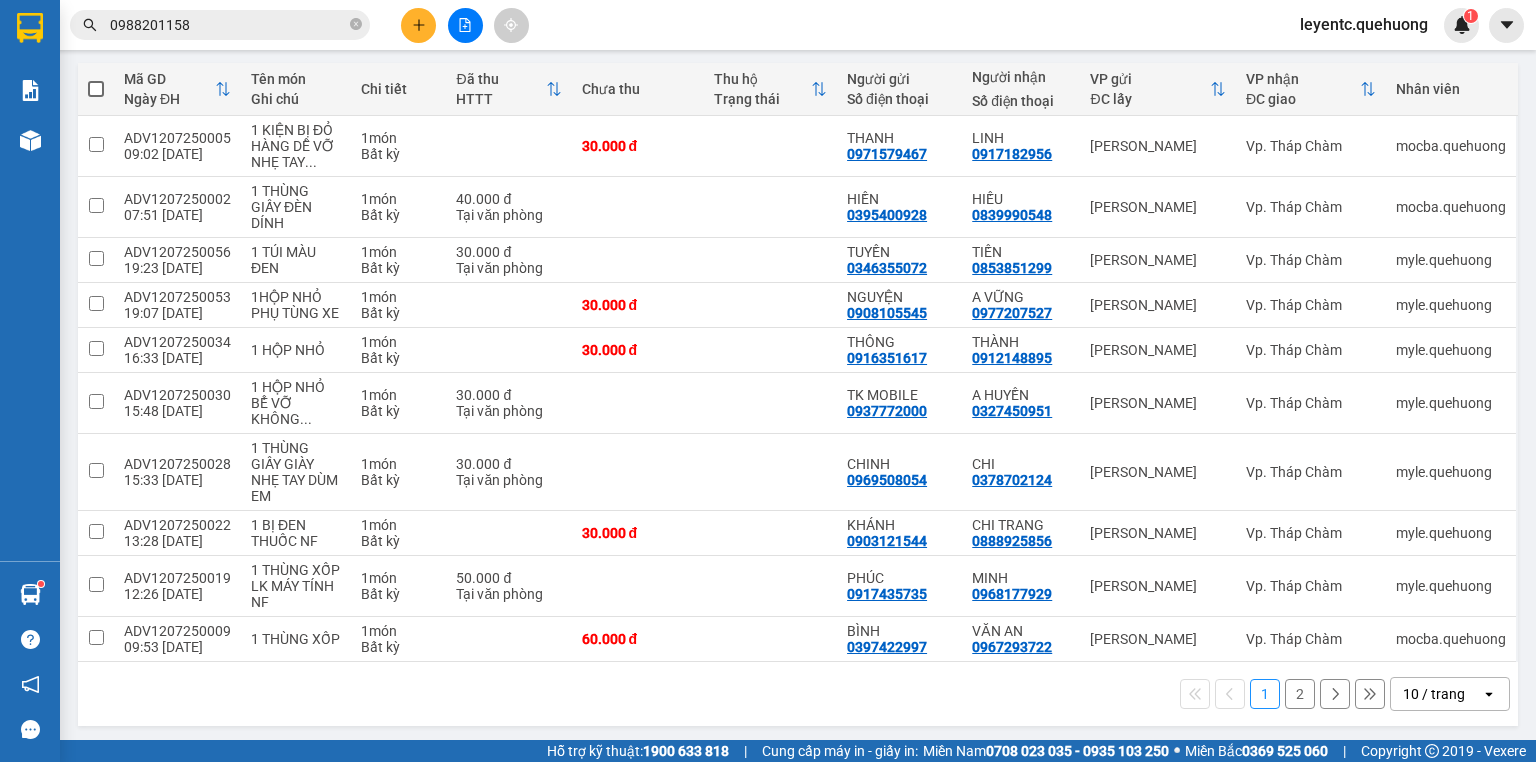 click on "10 / trang" at bounding box center (1434, 694) 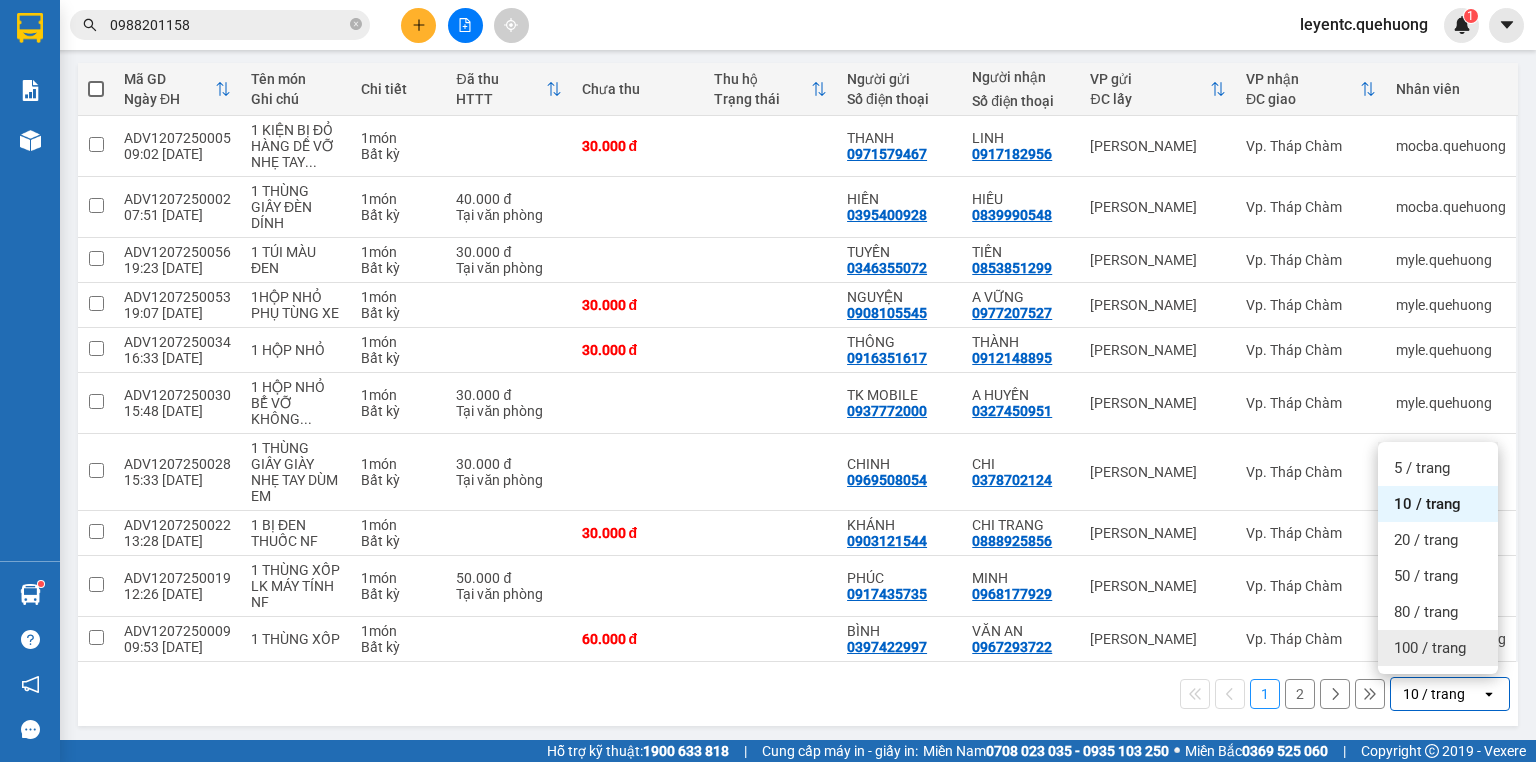 click on "100 / trang" at bounding box center [1430, 648] 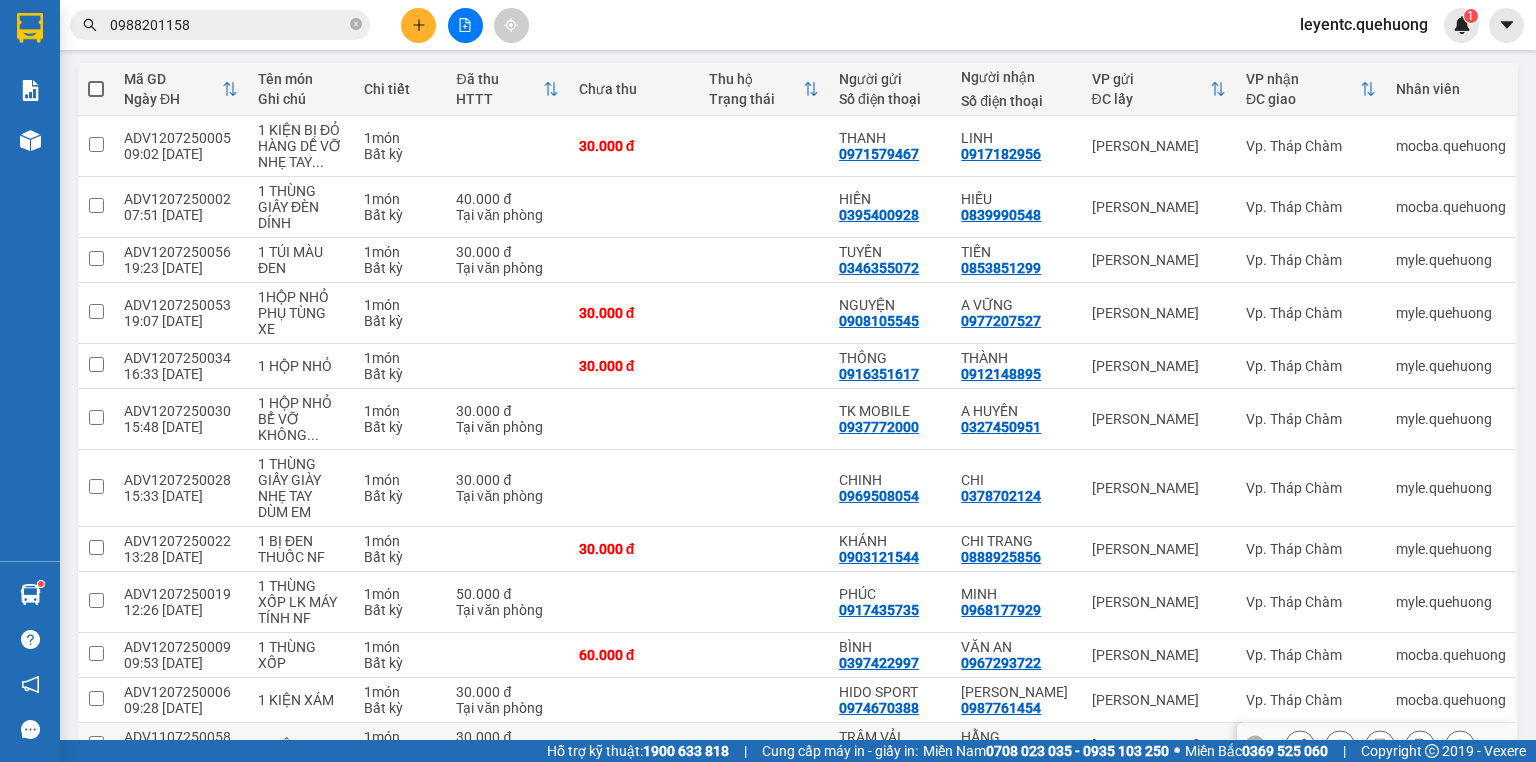 scroll, scrollTop: 379, scrollLeft: 0, axis: vertical 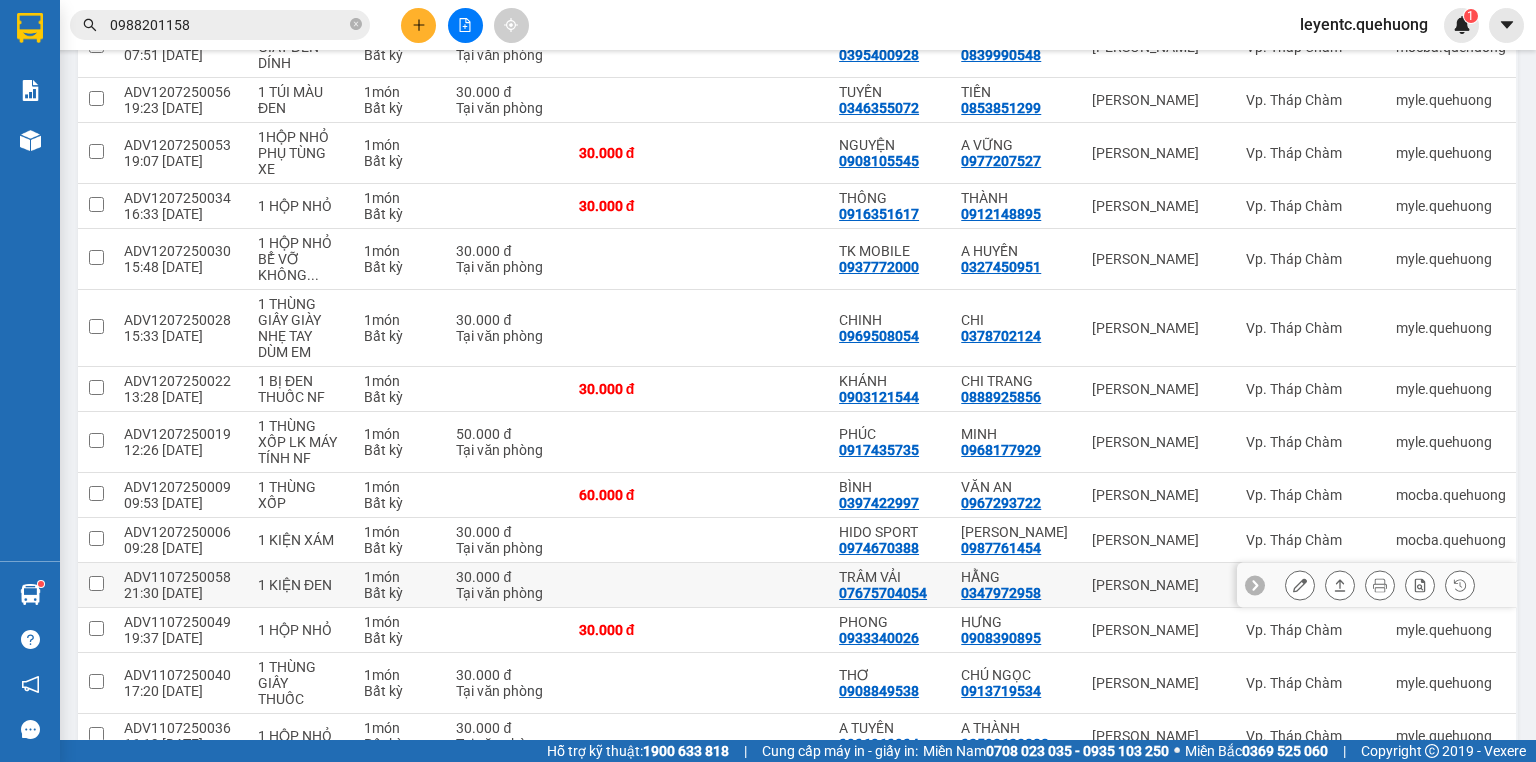 click 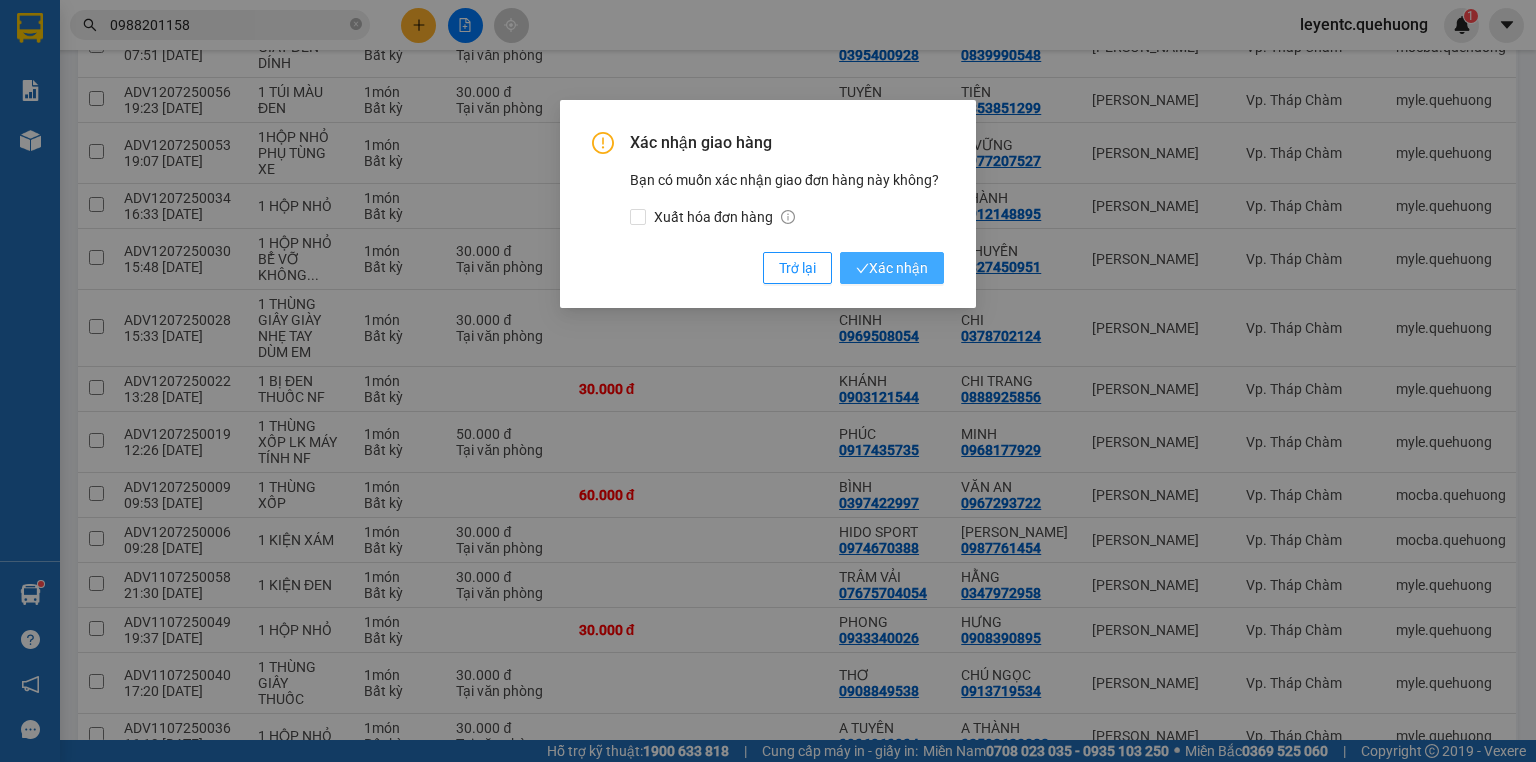 click on "Xác nhận" at bounding box center [892, 268] 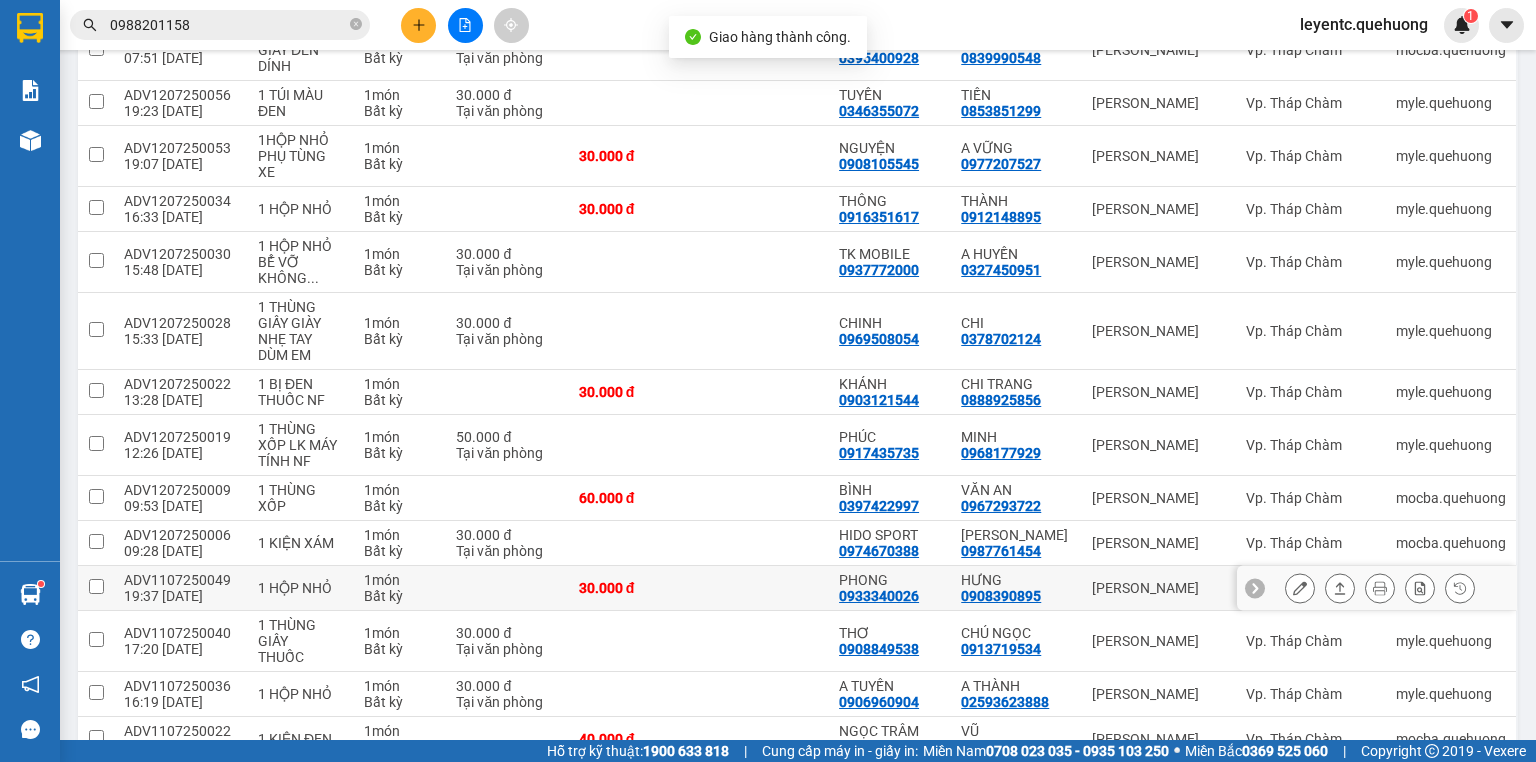scroll, scrollTop: 379, scrollLeft: 0, axis: vertical 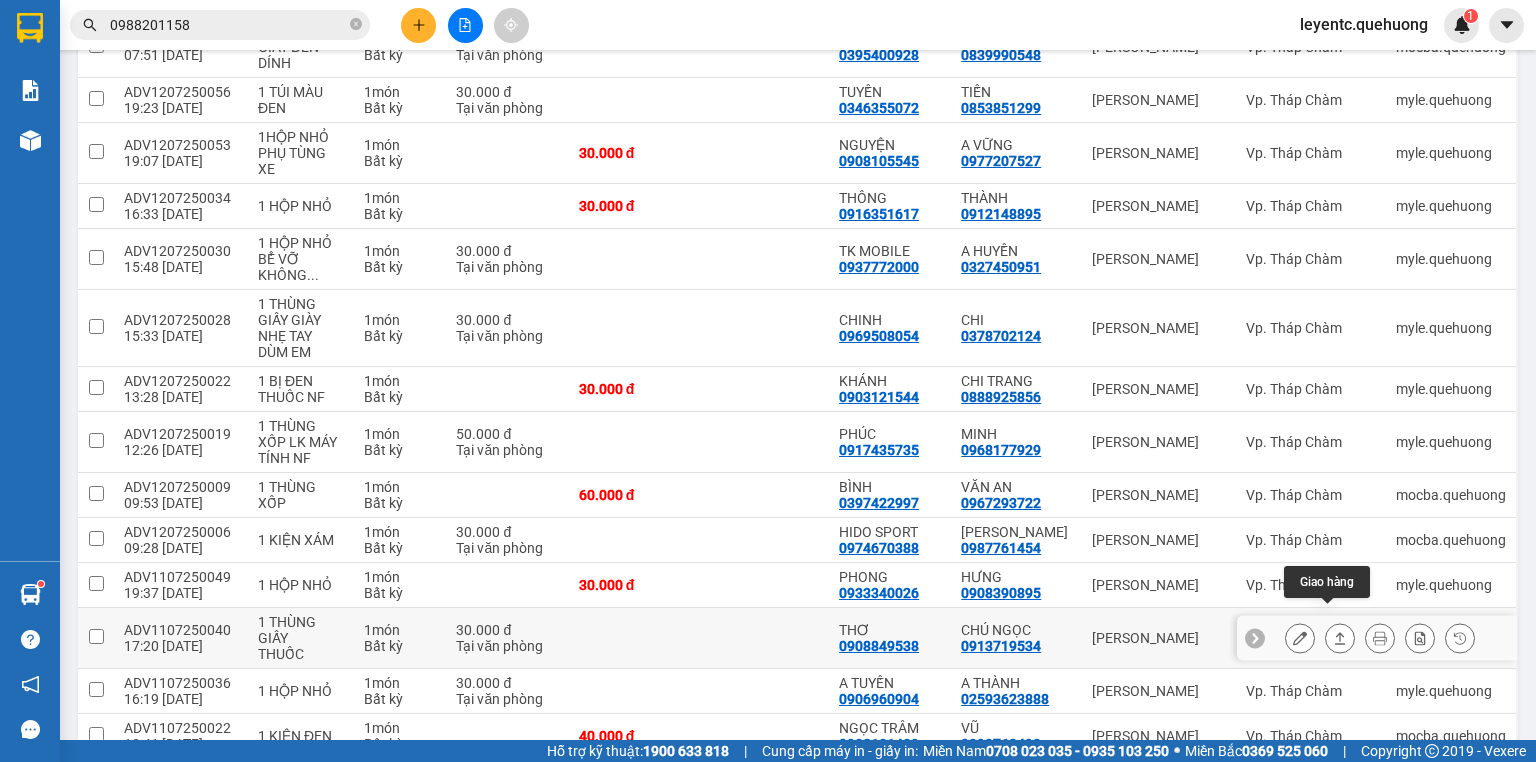 click 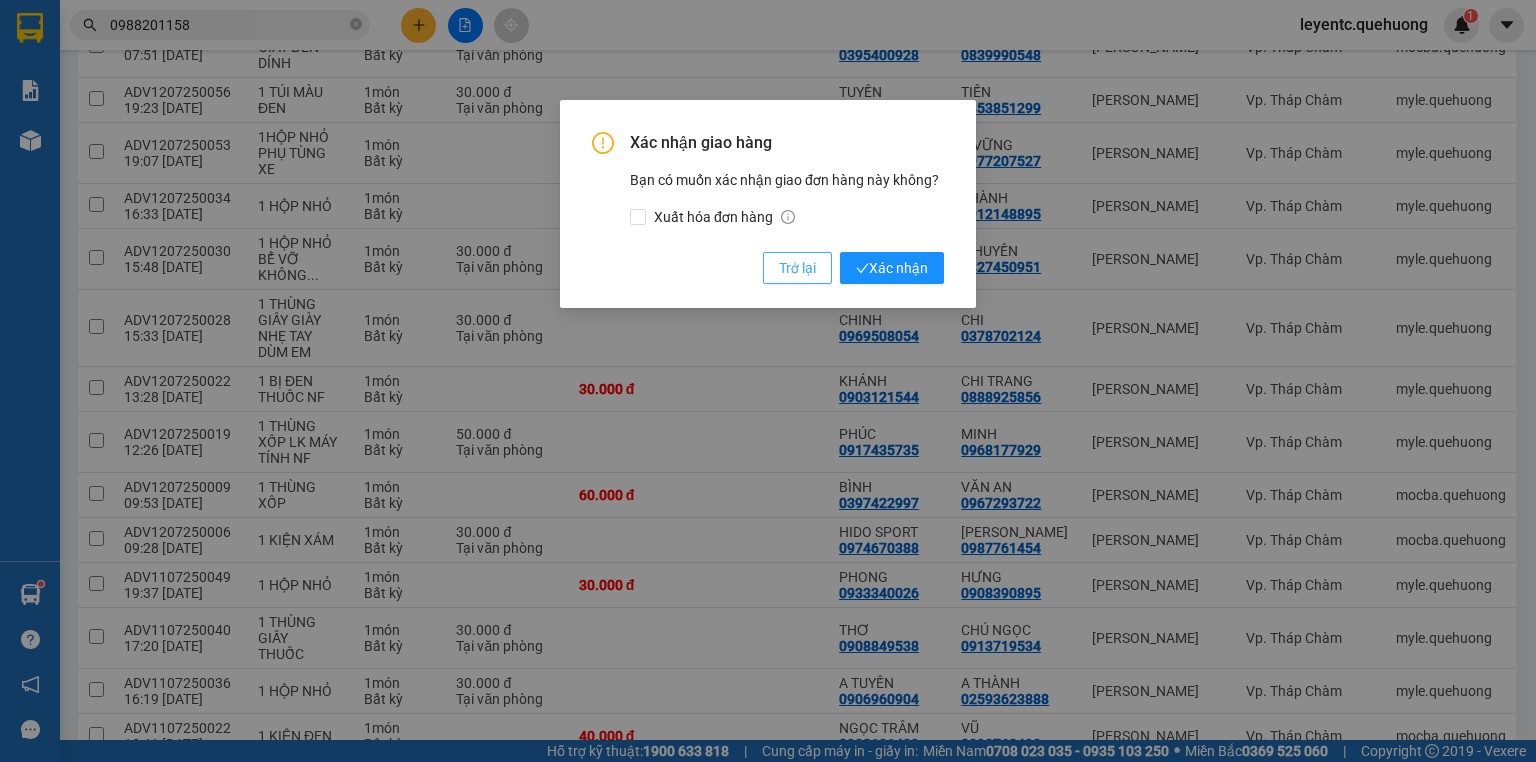 click on "Trở lại" at bounding box center [797, 268] 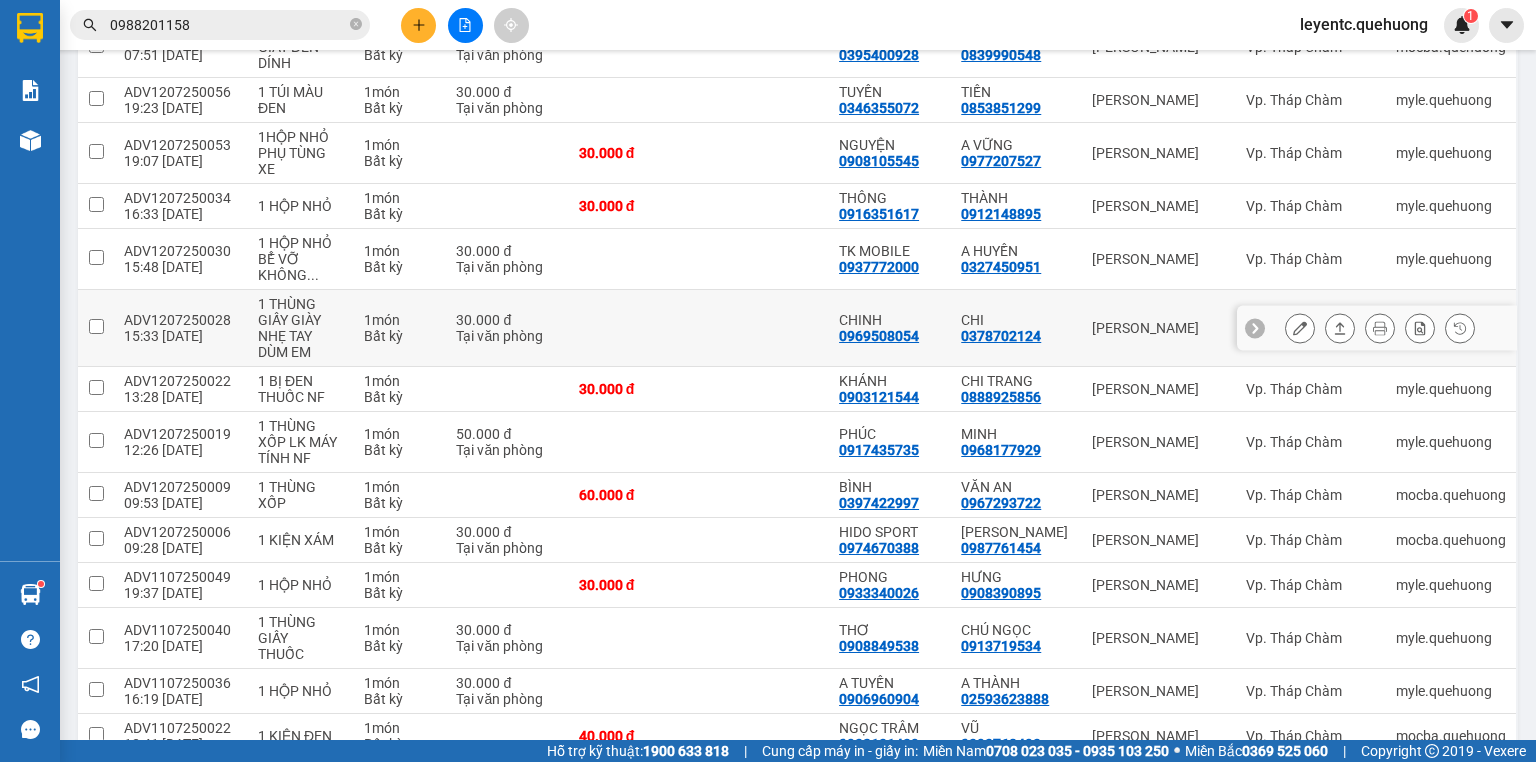 scroll, scrollTop: 0, scrollLeft: 0, axis: both 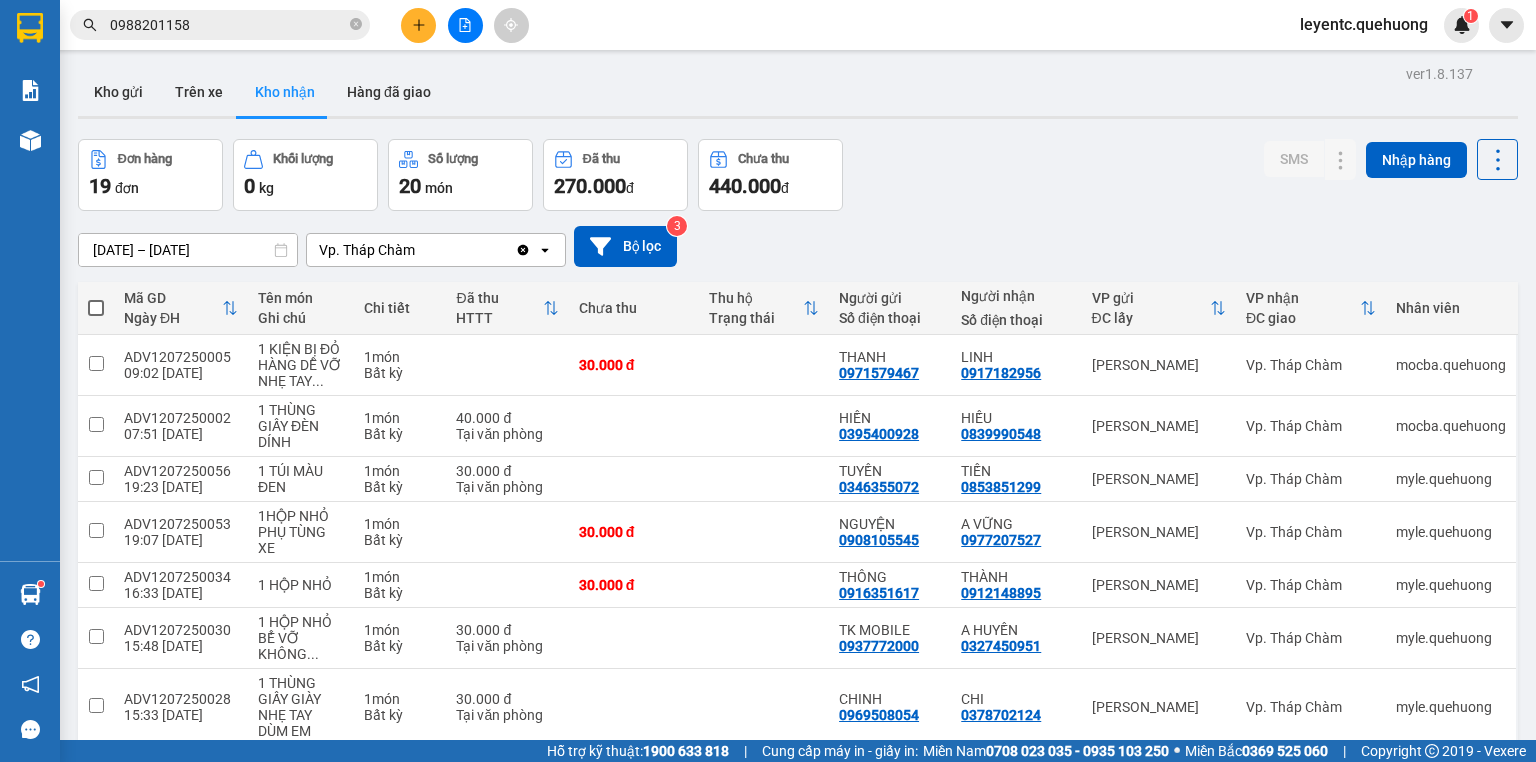 click 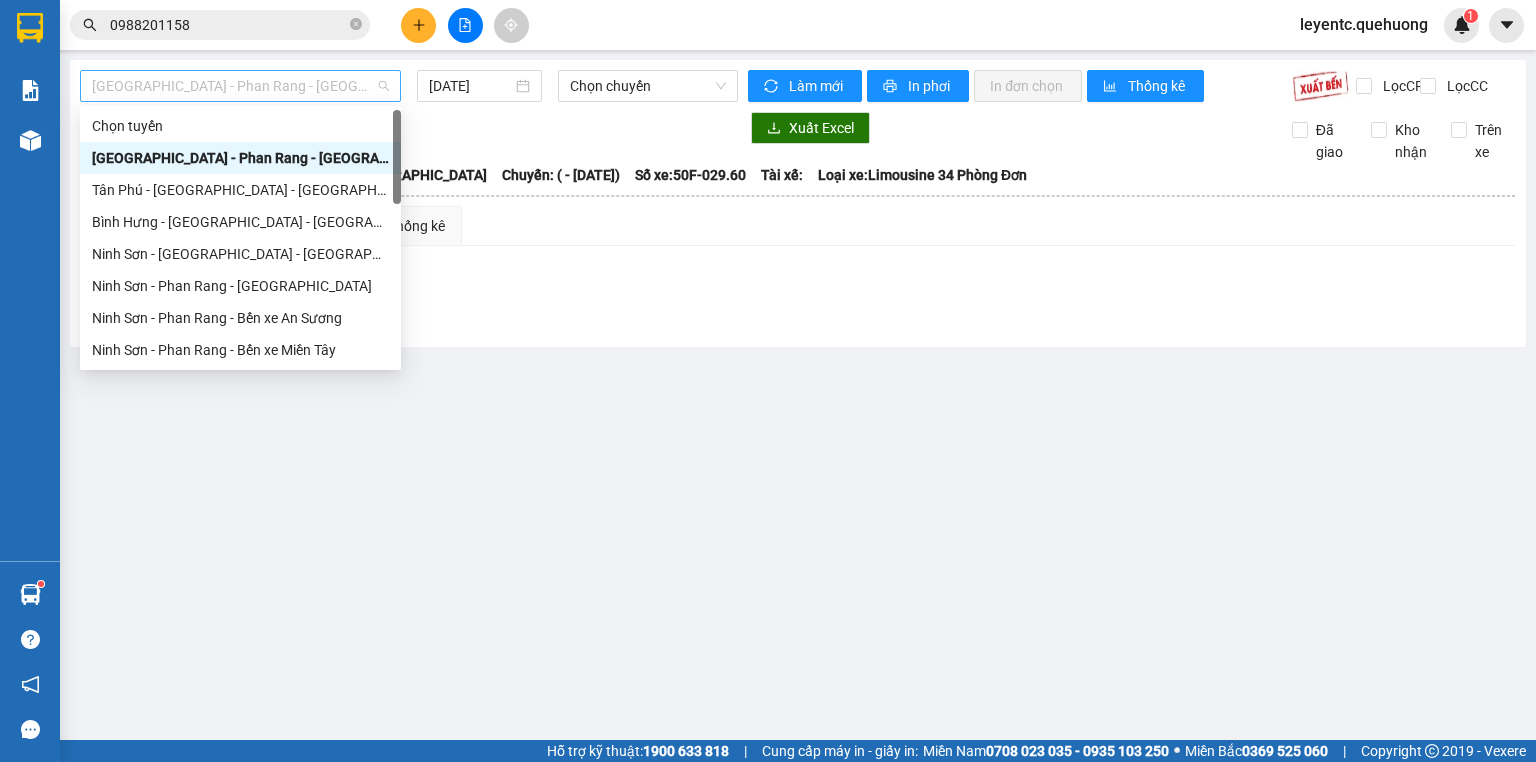 click on "[GEOGRAPHIC_DATA] - Phan Rang - [GEOGRAPHIC_DATA]" at bounding box center [240, 86] 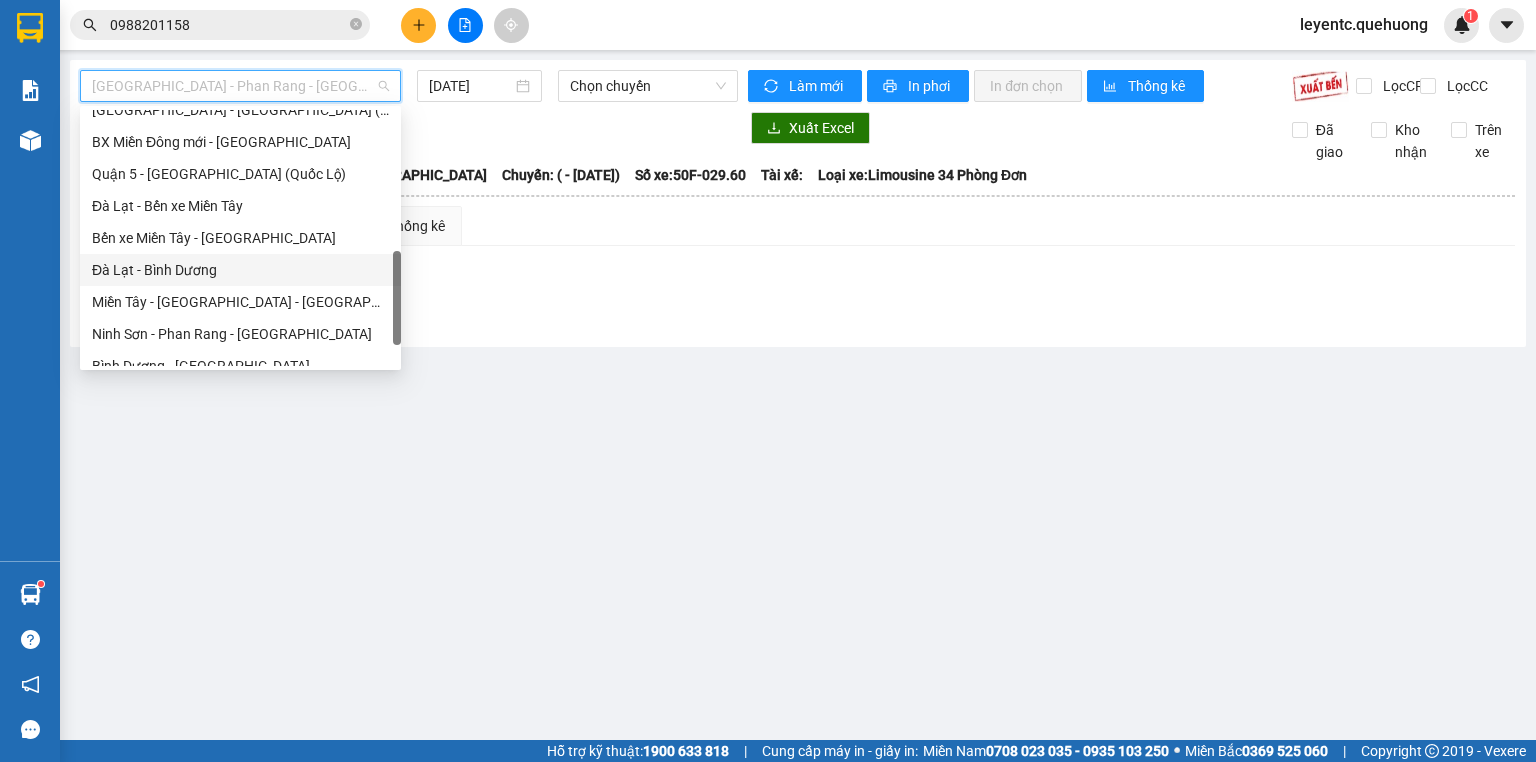 scroll, scrollTop: 608, scrollLeft: 0, axis: vertical 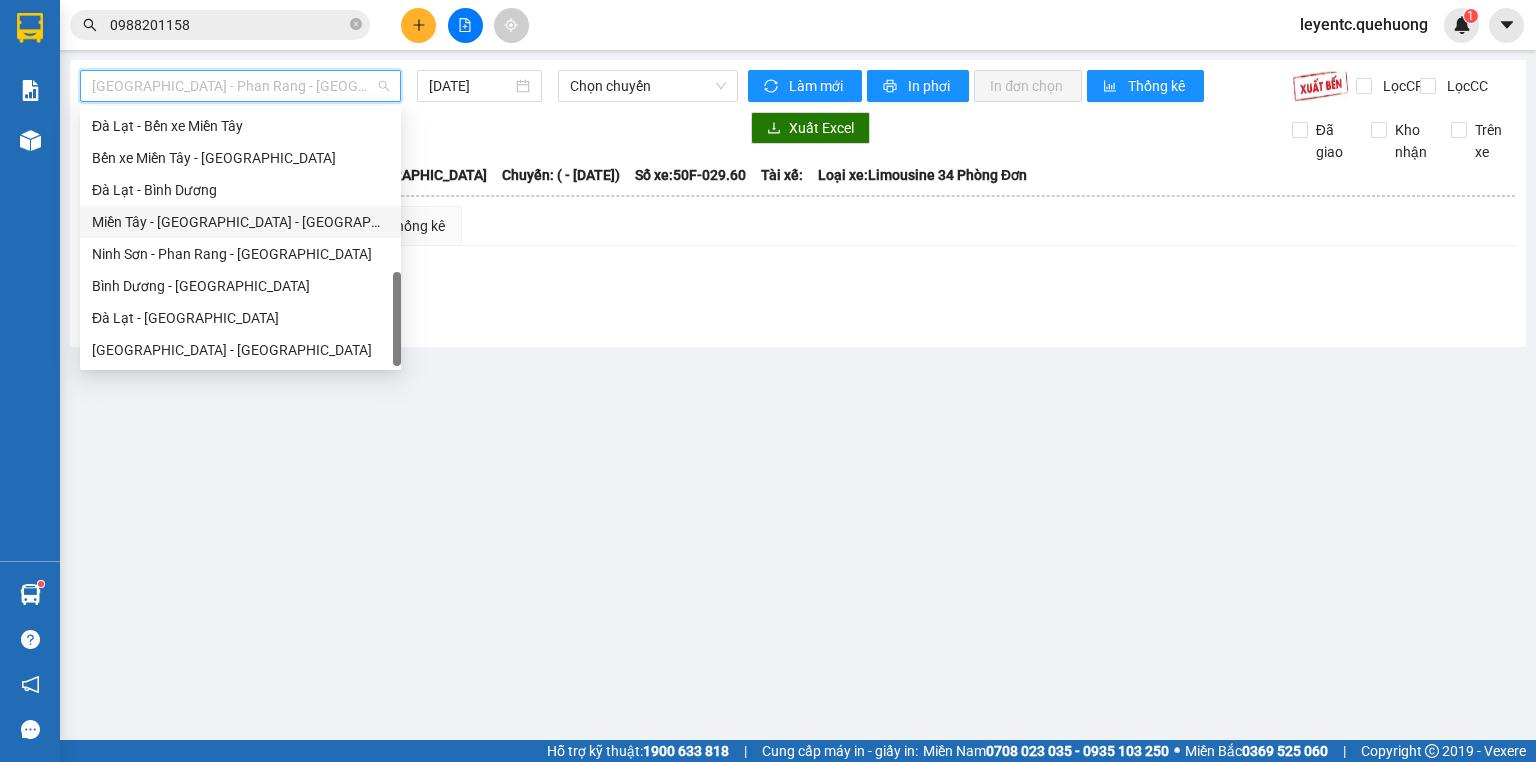 click on "Miền Tây - [GEOGRAPHIC_DATA] - [GEOGRAPHIC_DATA]" at bounding box center (240, 222) 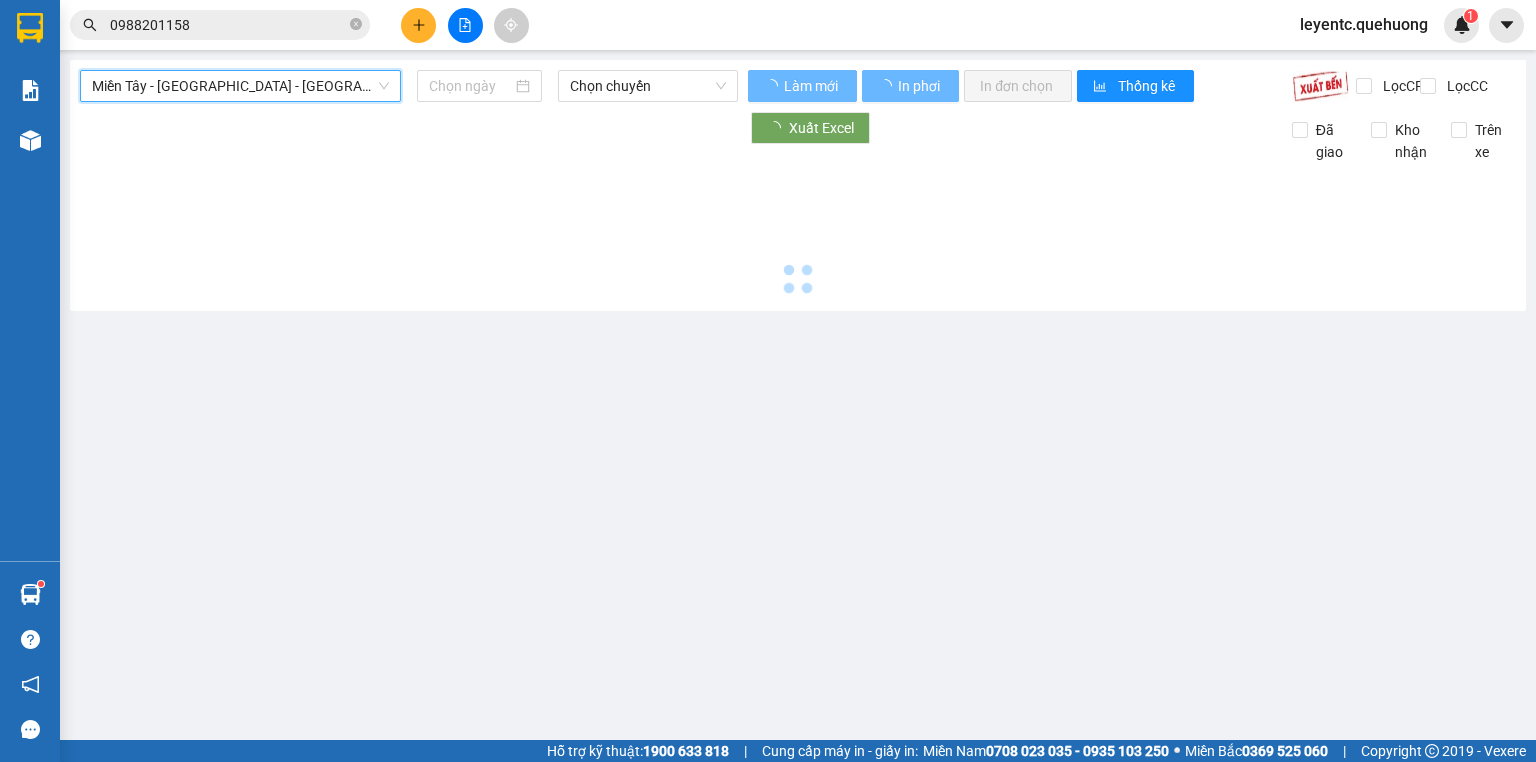 type on "[DATE]" 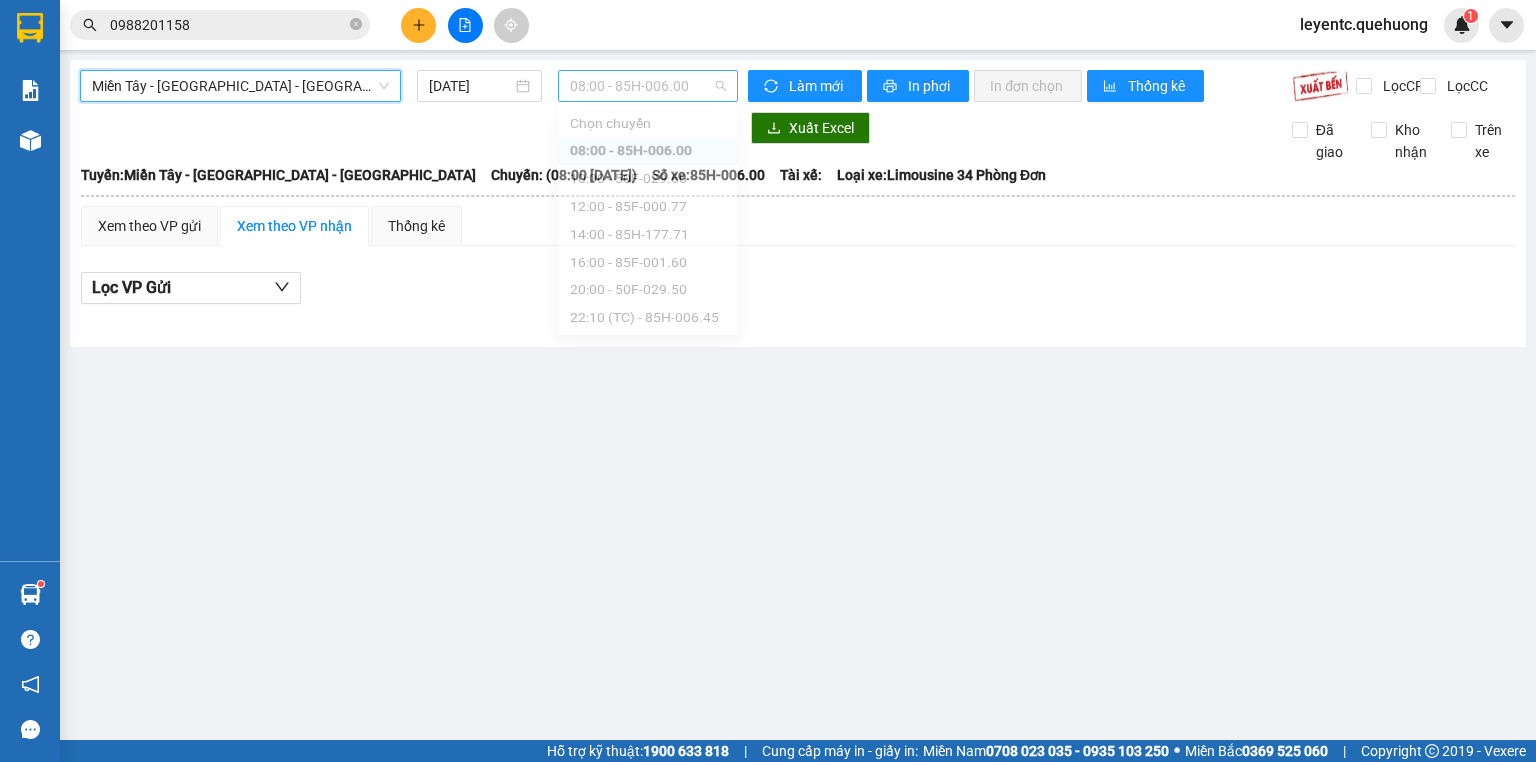 click on "08:00     - 85H-006.00" at bounding box center (648, 86) 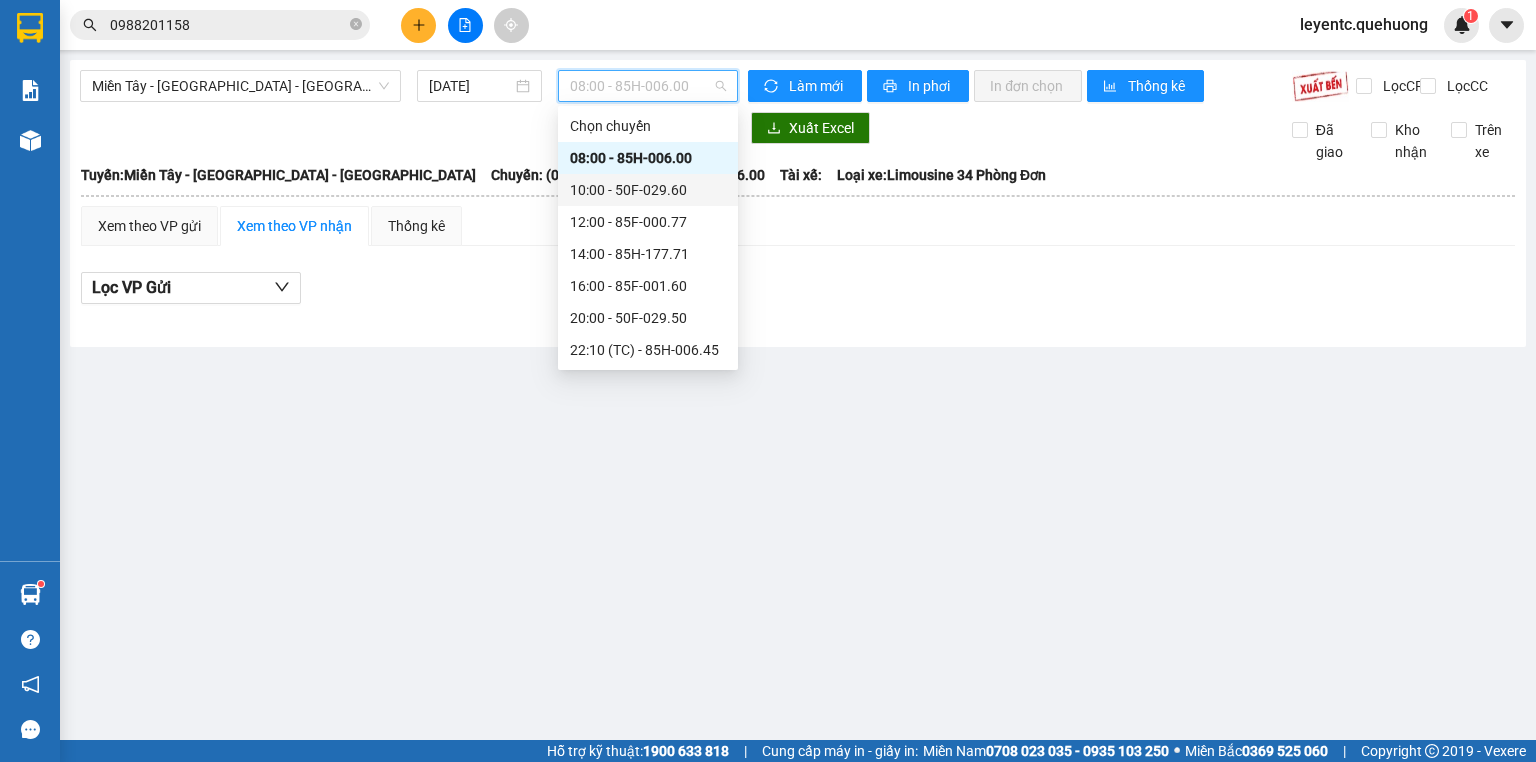 click on "10:00     - 50F-029.60" at bounding box center [648, 190] 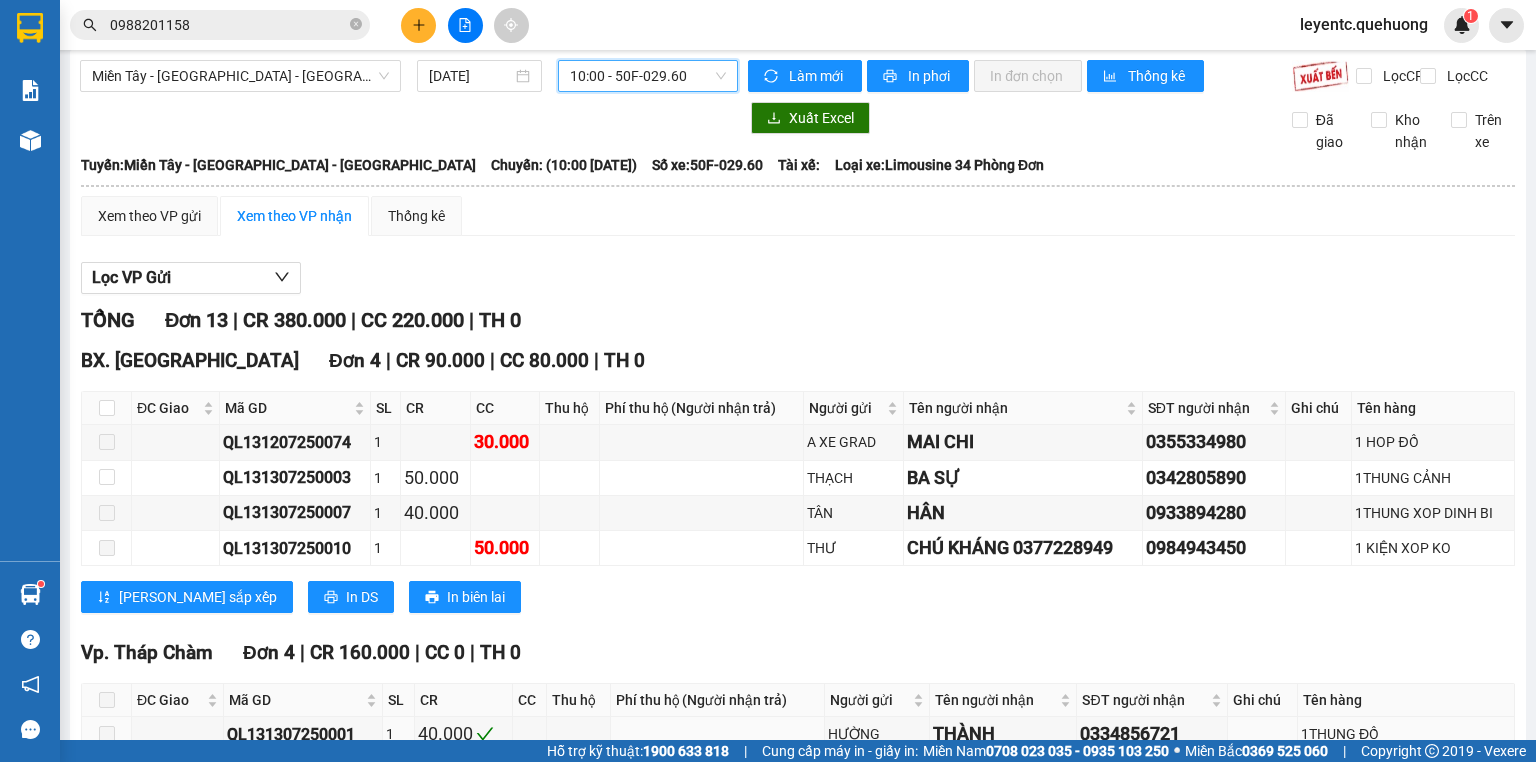 scroll, scrollTop: 0, scrollLeft: 0, axis: both 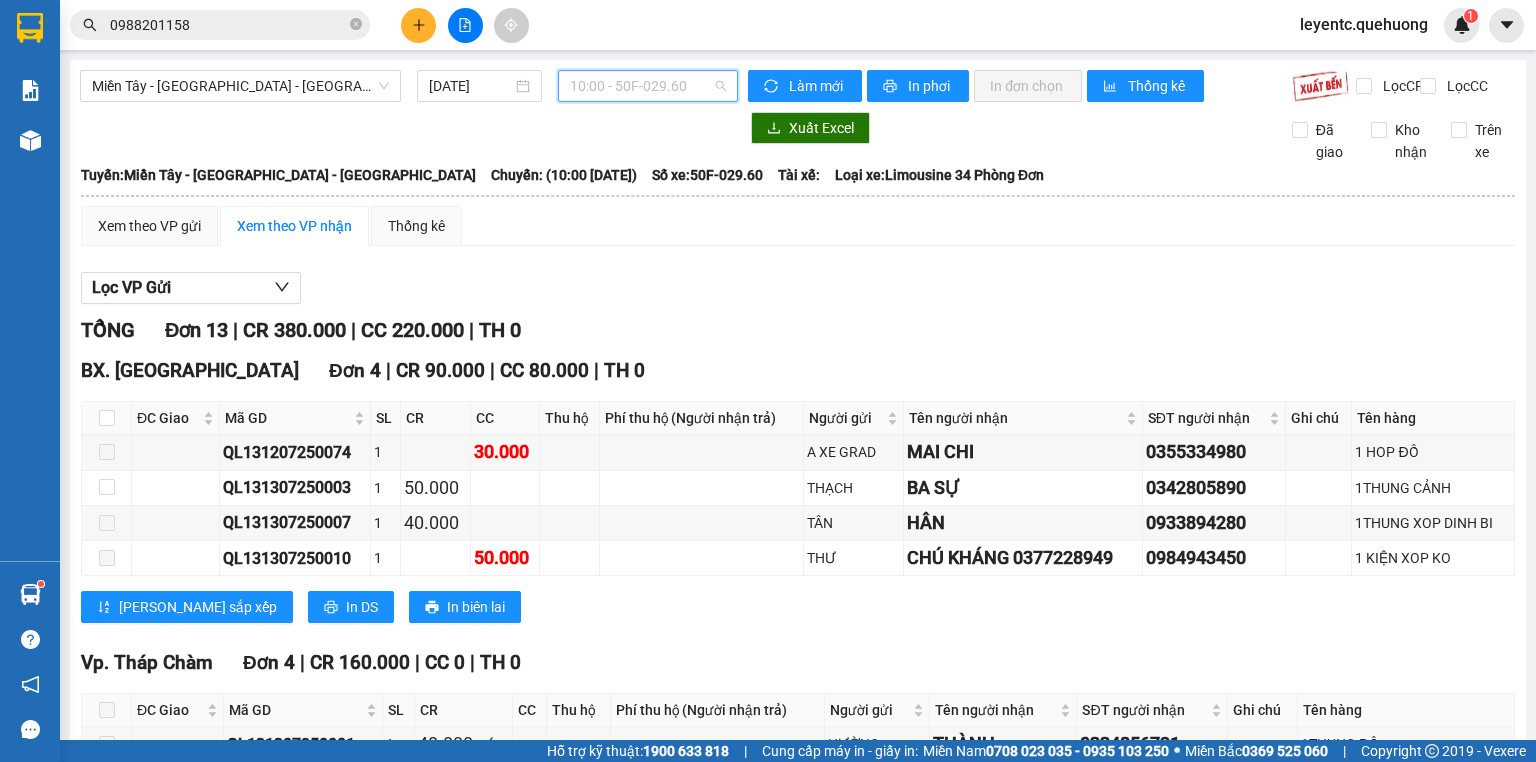 click on "10:00     - 50F-029.60" at bounding box center [648, 86] 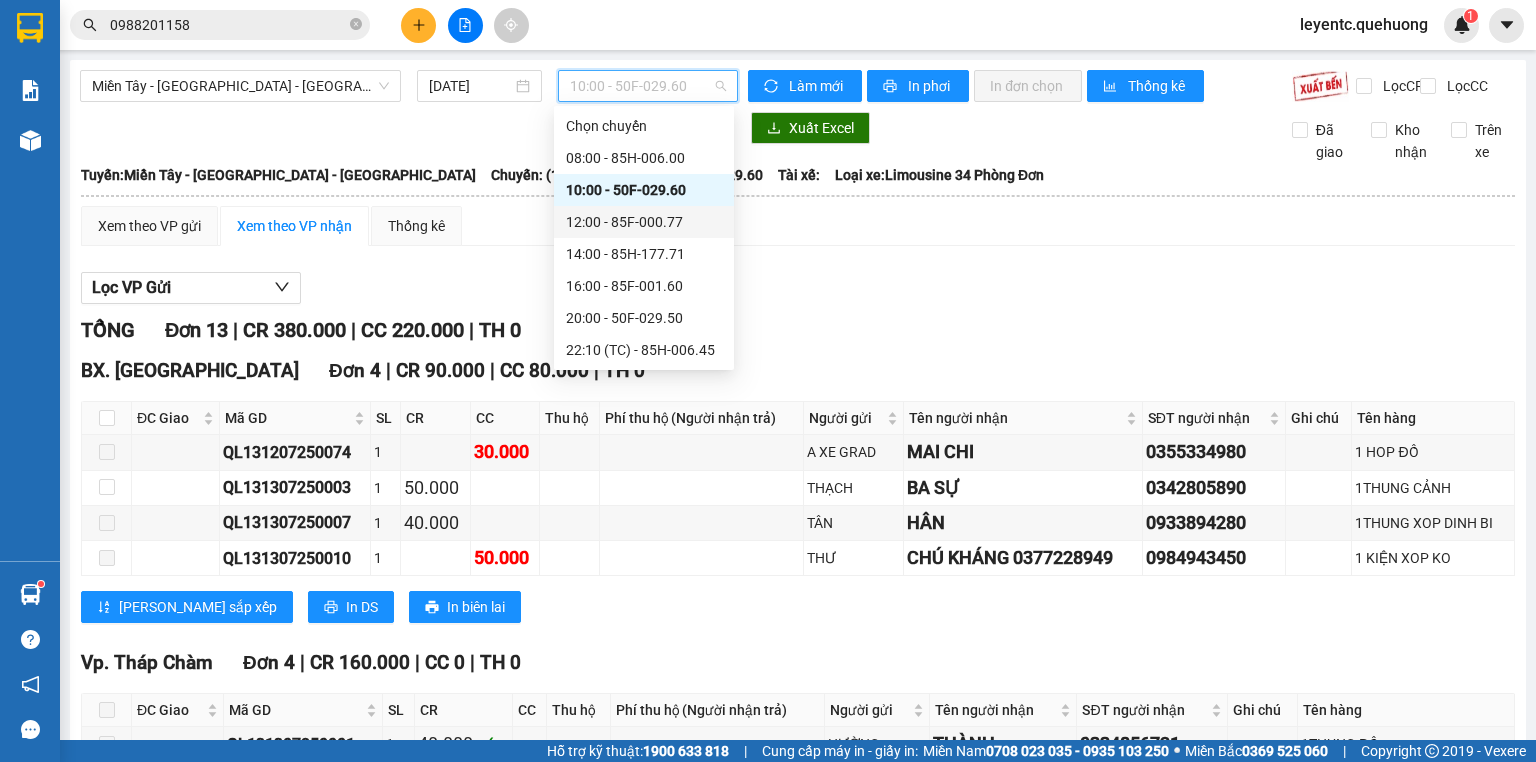 click on "12:00     - 85F-000.77" at bounding box center (644, 222) 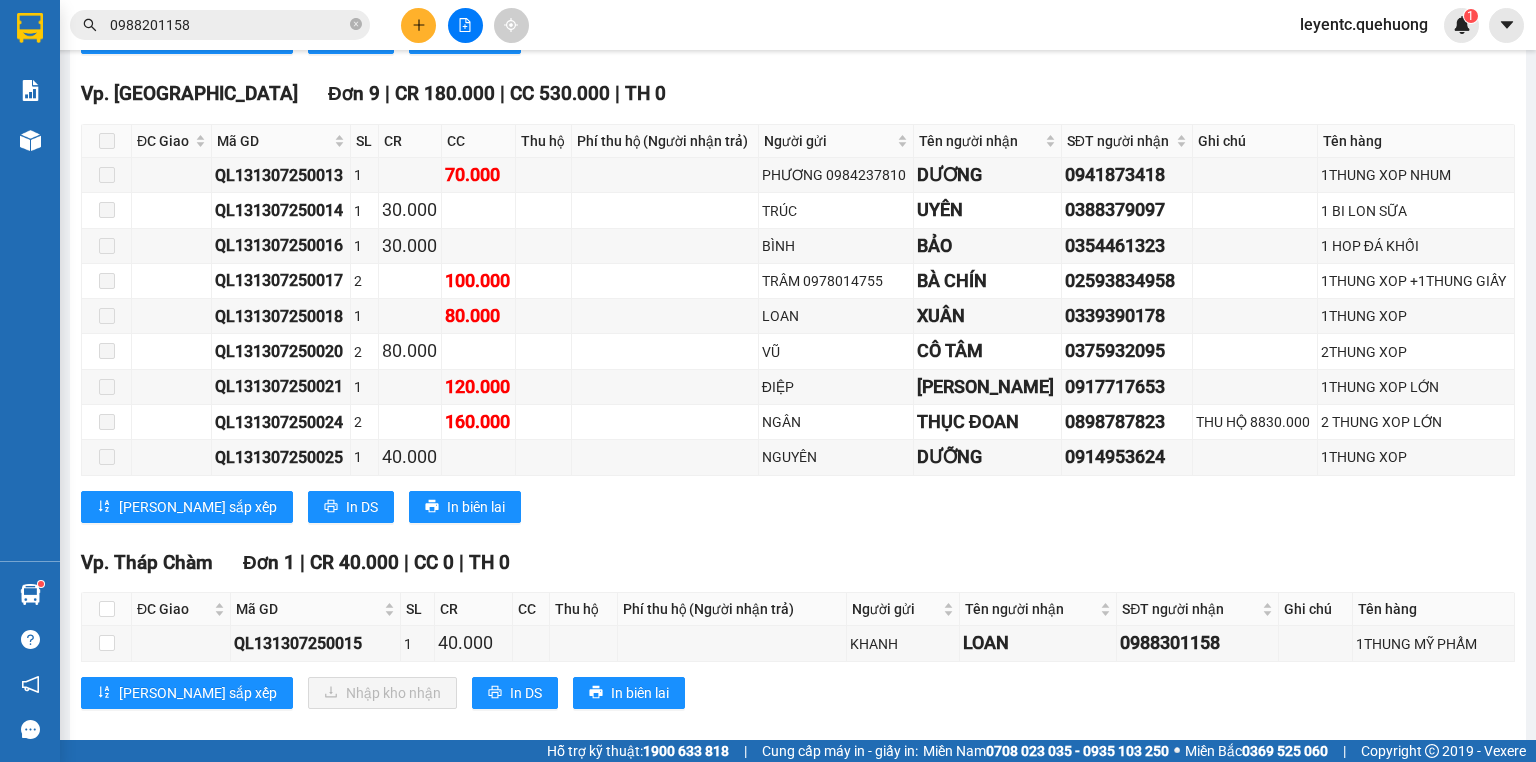 scroll, scrollTop: 756, scrollLeft: 0, axis: vertical 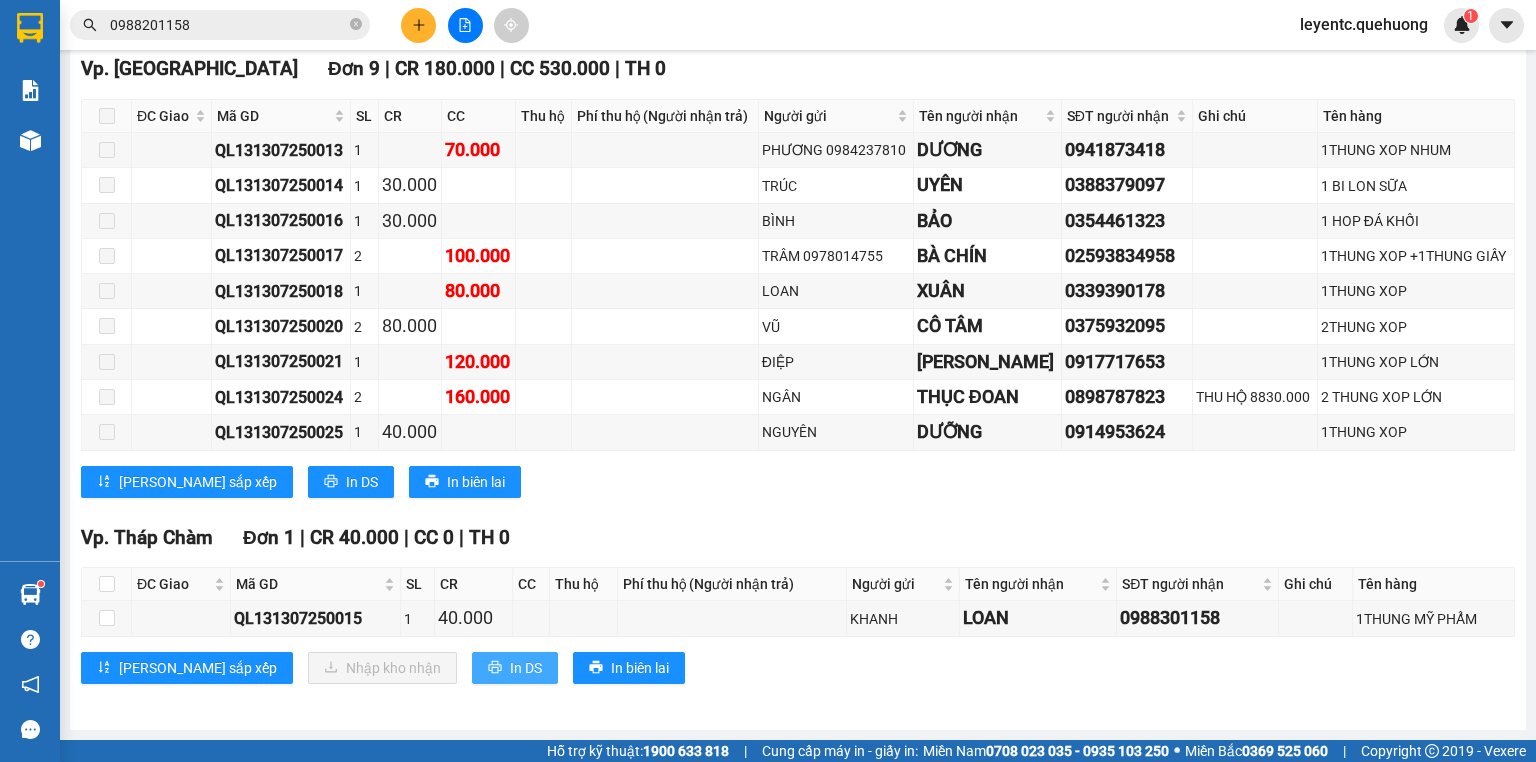 click on "In DS" at bounding box center (515, 668) 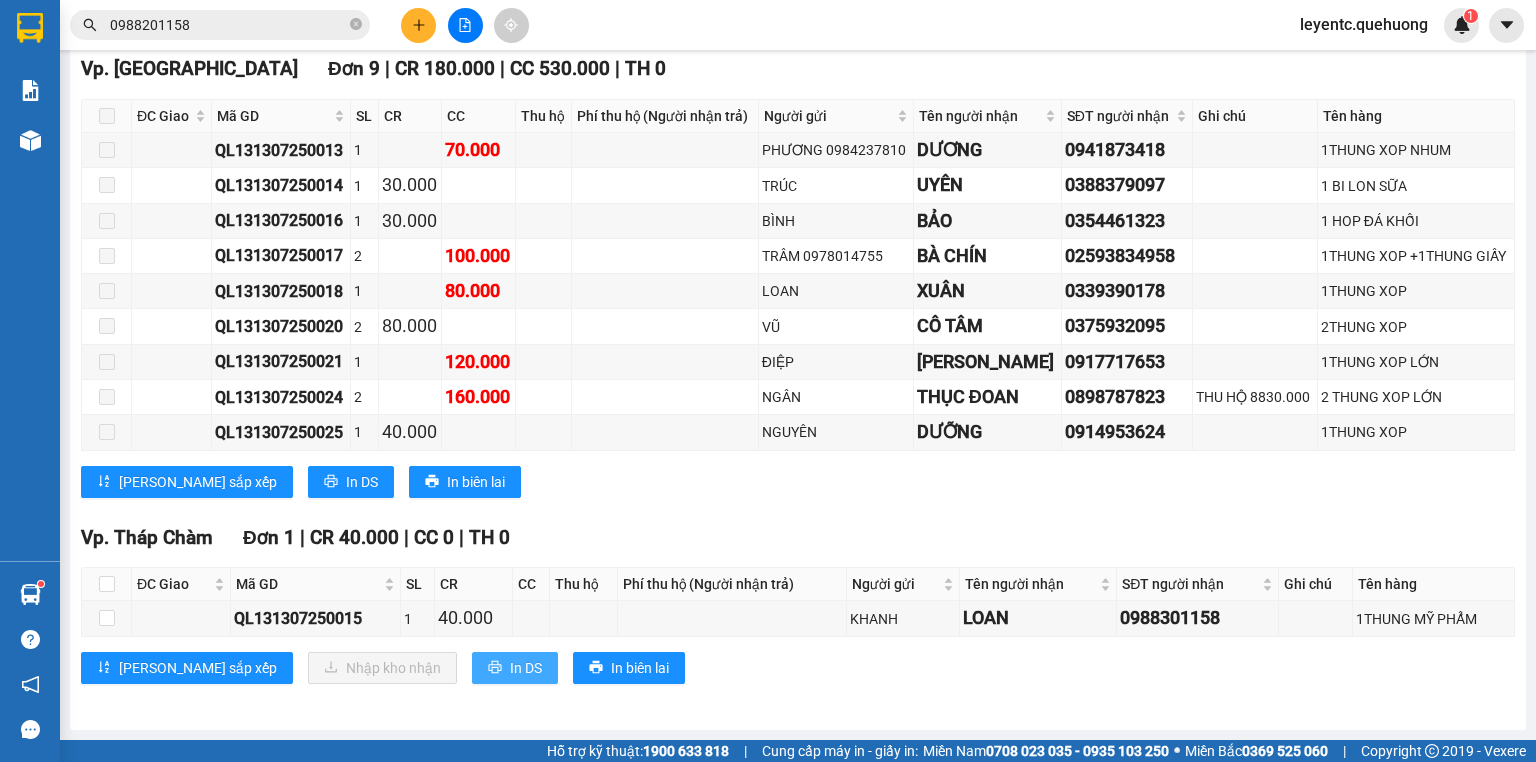 scroll, scrollTop: 0, scrollLeft: 0, axis: both 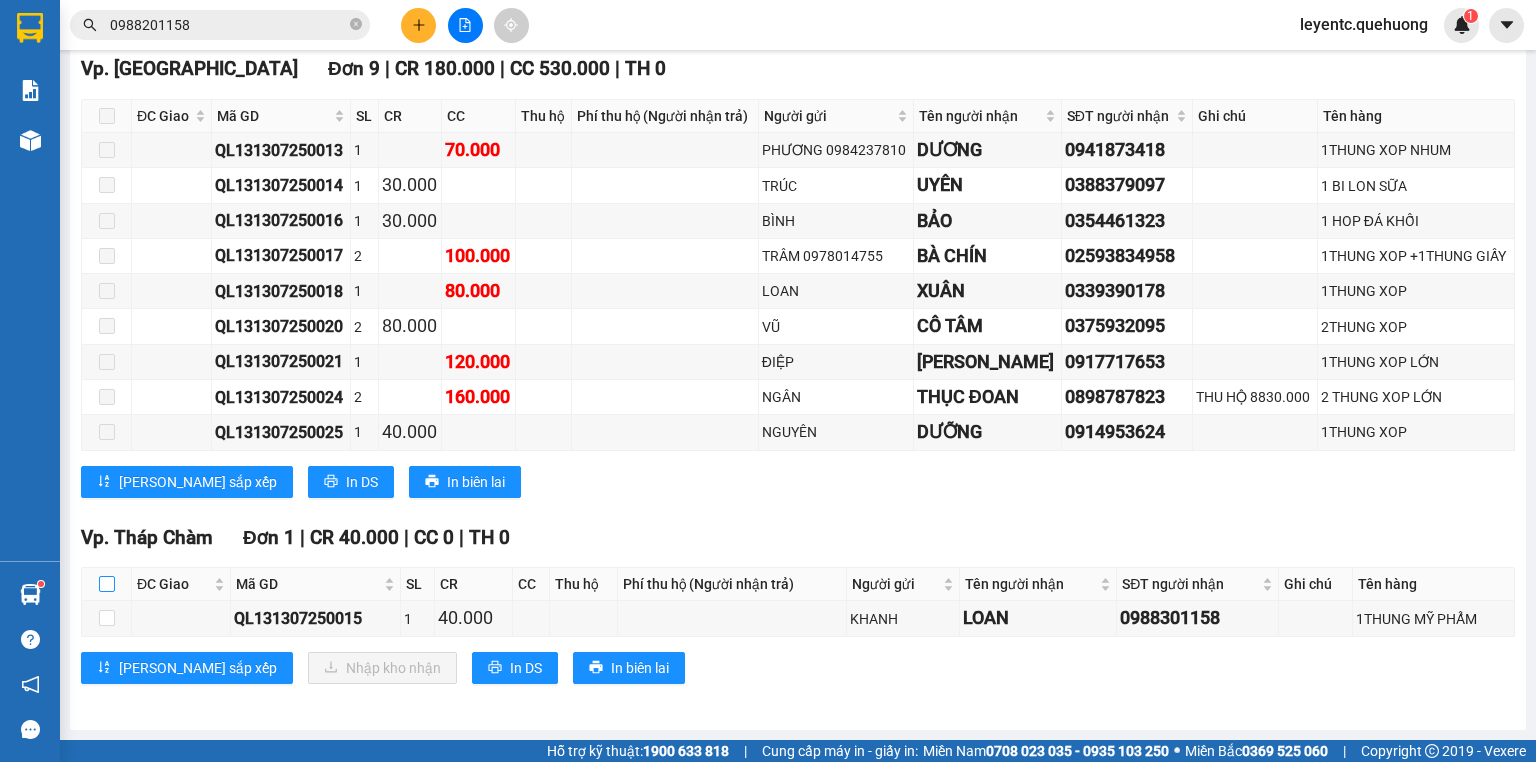 click at bounding box center (107, 584) 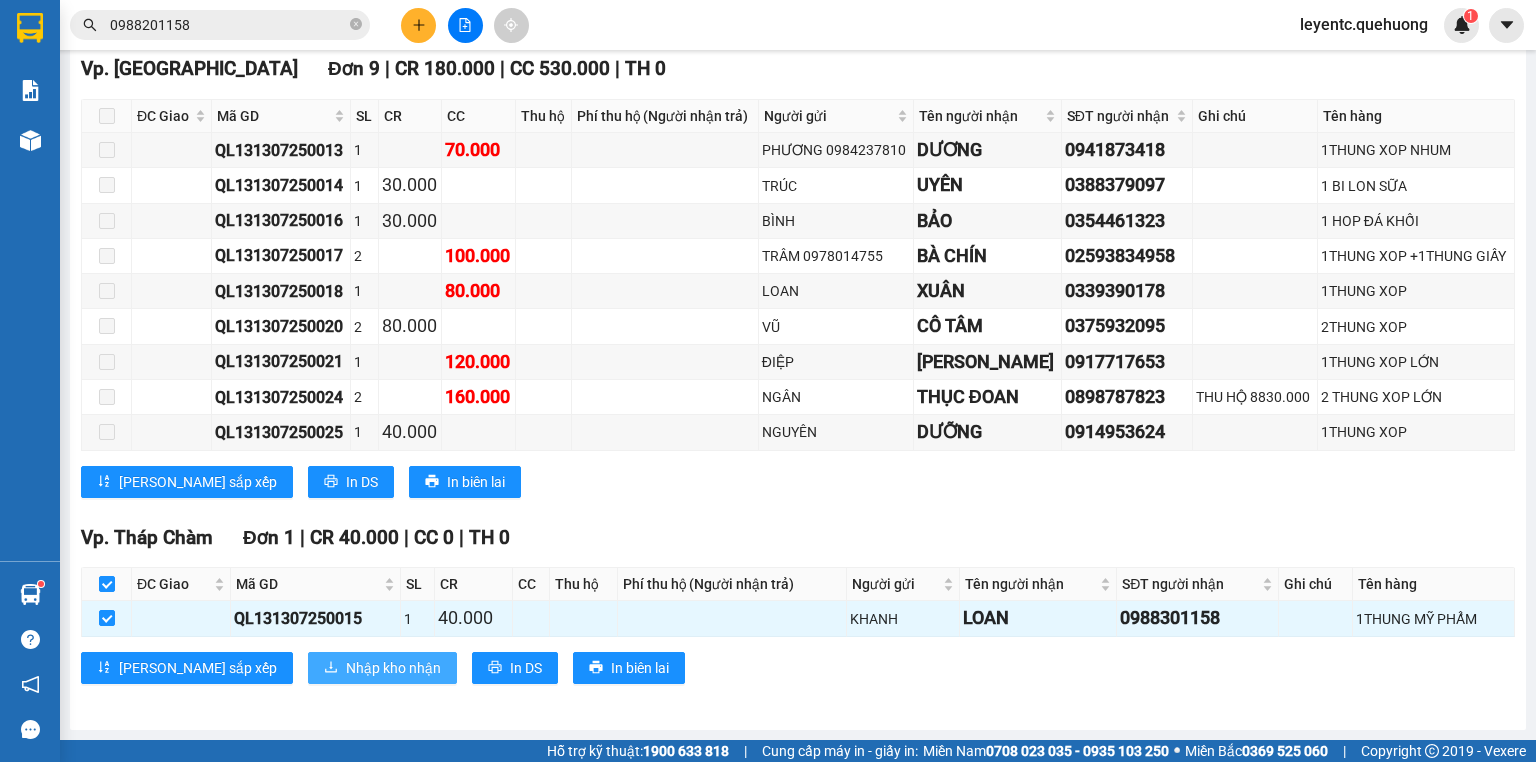 click on "Nhập kho nhận" at bounding box center (393, 668) 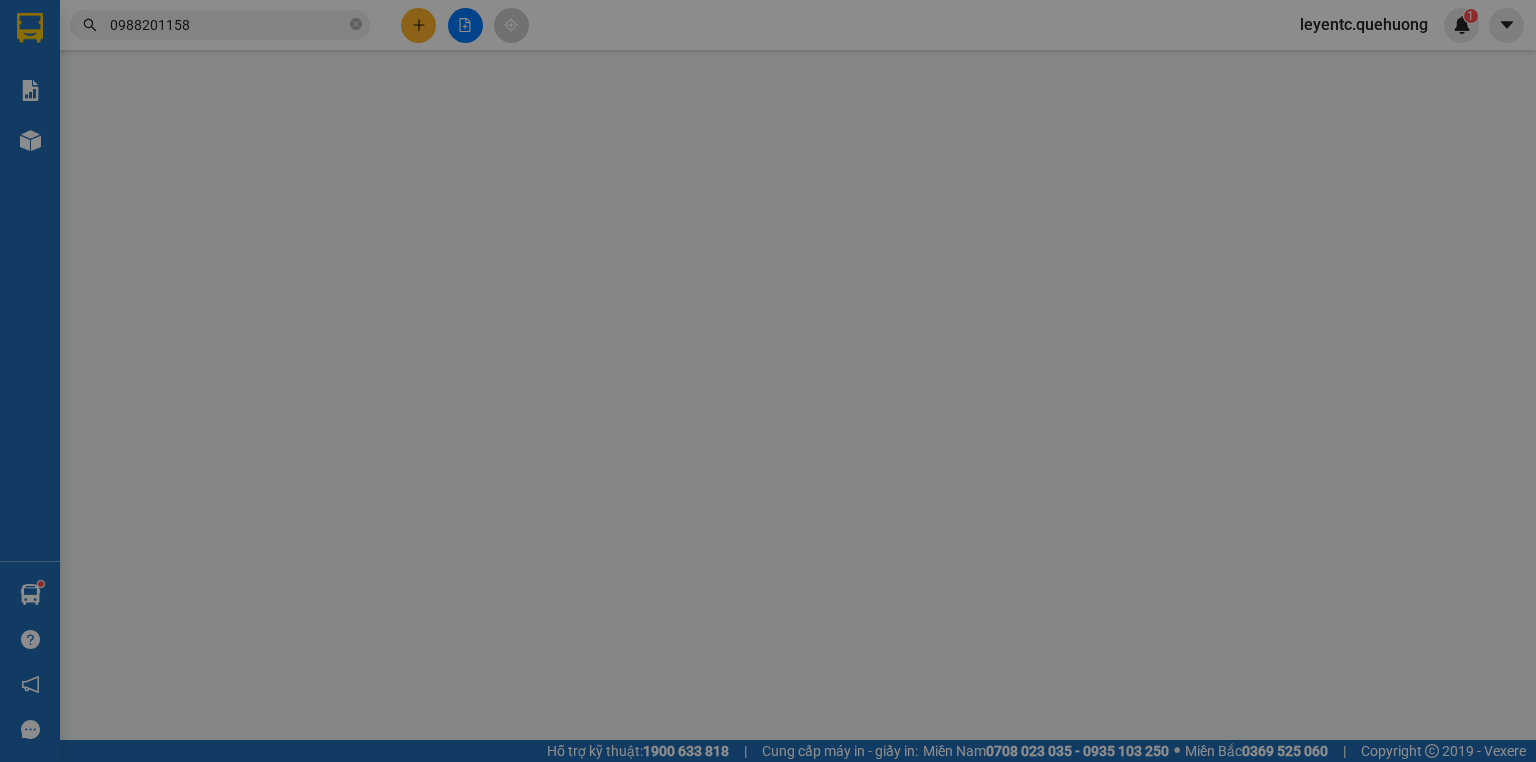 scroll, scrollTop: 0, scrollLeft: 0, axis: both 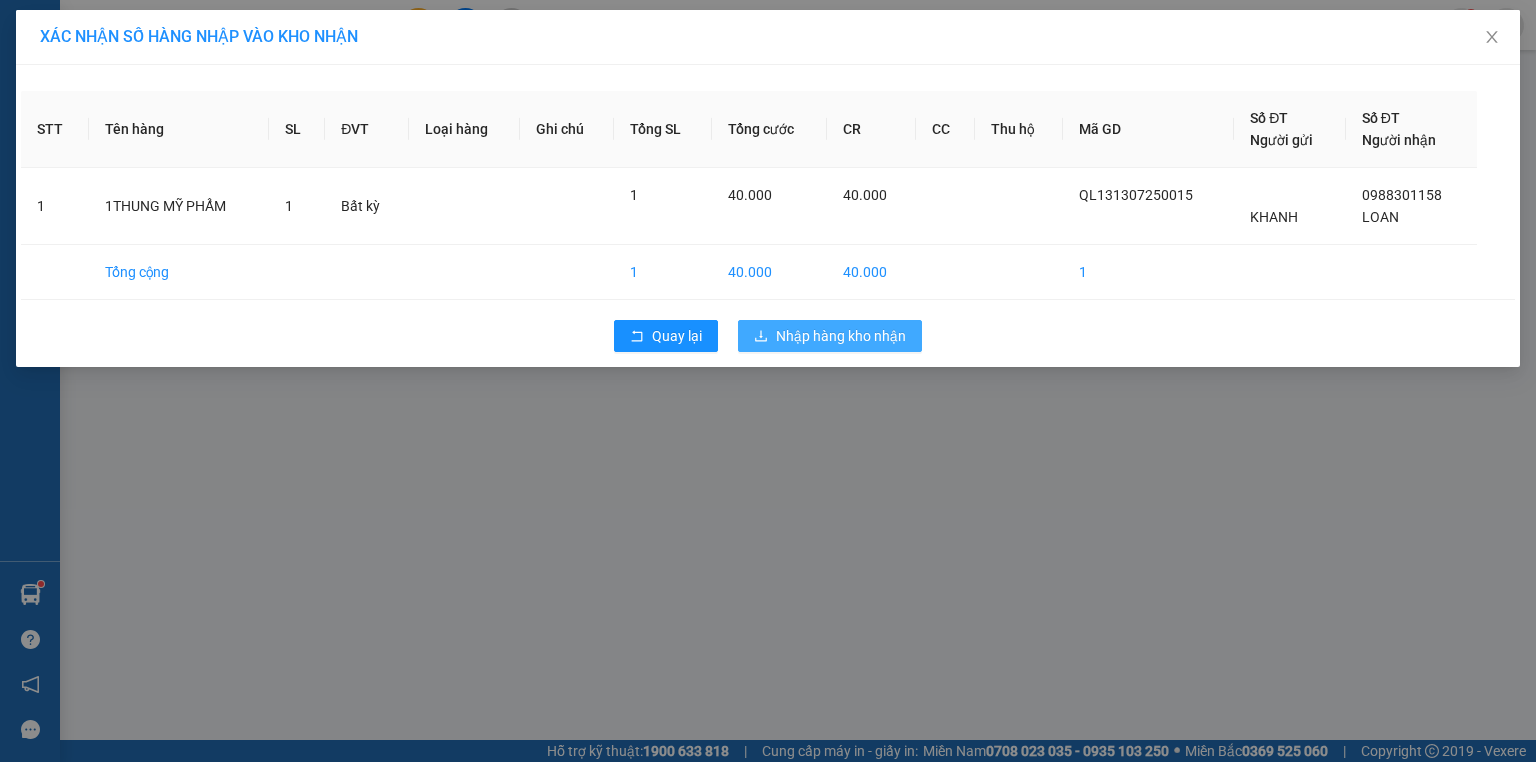 click on "Nhập hàng kho nhận" at bounding box center [841, 336] 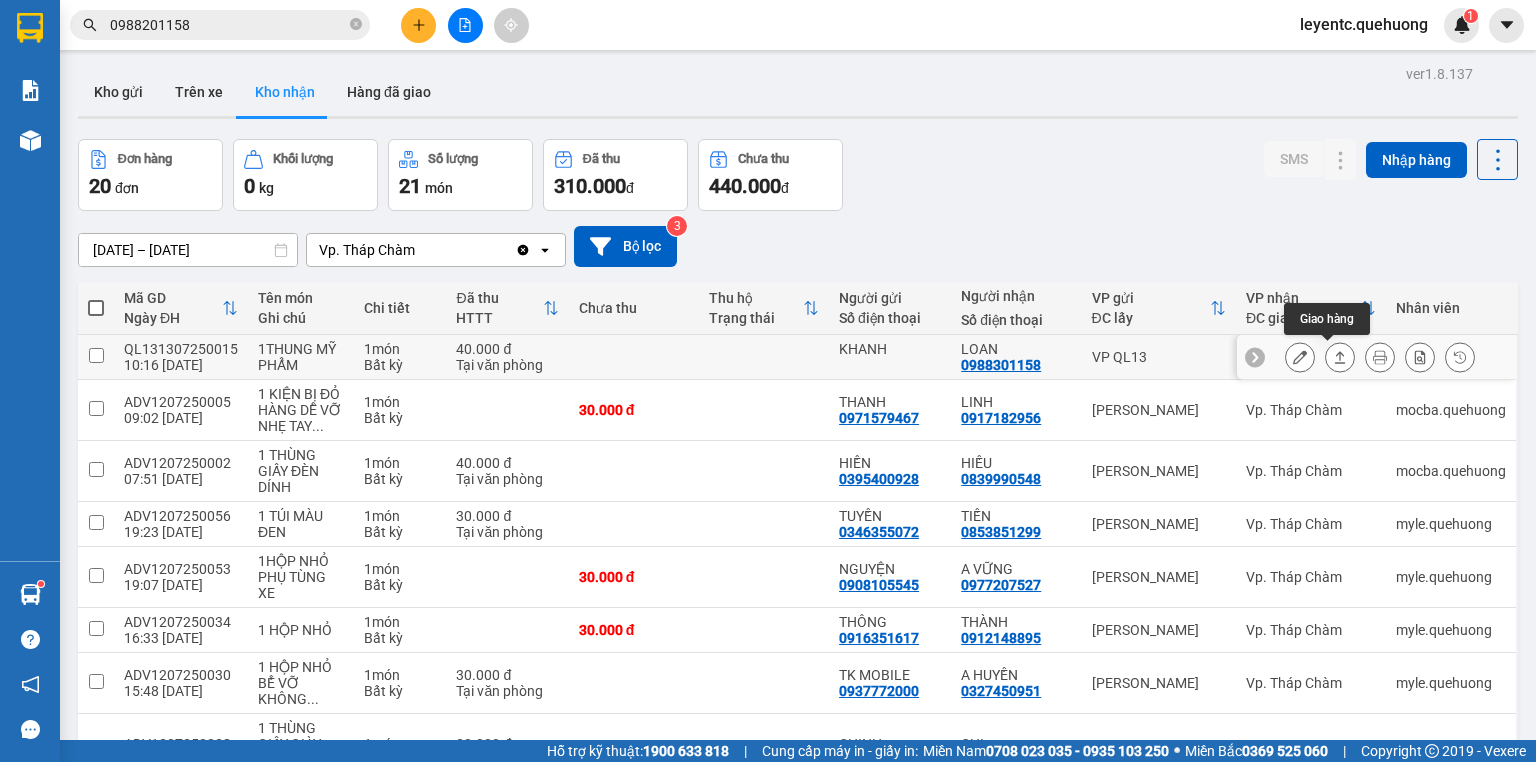 click 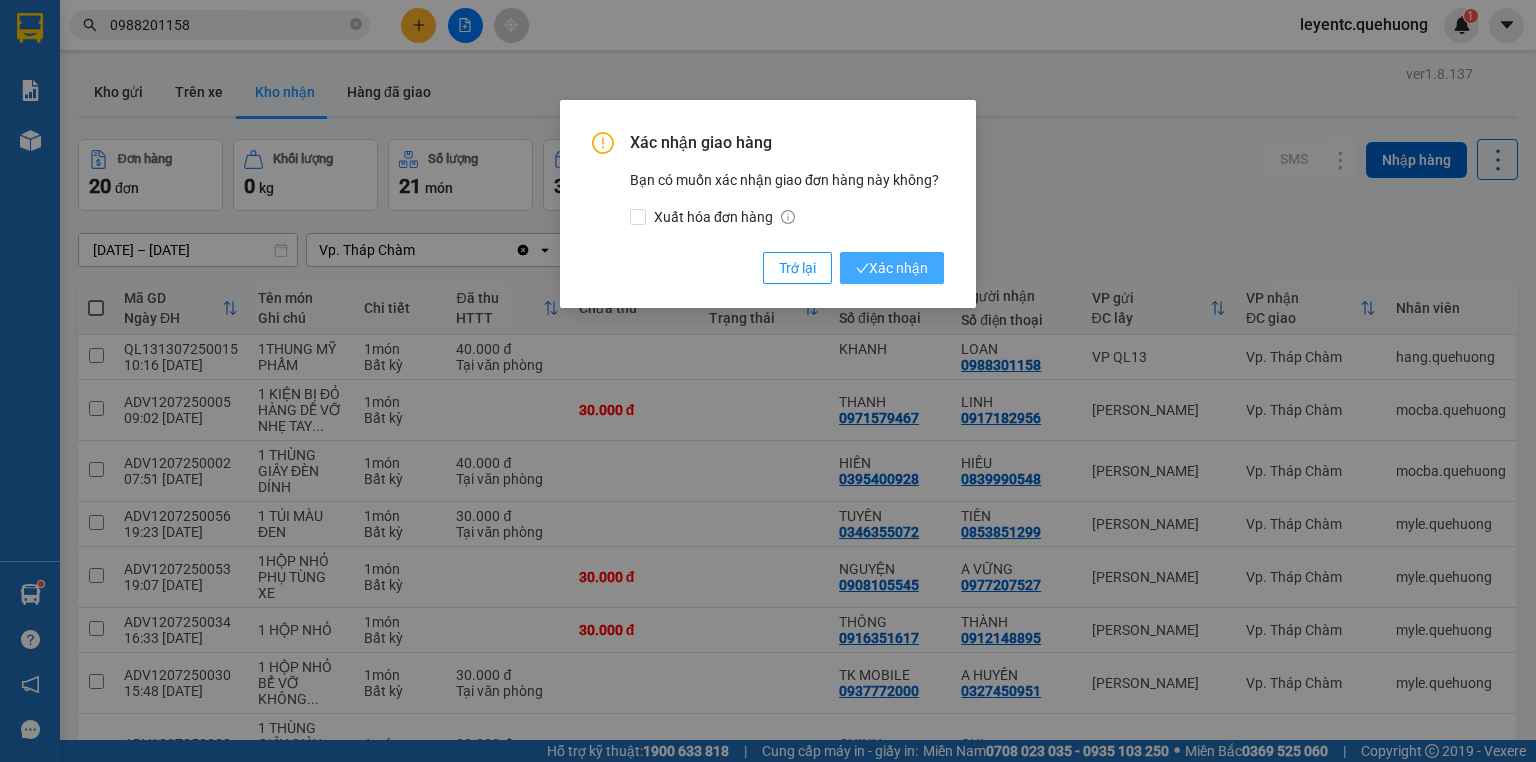 click 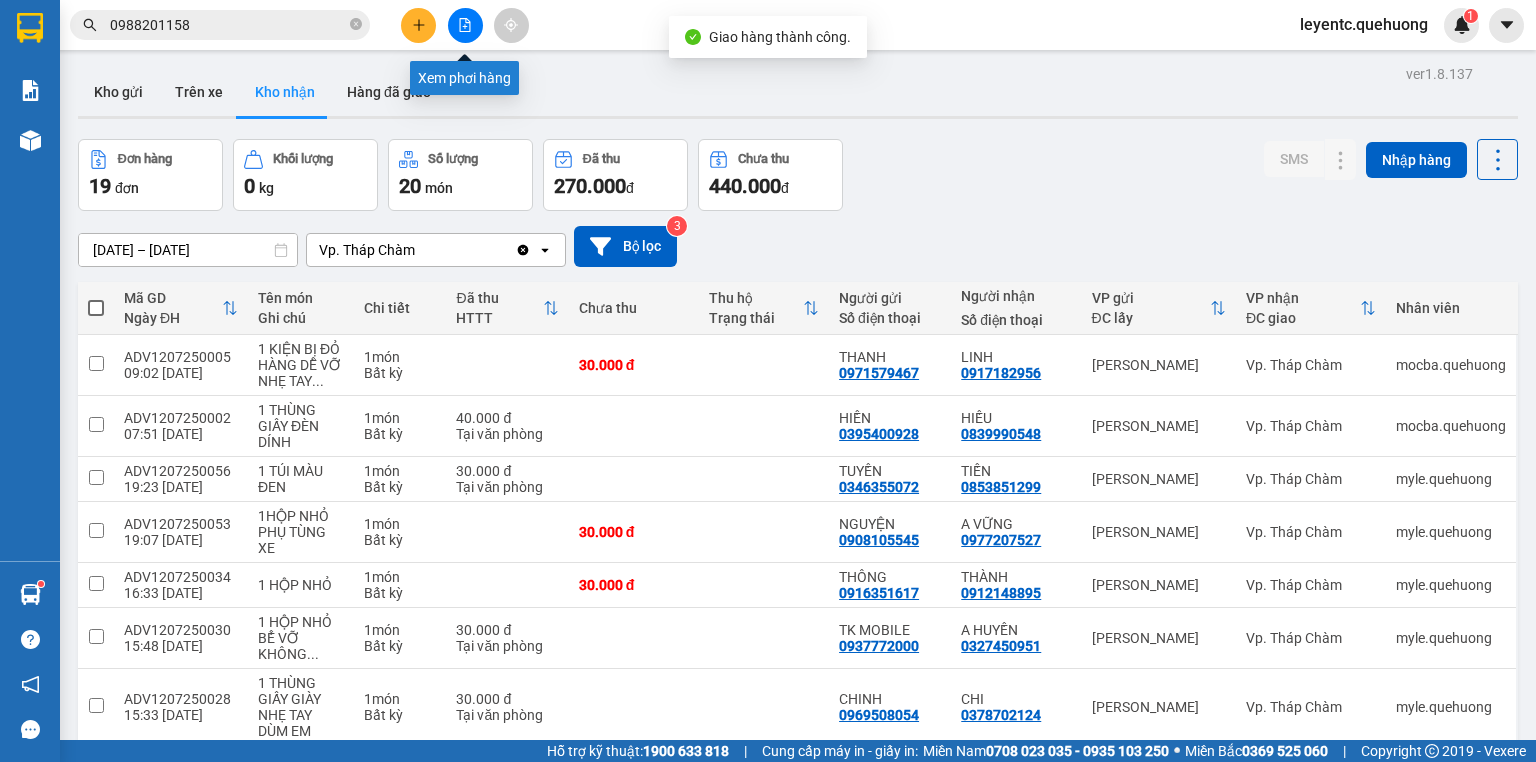 click 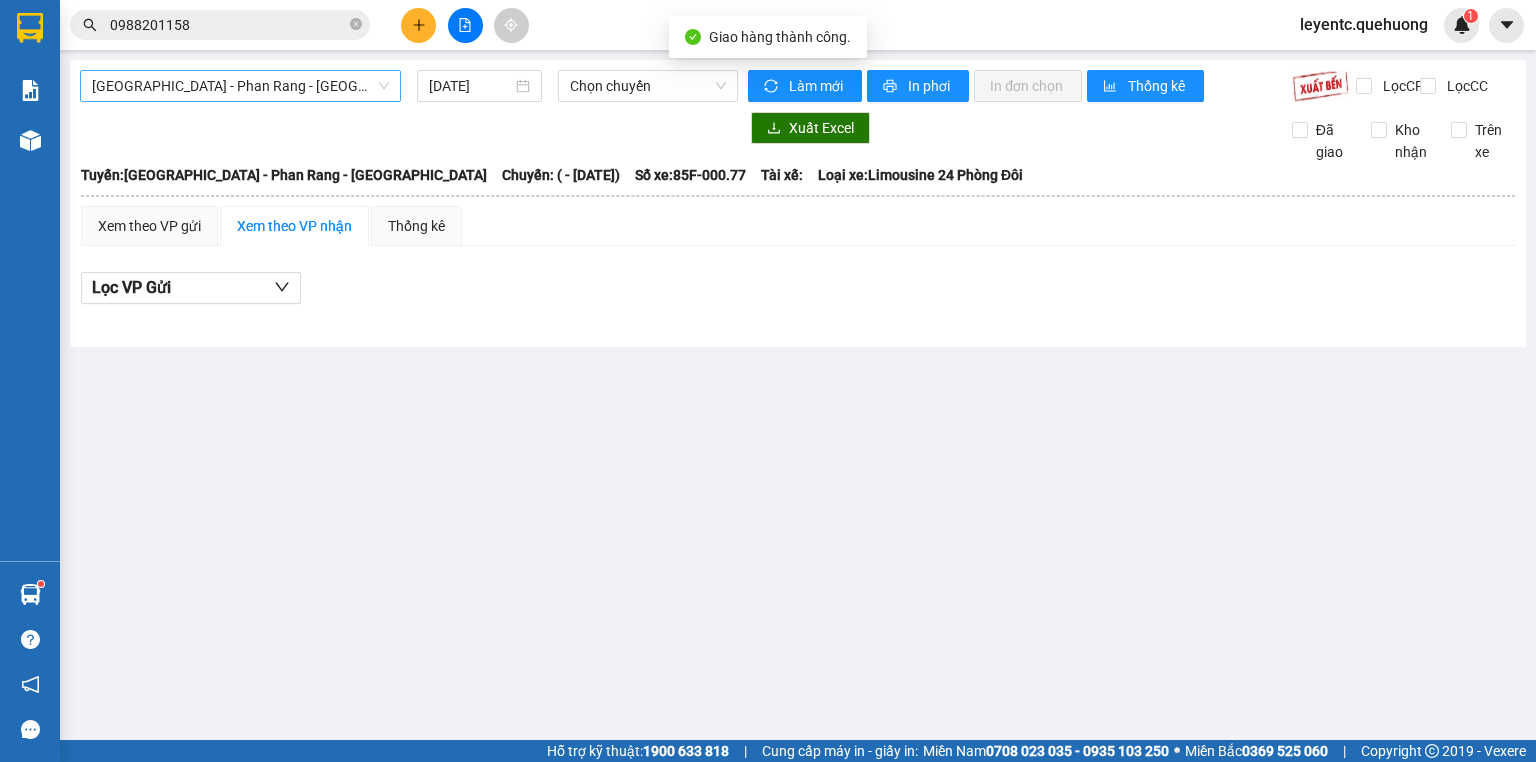 drag, startPoint x: 379, startPoint y: 68, endPoint x: 371, endPoint y: 80, distance: 14.422205 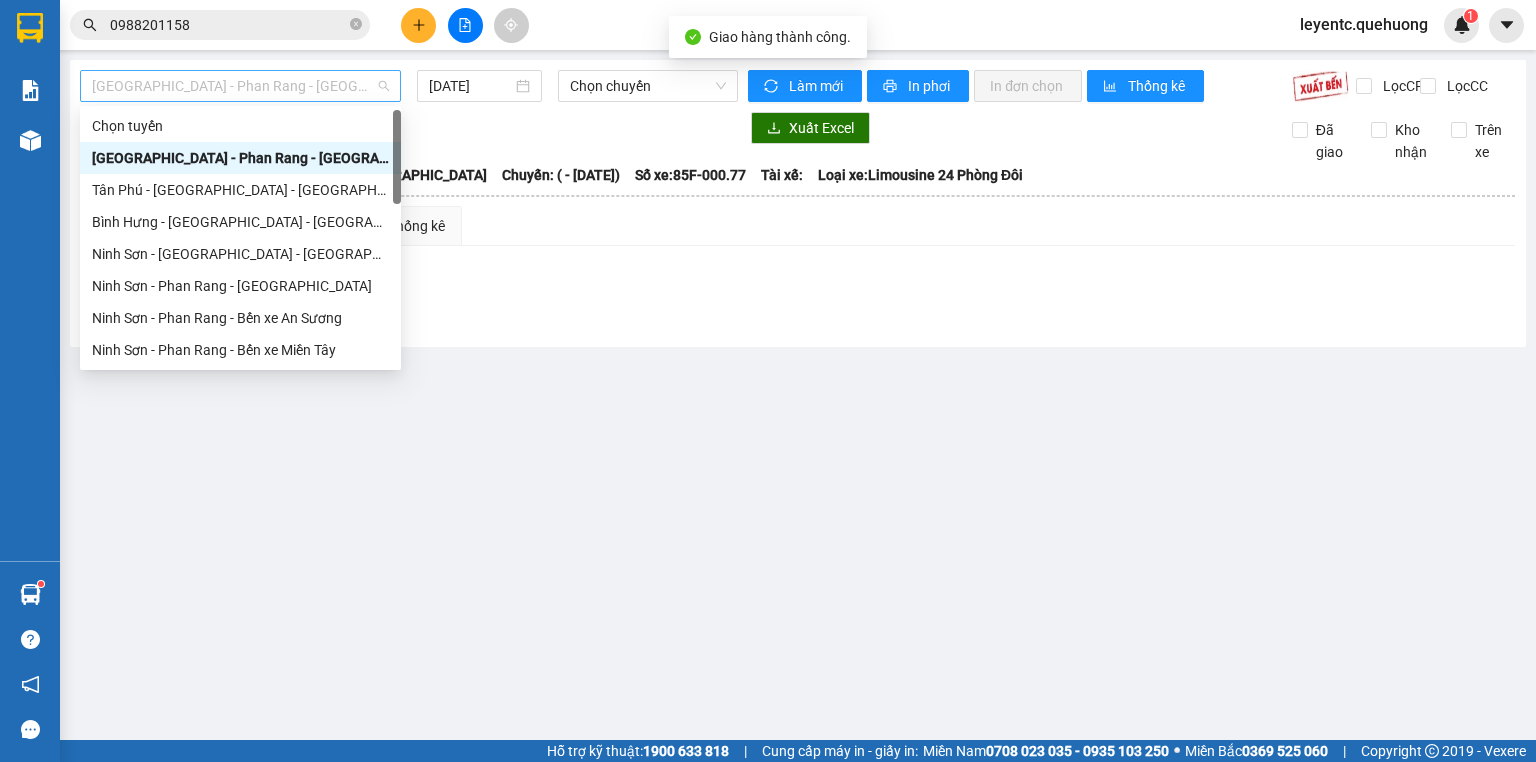 click on "[GEOGRAPHIC_DATA] - Phan Rang - [GEOGRAPHIC_DATA]" at bounding box center [240, 86] 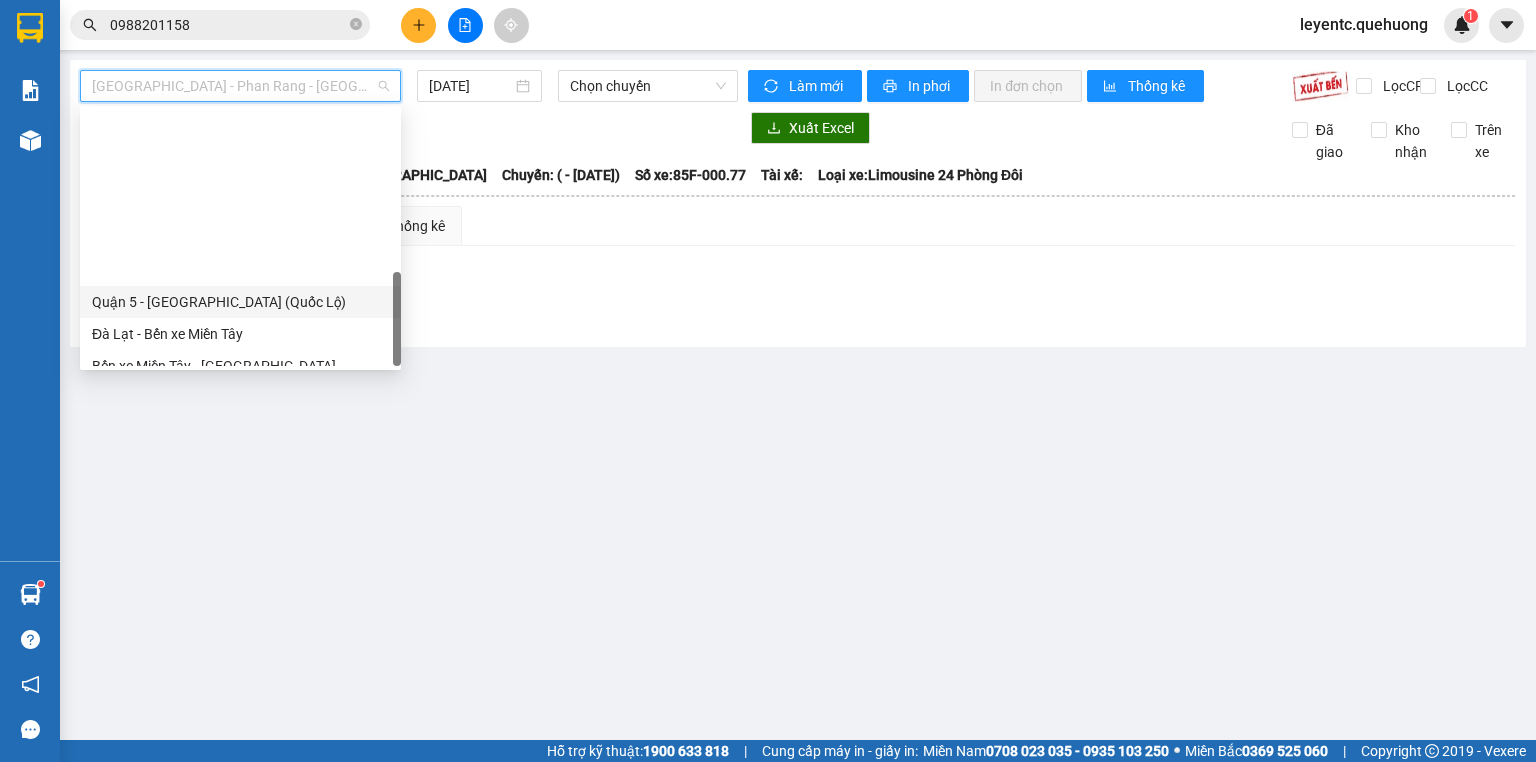 scroll, scrollTop: 608, scrollLeft: 0, axis: vertical 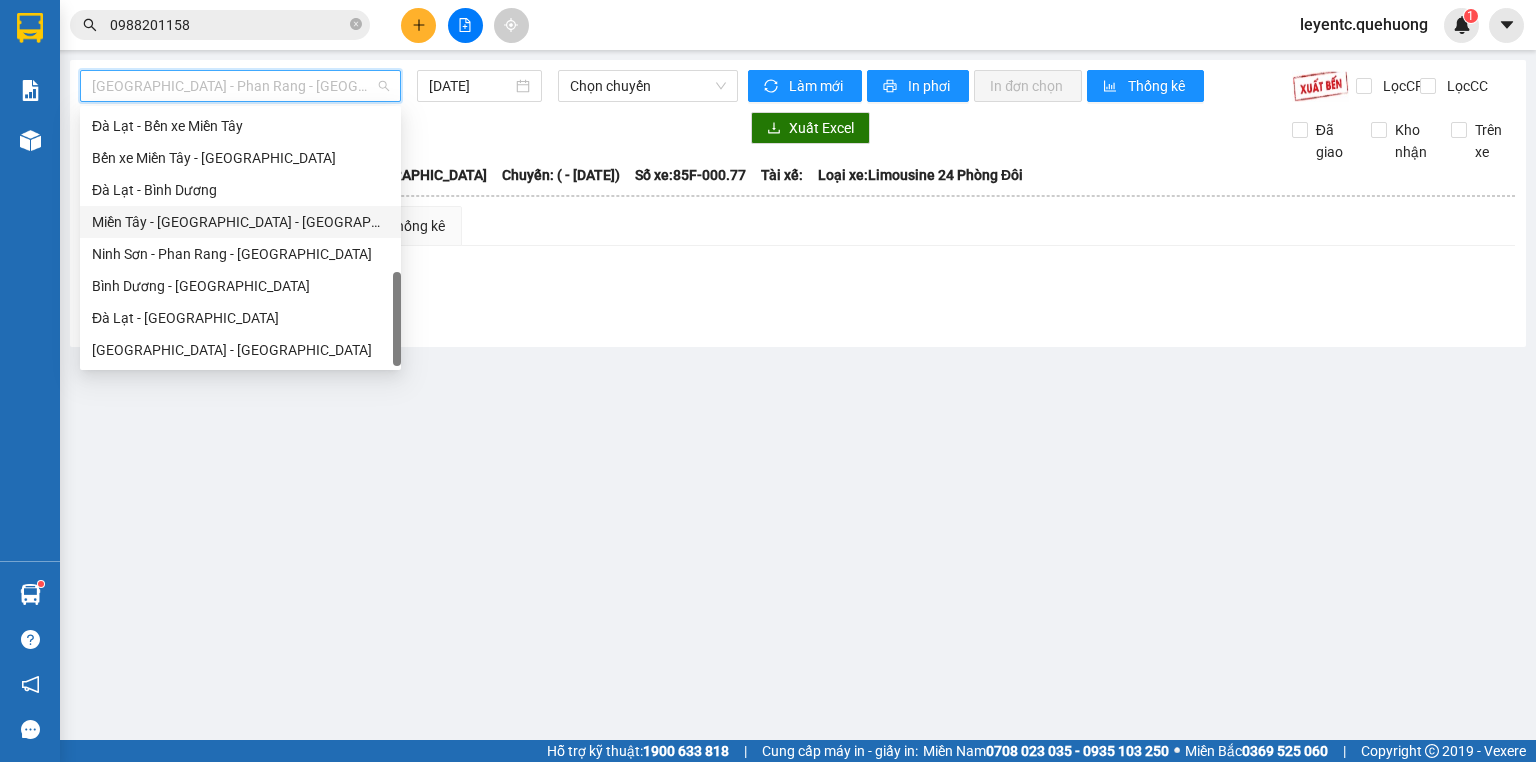 click on "Miền Tây - [GEOGRAPHIC_DATA] - [GEOGRAPHIC_DATA]" at bounding box center (240, 222) 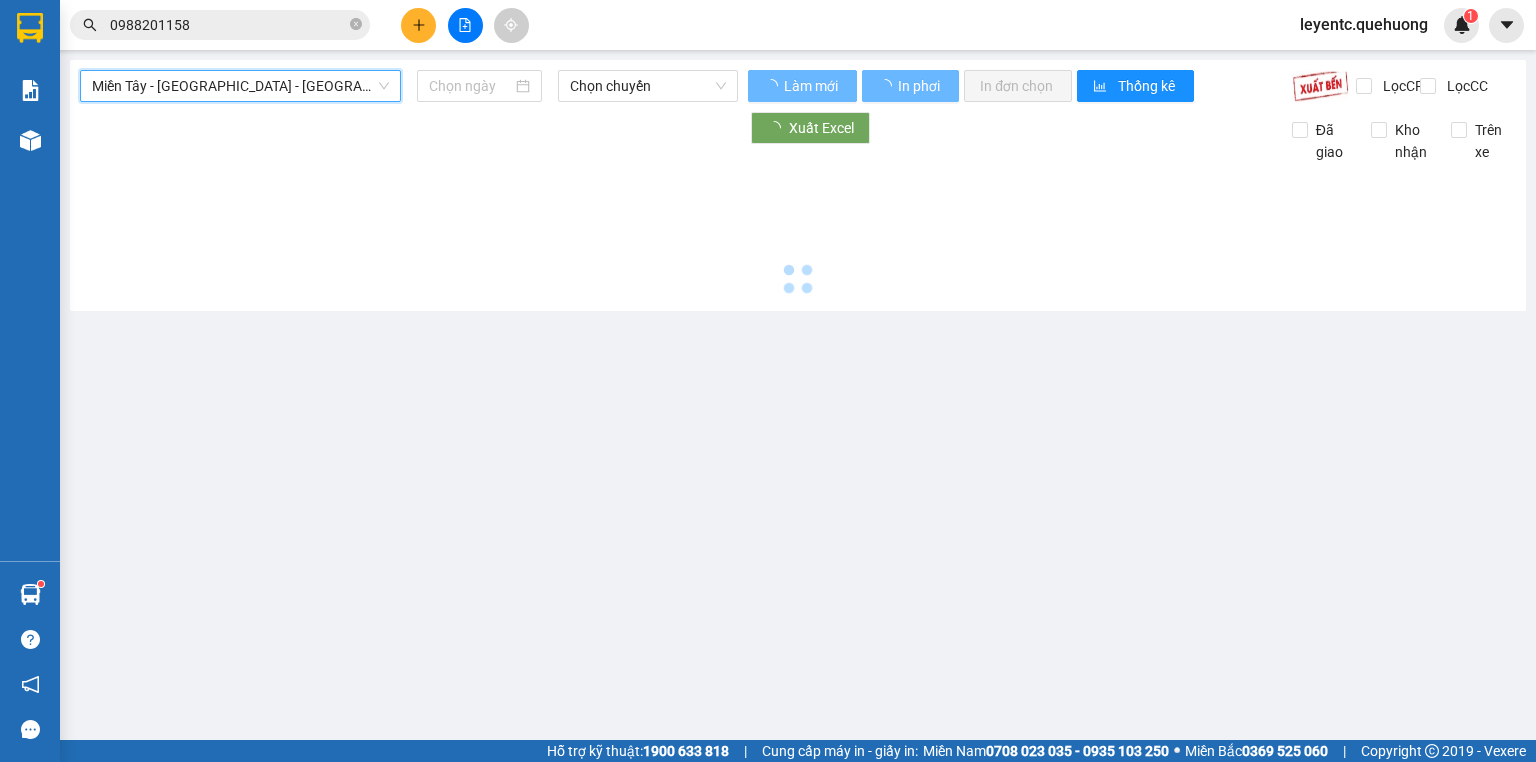 type on "[DATE]" 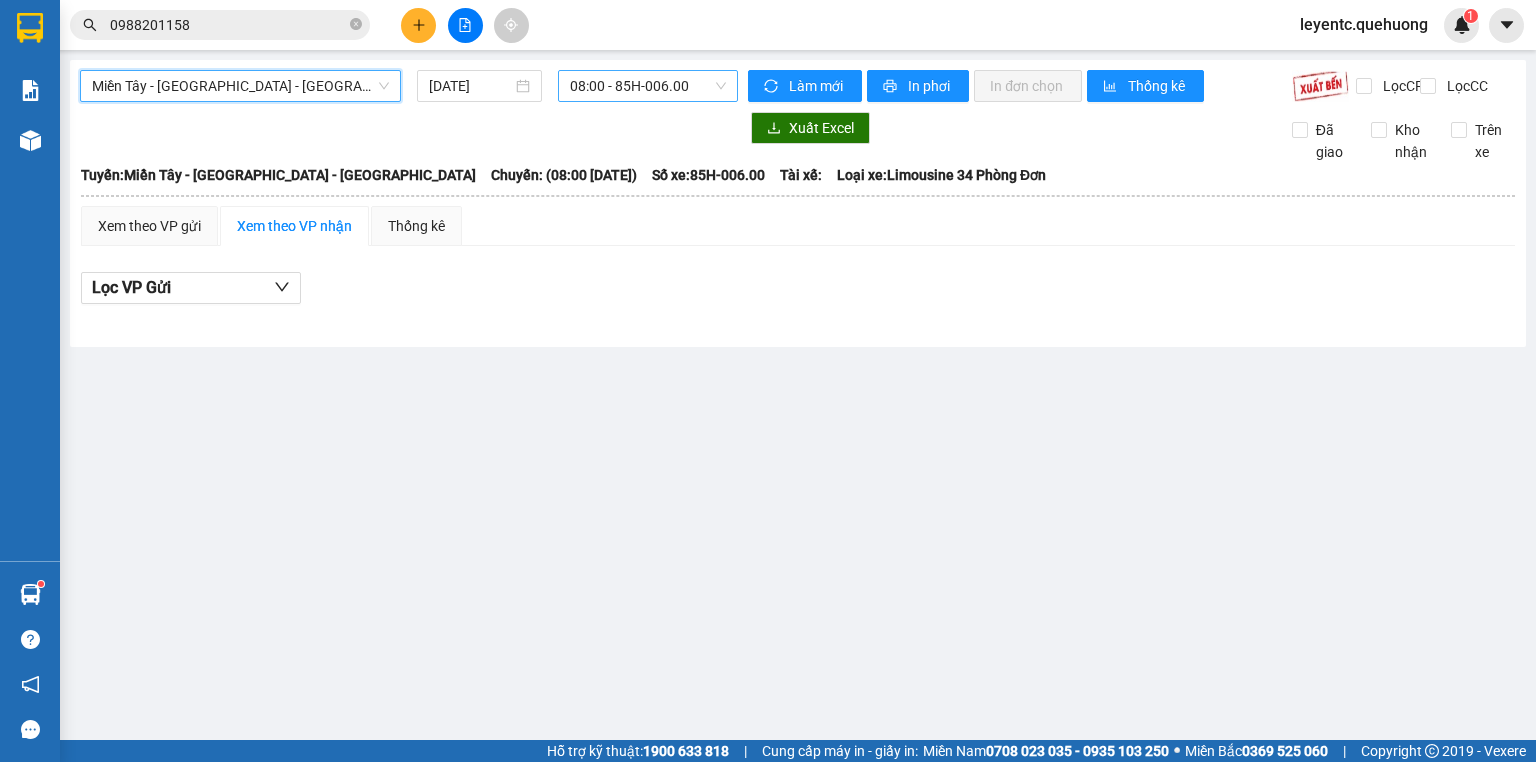 click on "08:00     - 85H-006.00" at bounding box center [648, 86] 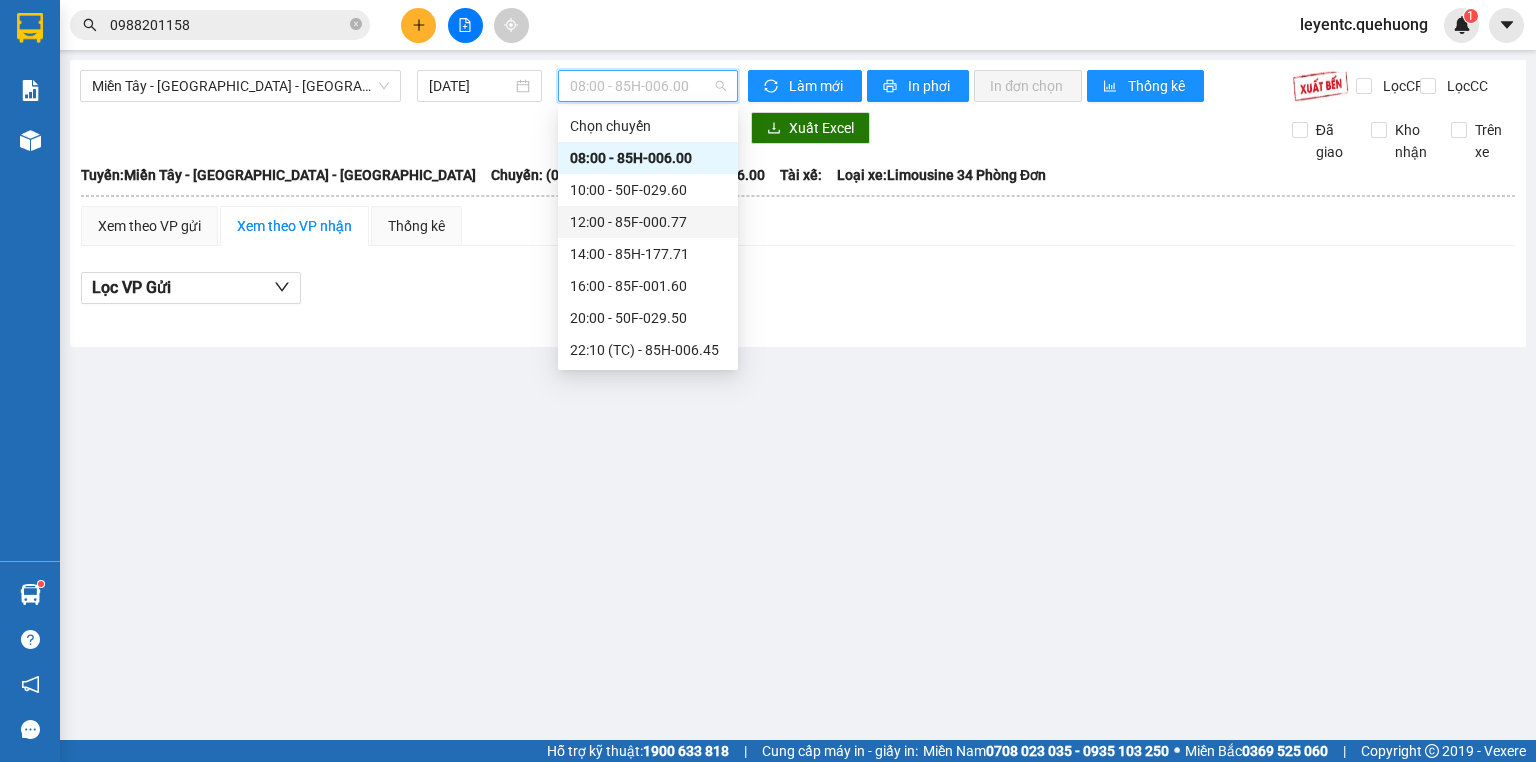 click on "12:00     - 85F-000.77" at bounding box center [648, 222] 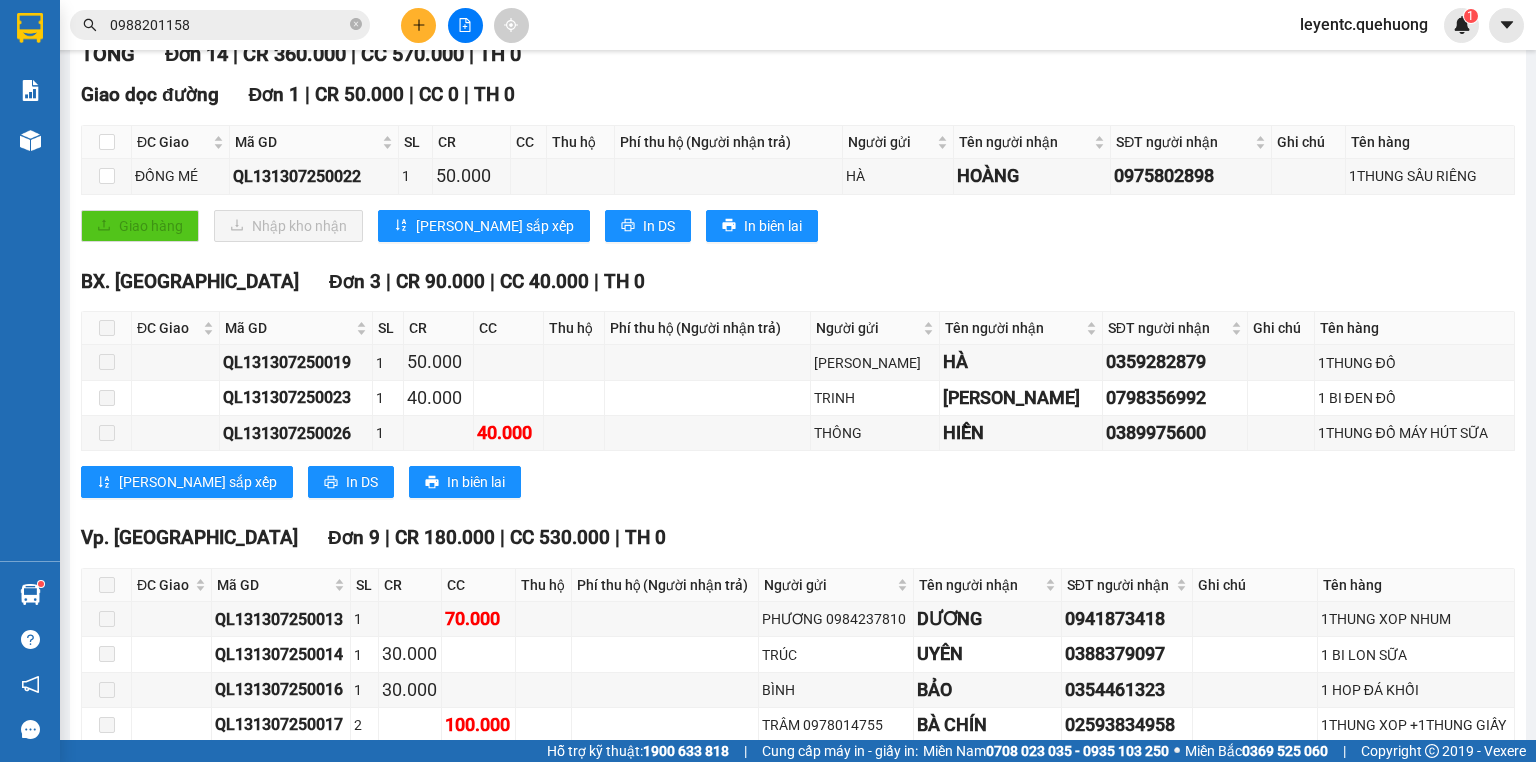 scroll, scrollTop: 0, scrollLeft: 0, axis: both 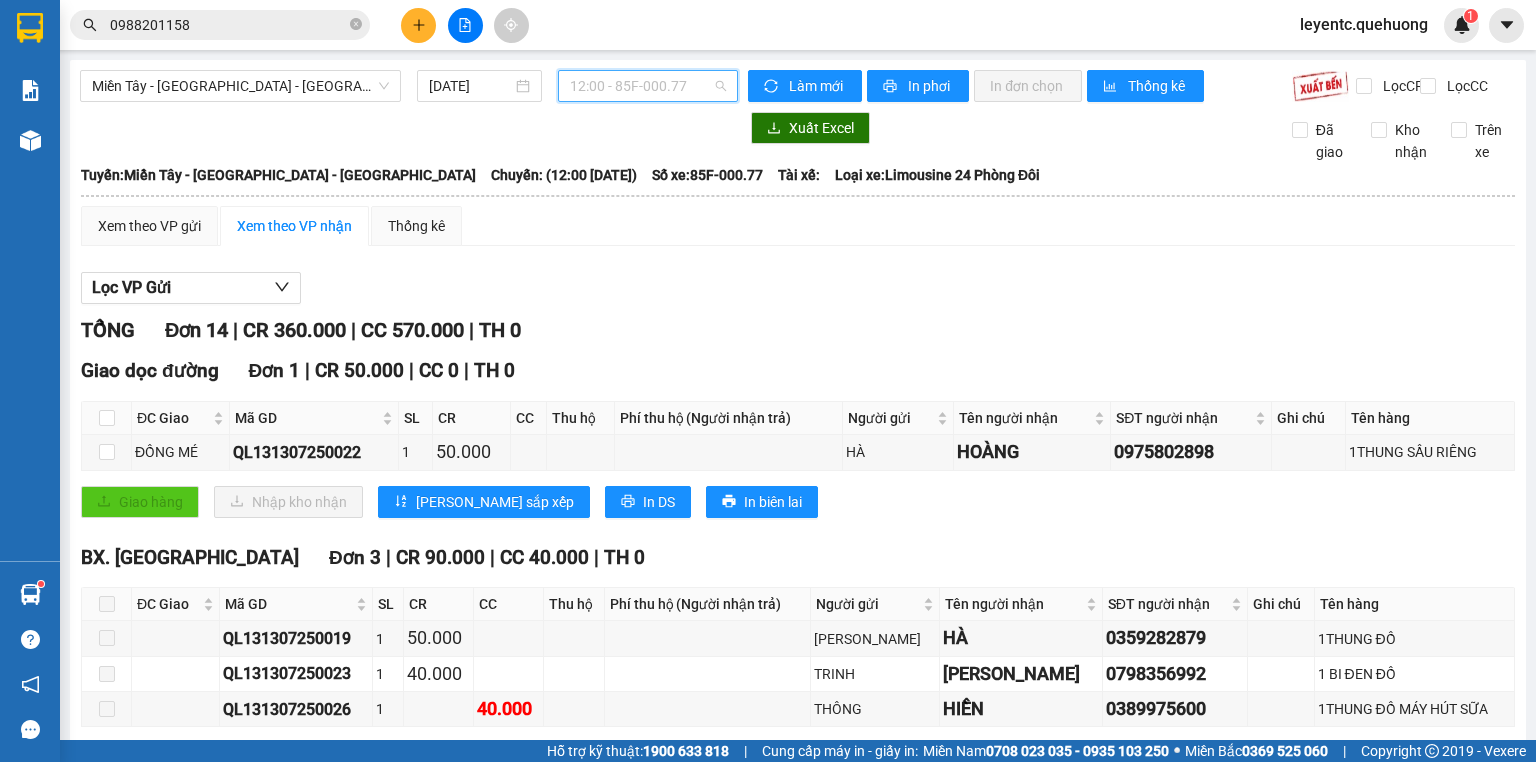 click on "12:00     - 85F-000.77" at bounding box center (648, 86) 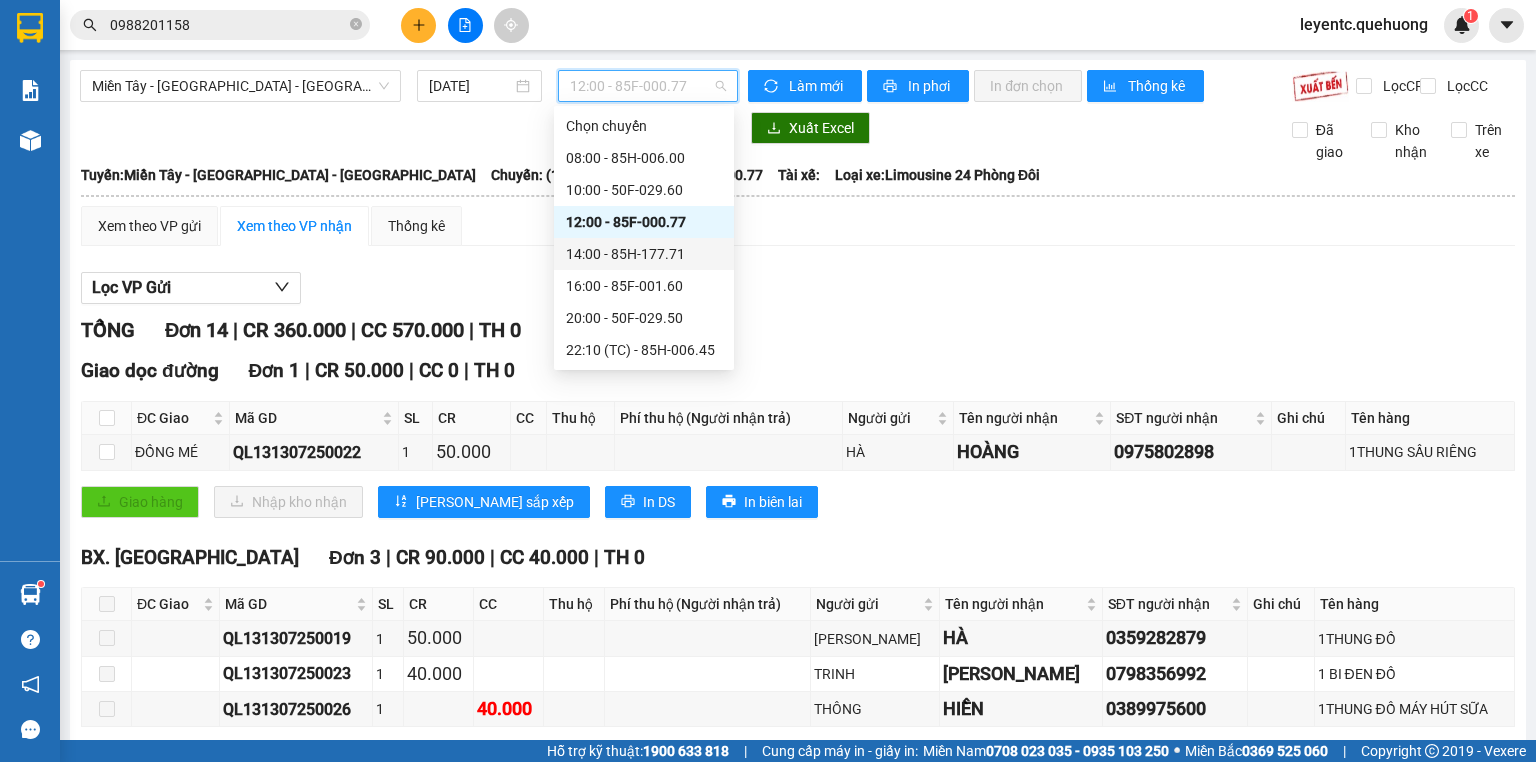 click on "14:00     - 85H-177.71" at bounding box center (644, 254) 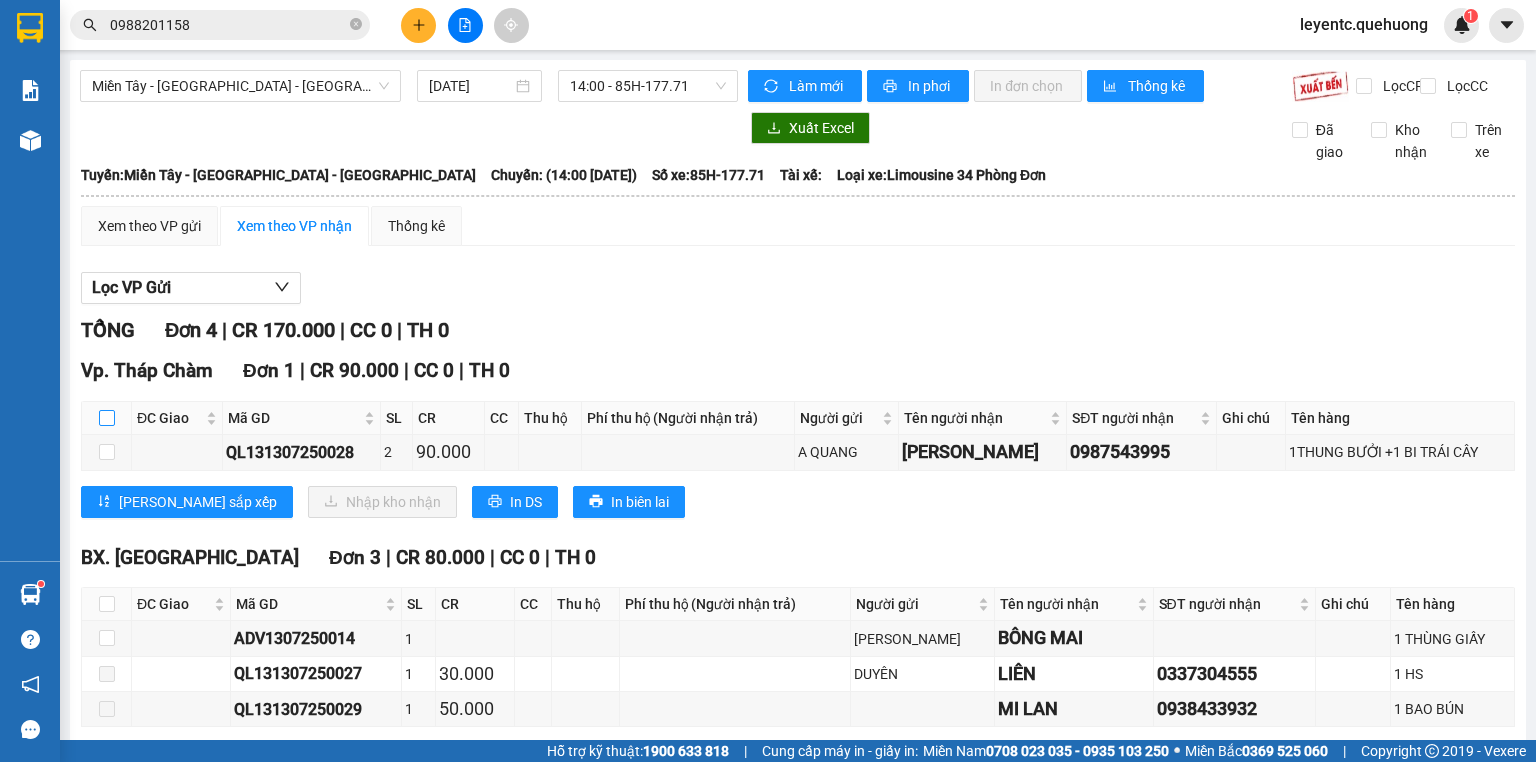 click at bounding box center (107, 418) 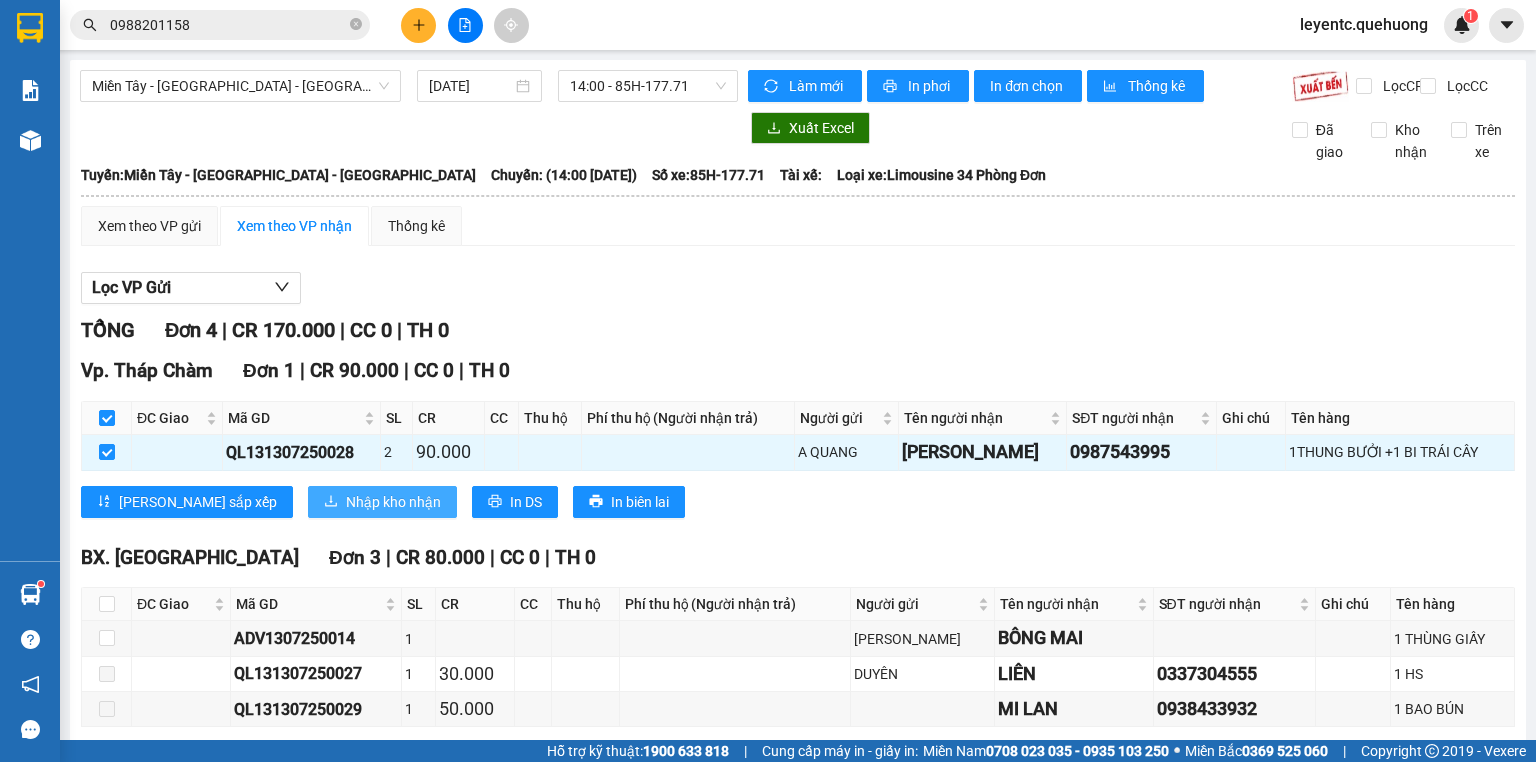 click on "Nhập kho nhận" at bounding box center [393, 502] 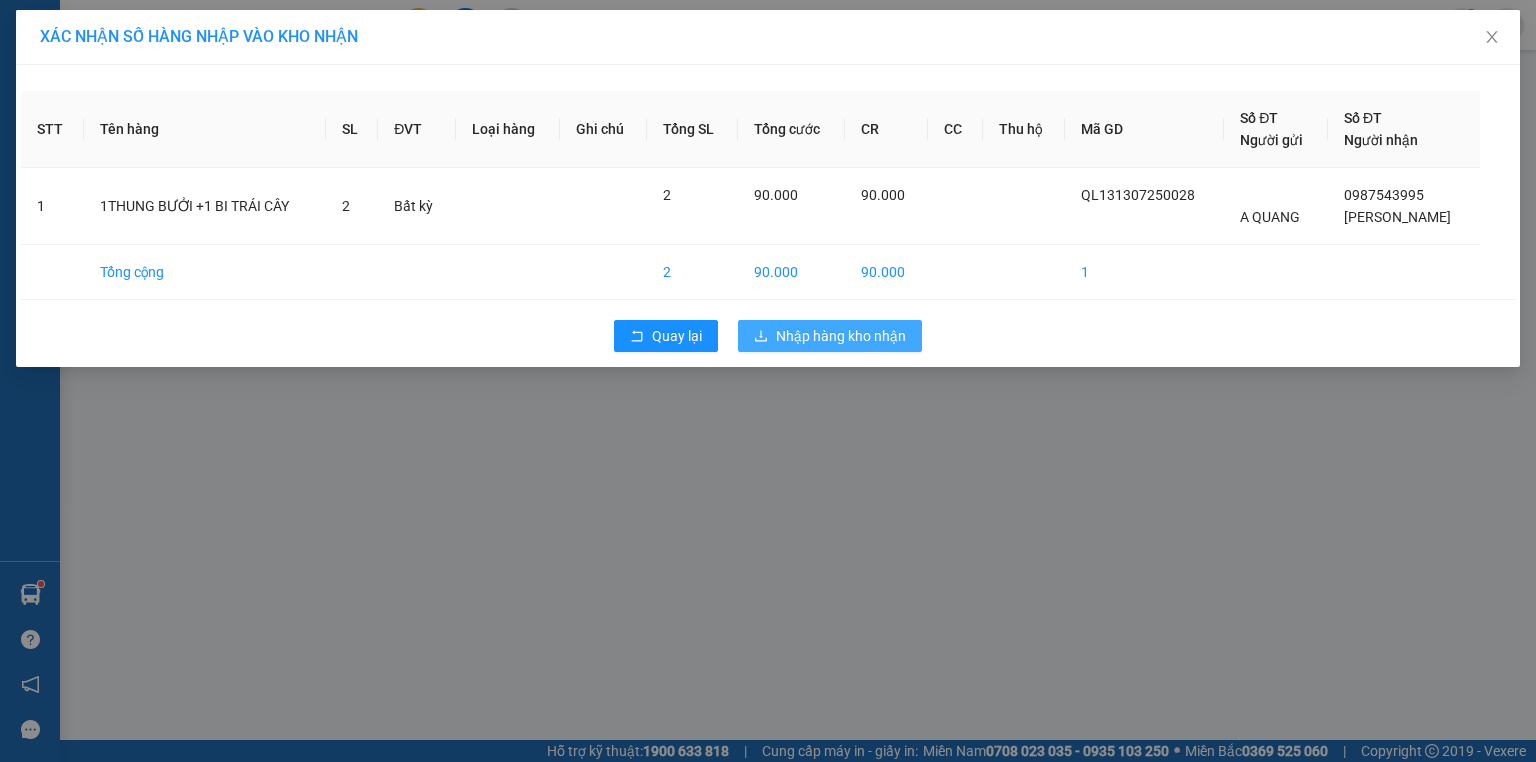 click on "Nhập hàng kho nhận" at bounding box center [841, 336] 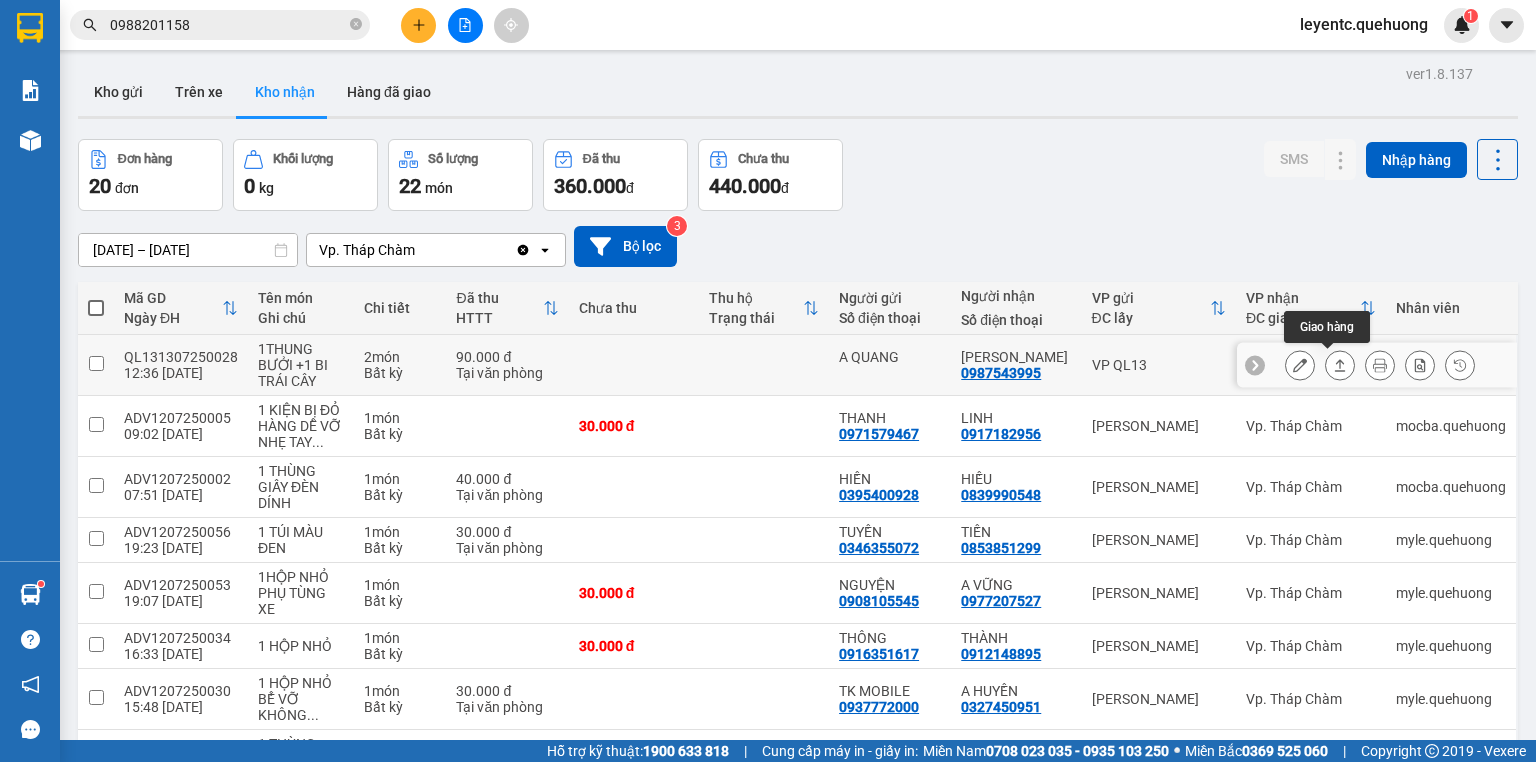 click at bounding box center [1340, 365] 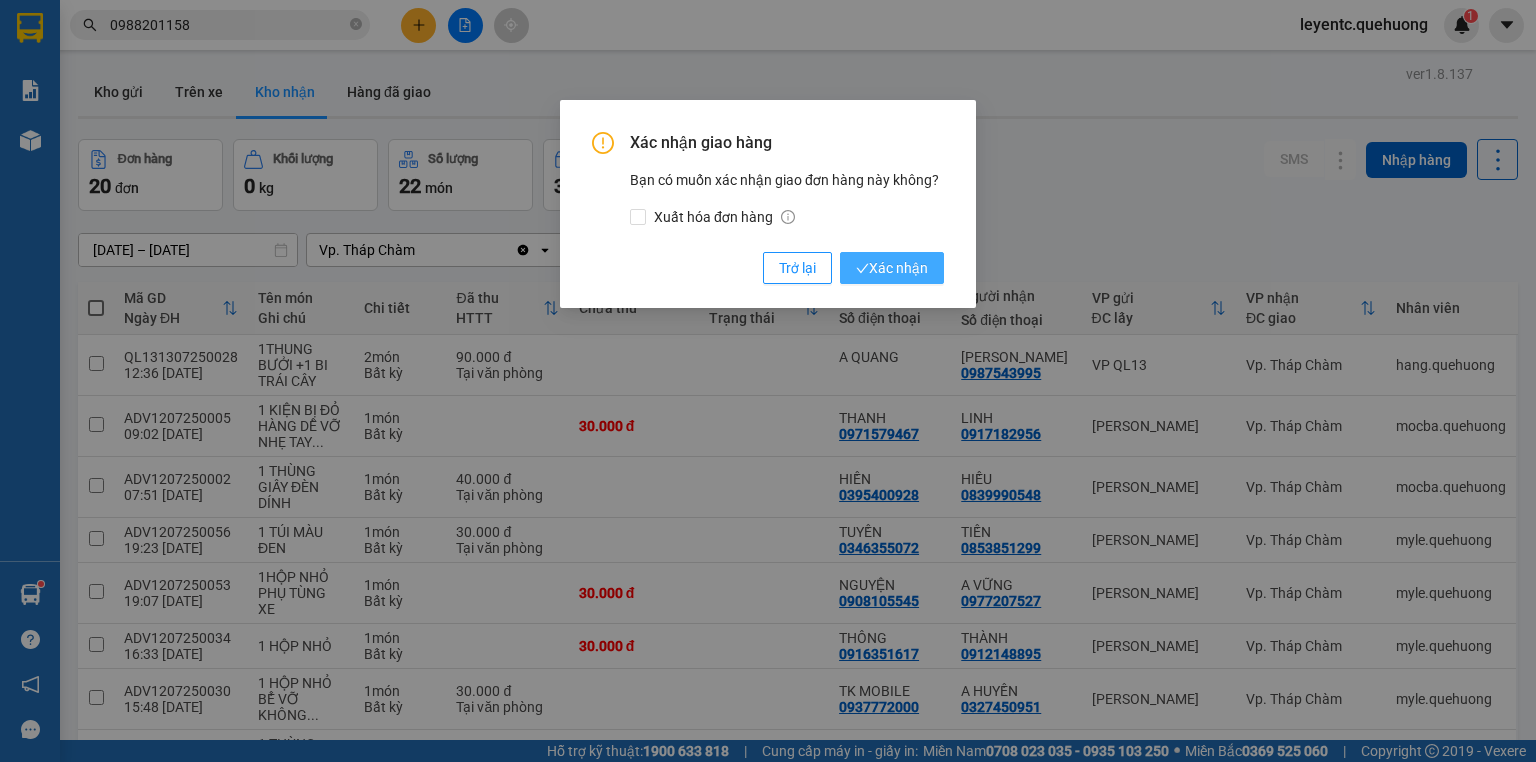 click on "Xác nhận" at bounding box center [892, 268] 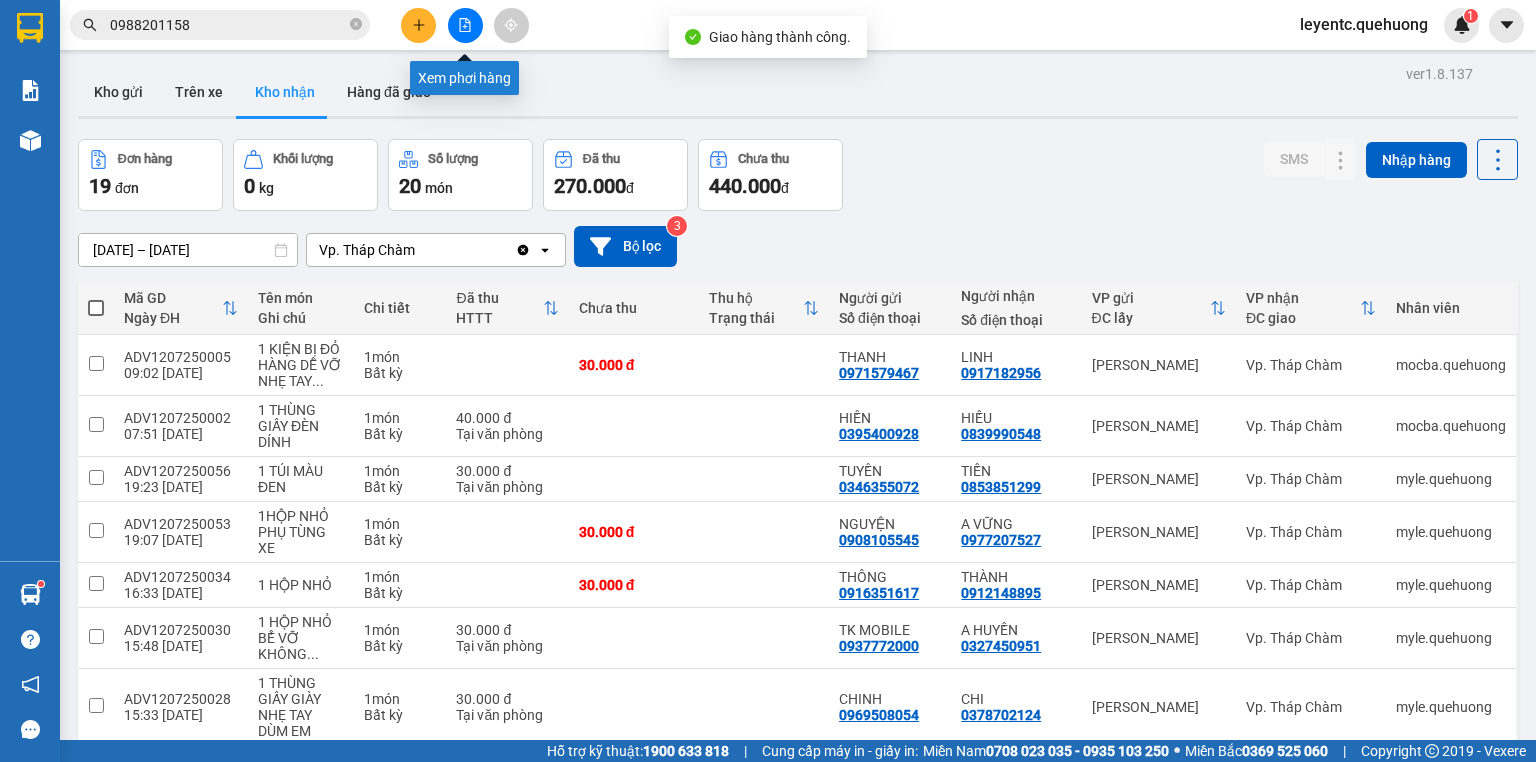 click at bounding box center [465, 25] 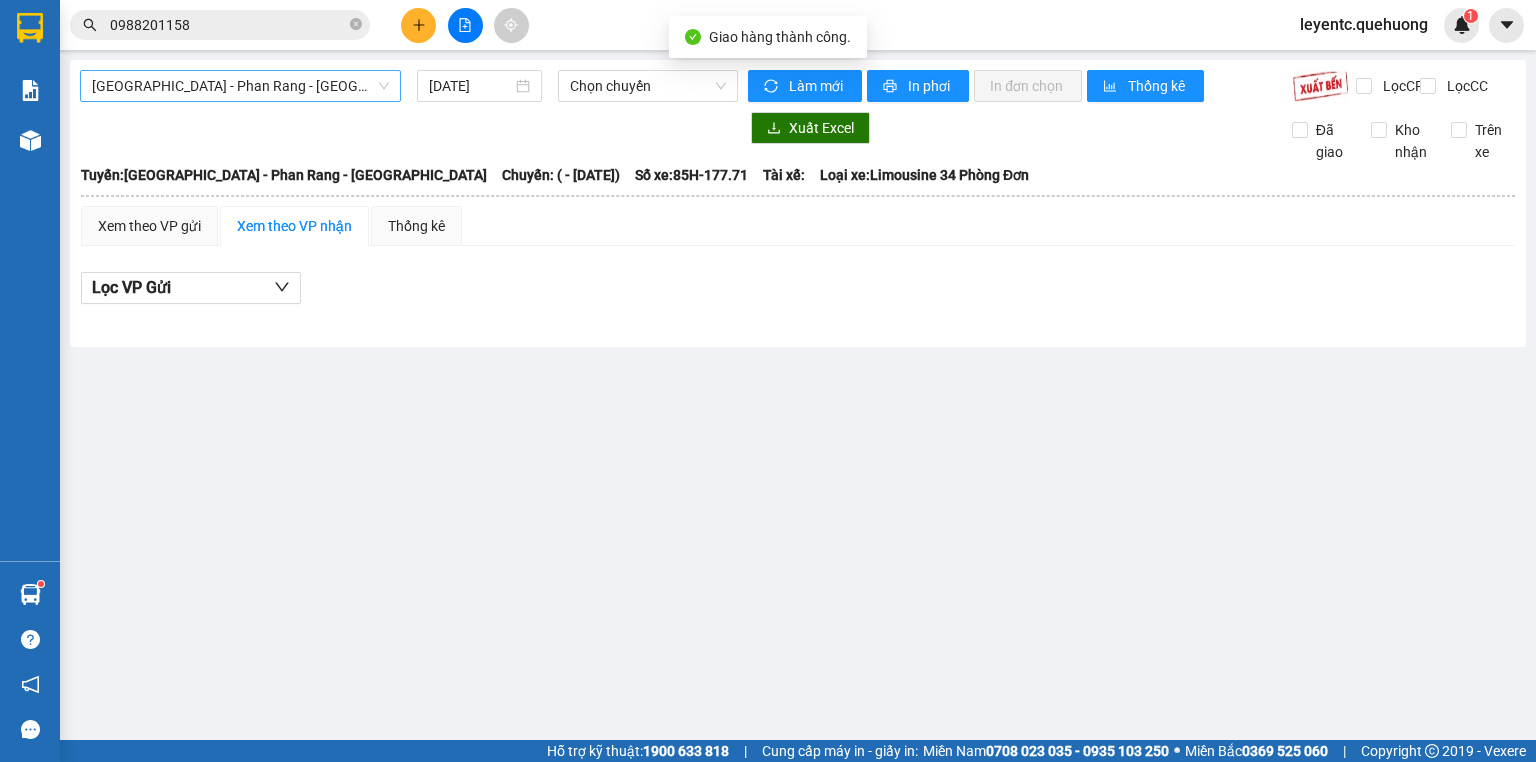 click on "[GEOGRAPHIC_DATA] - Phan Rang - [GEOGRAPHIC_DATA]" at bounding box center [240, 86] 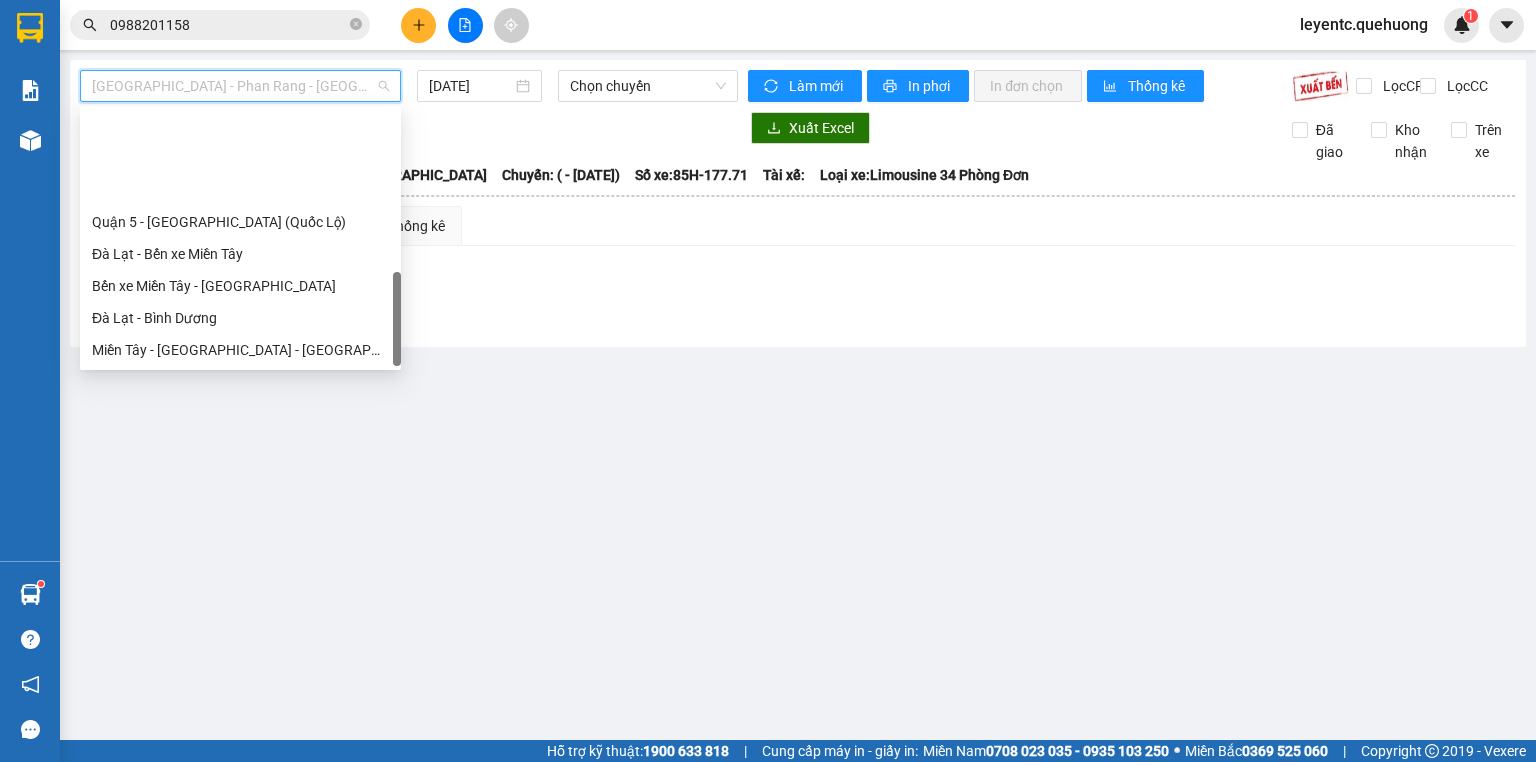 scroll, scrollTop: 608, scrollLeft: 0, axis: vertical 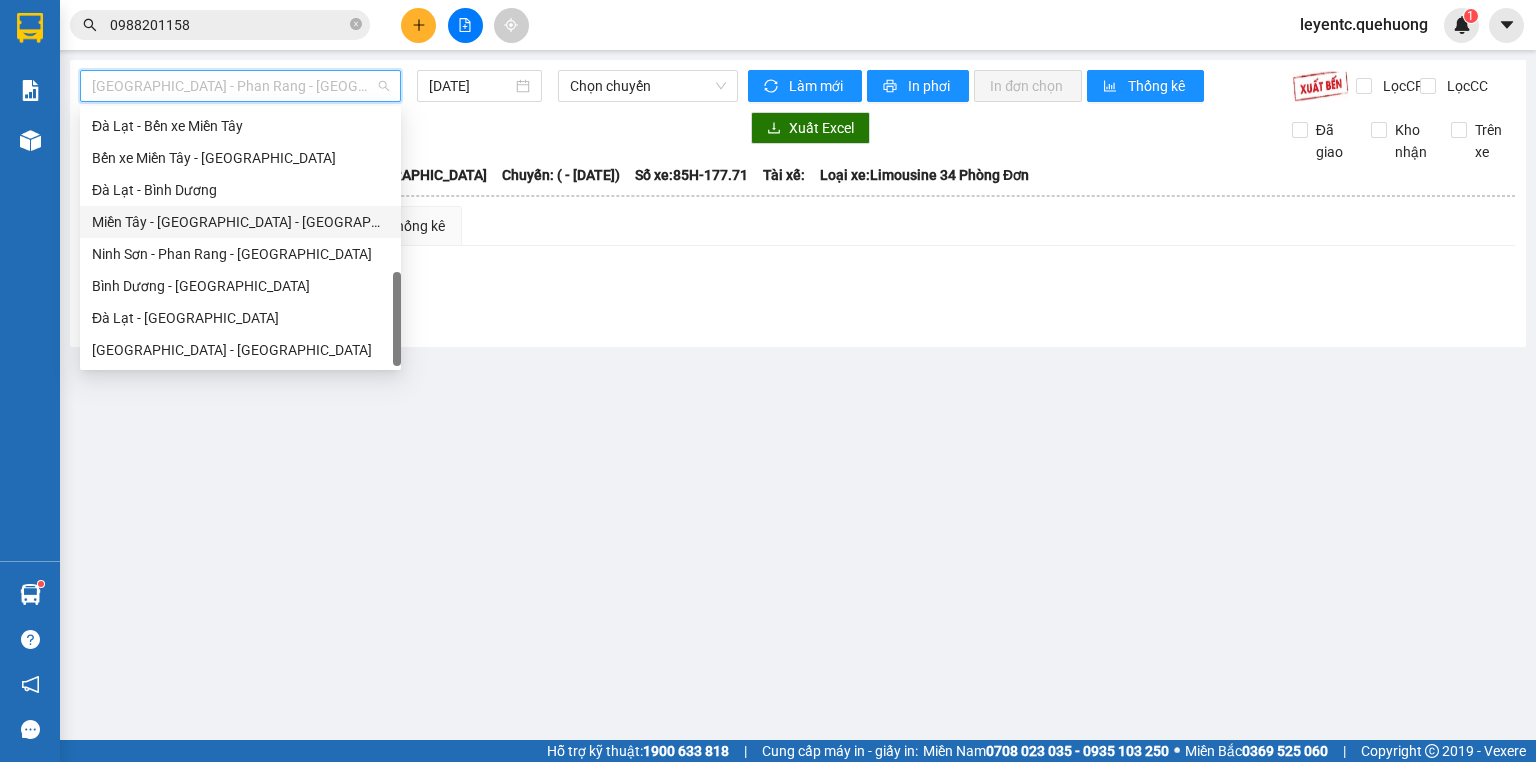 click on "Miền Tây - [GEOGRAPHIC_DATA] - [GEOGRAPHIC_DATA]" at bounding box center (240, 222) 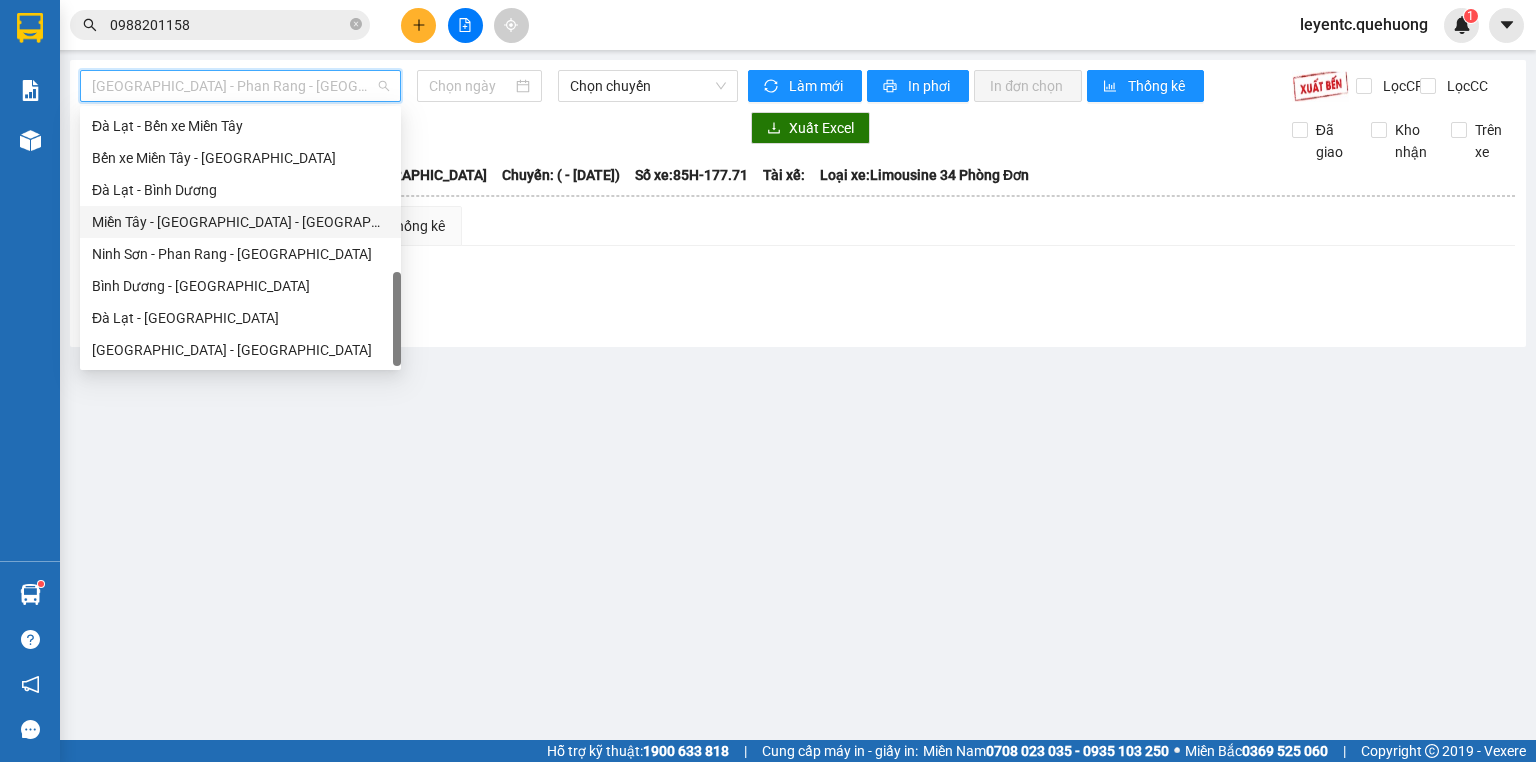 type on "[DATE]" 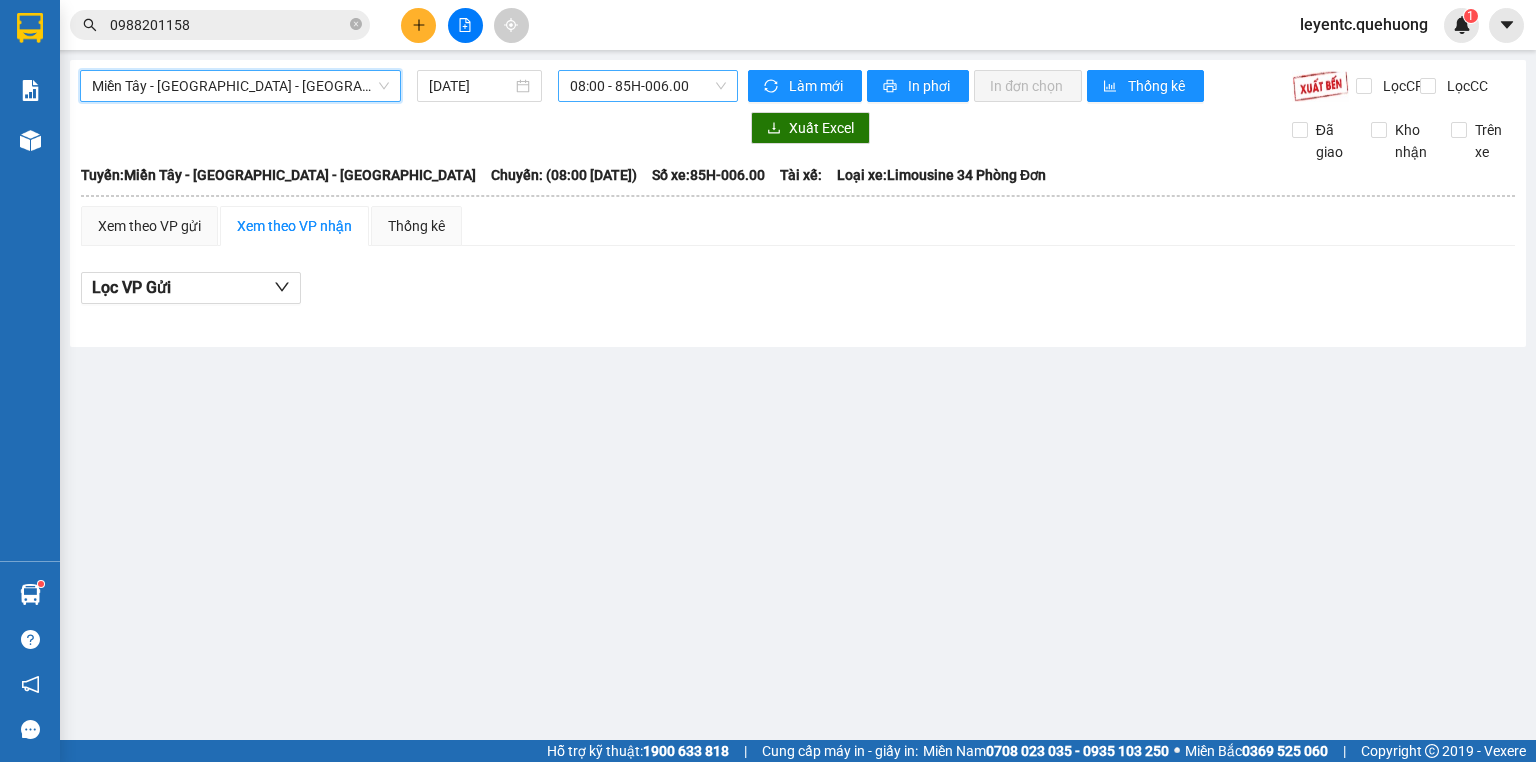 click on "08:00     - 85H-006.00" at bounding box center (648, 86) 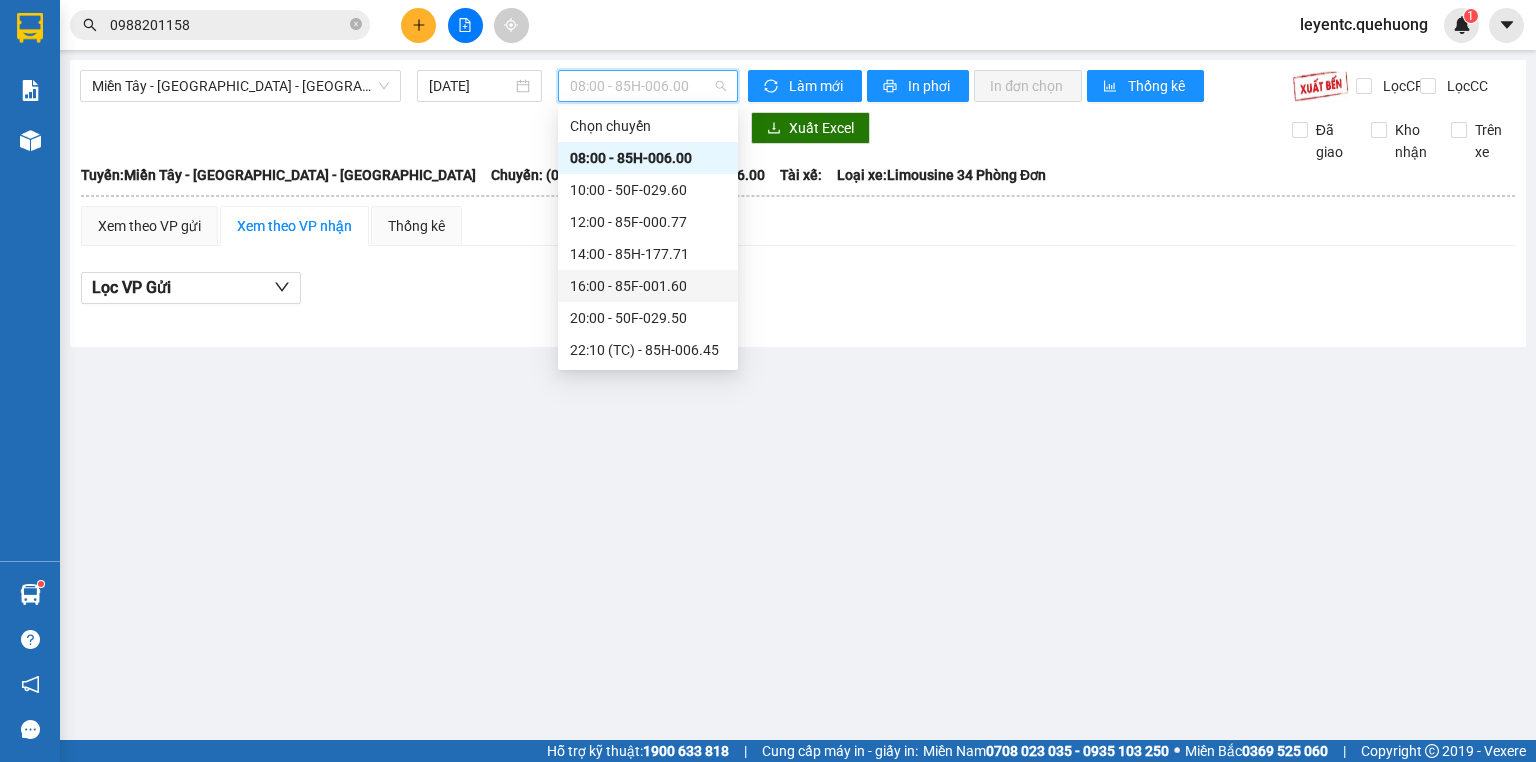 click on "16:00     - 85F-001.60" at bounding box center (648, 286) 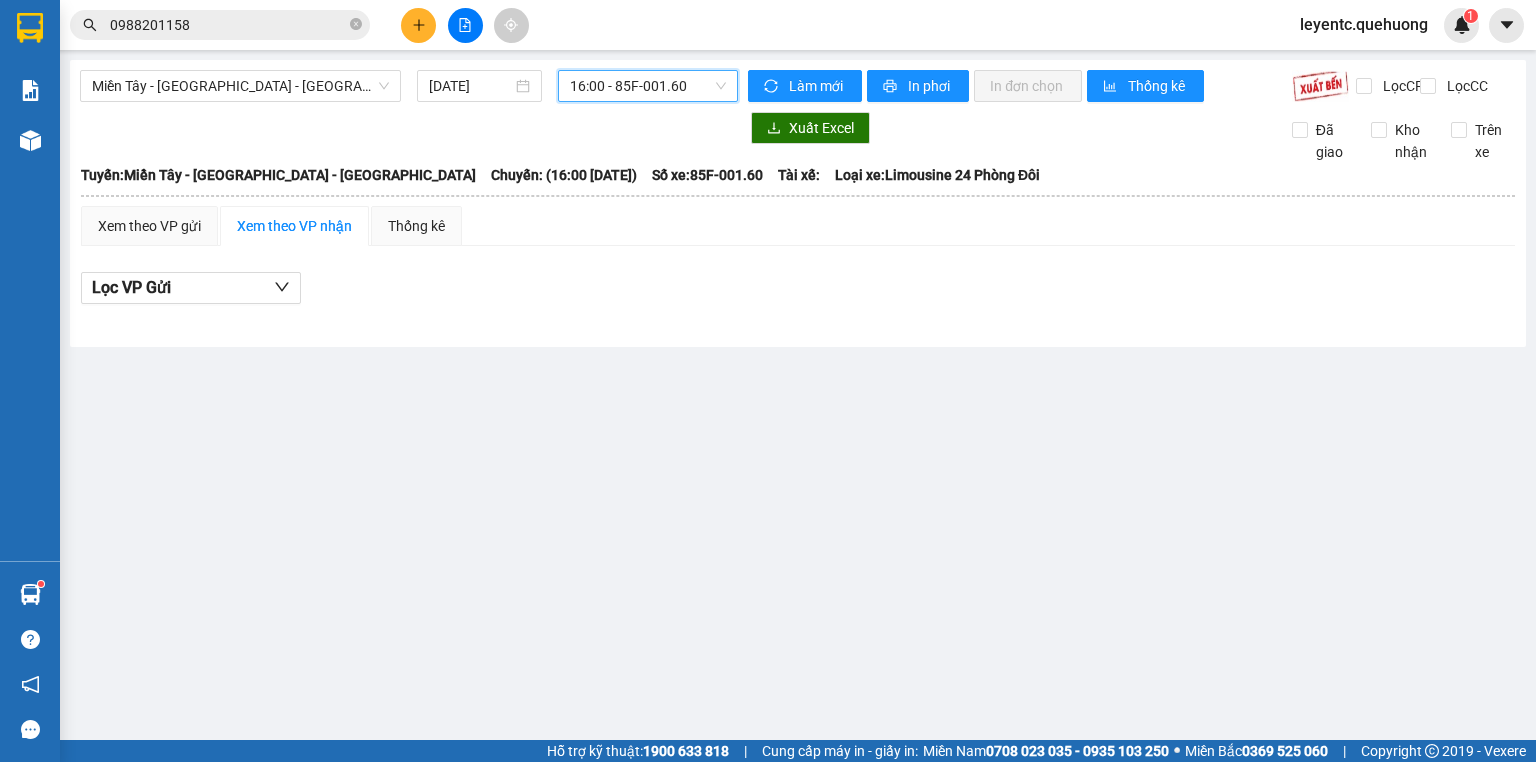 click on "16:00     - 85F-001.60" at bounding box center [648, 86] 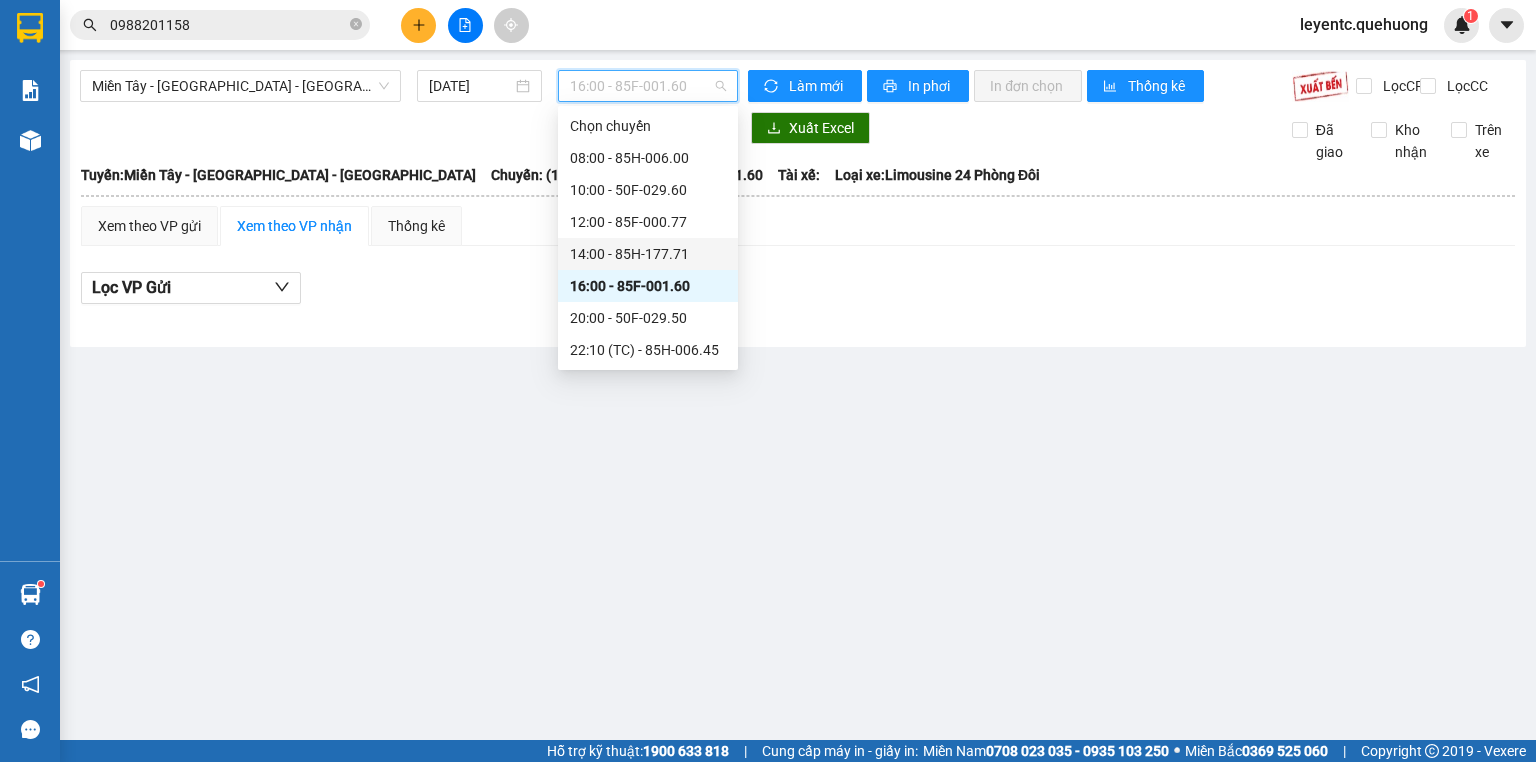 click on "14:00     - 85H-177.71" at bounding box center [648, 254] 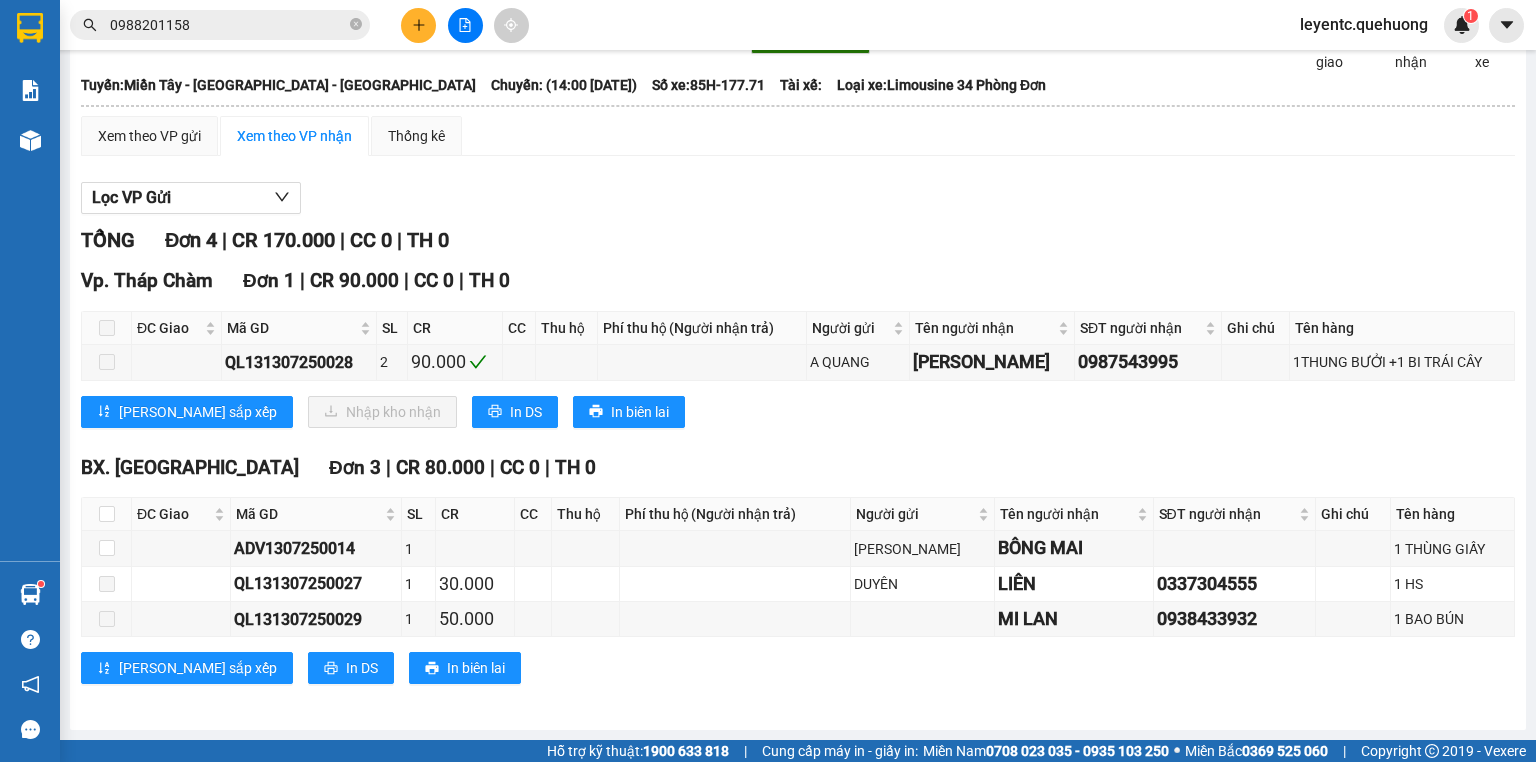scroll, scrollTop: 0, scrollLeft: 0, axis: both 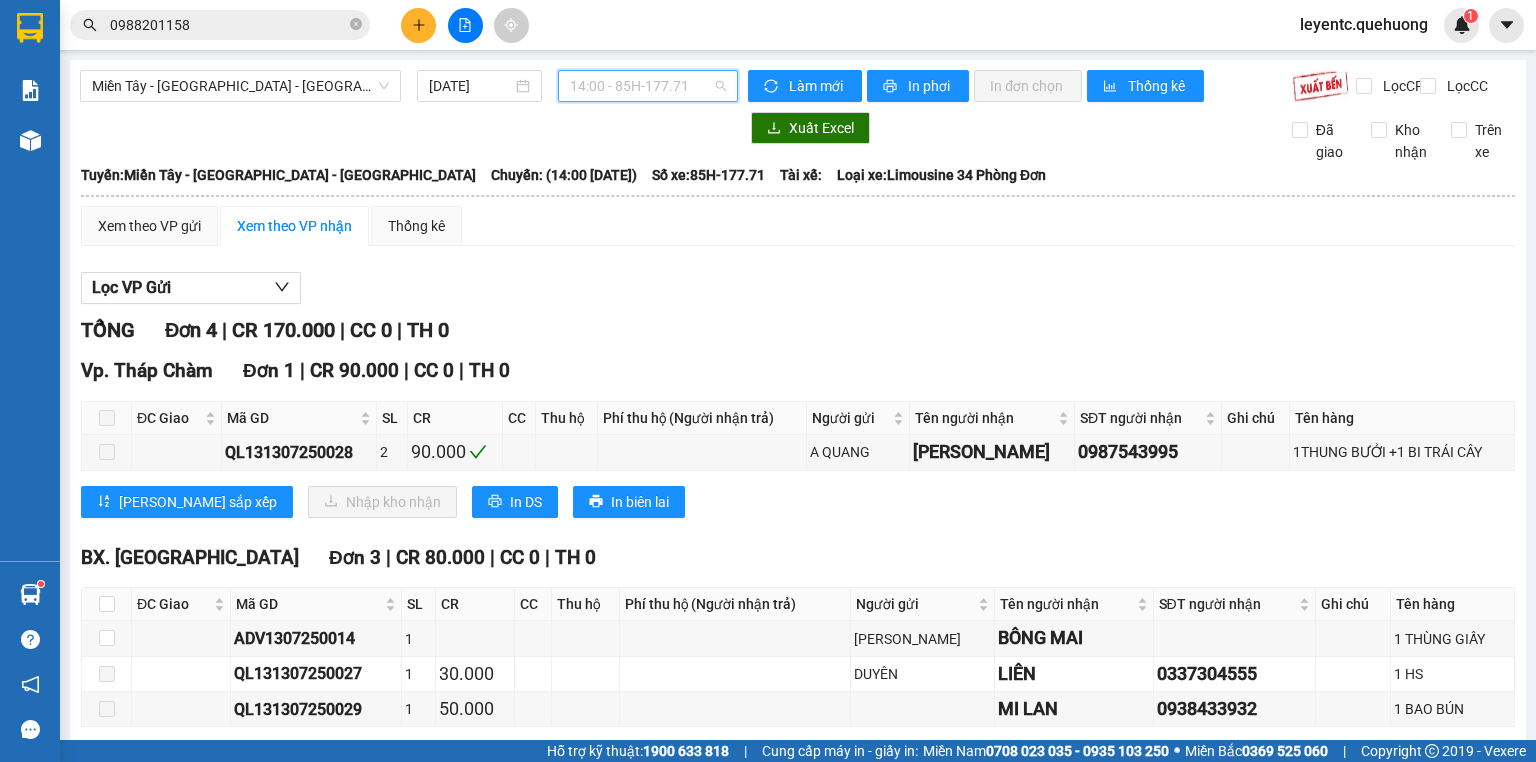 click on "14:00     - 85H-177.71" at bounding box center [648, 86] 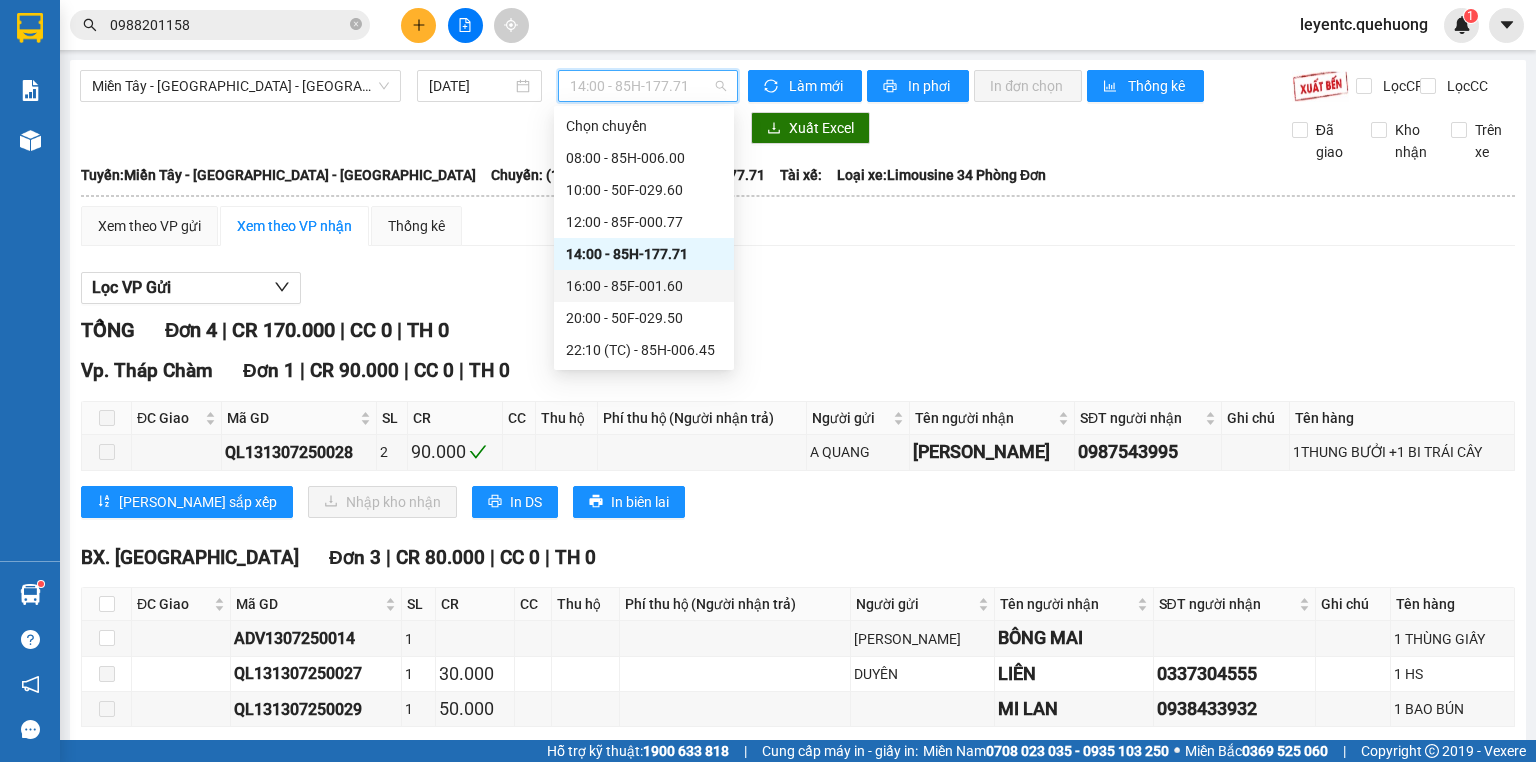 click on "16:00     - 85F-001.60" at bounding box center [644, 286] 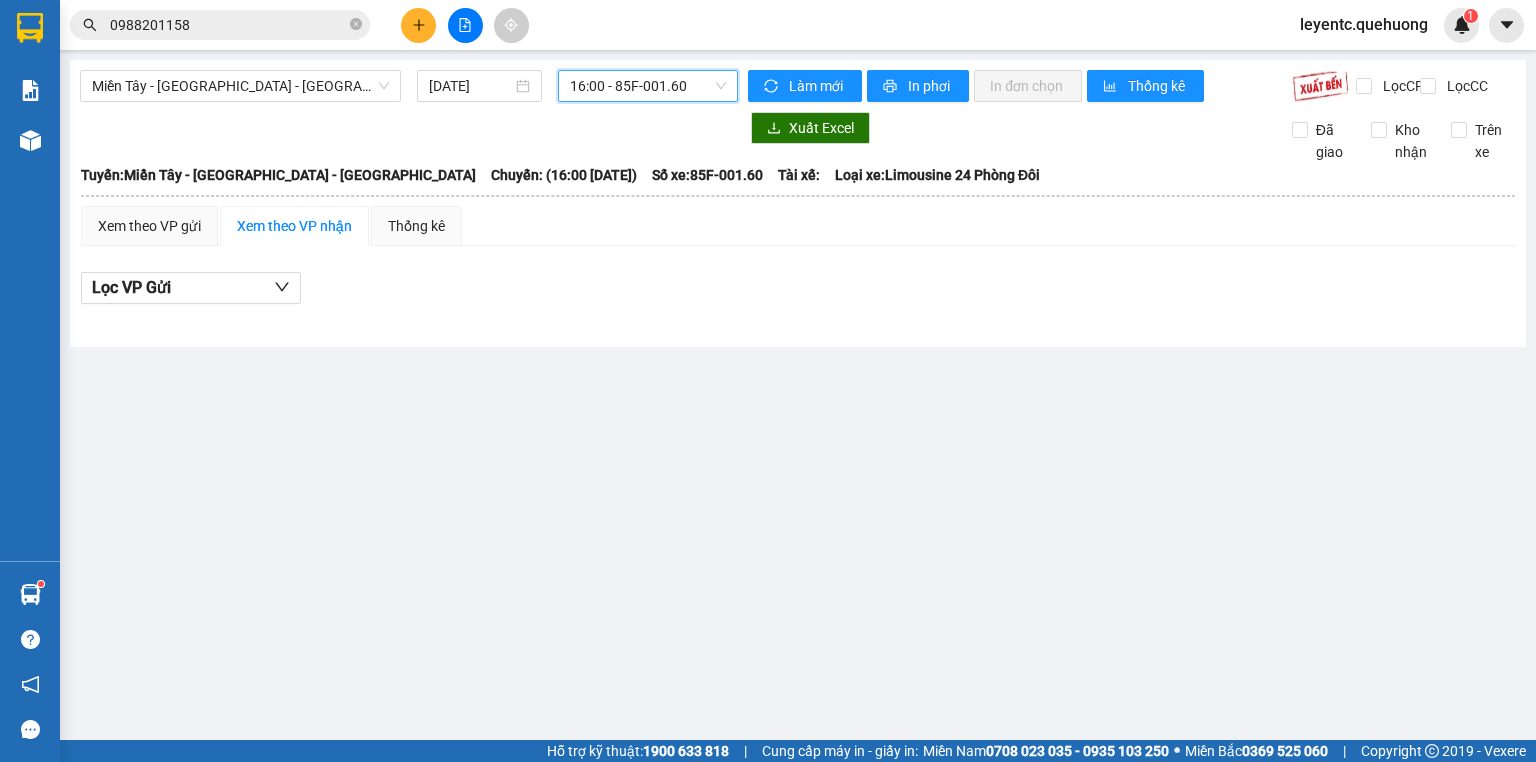 click on "16:00     - 85F-001.60" at bounding box center (648, 86) 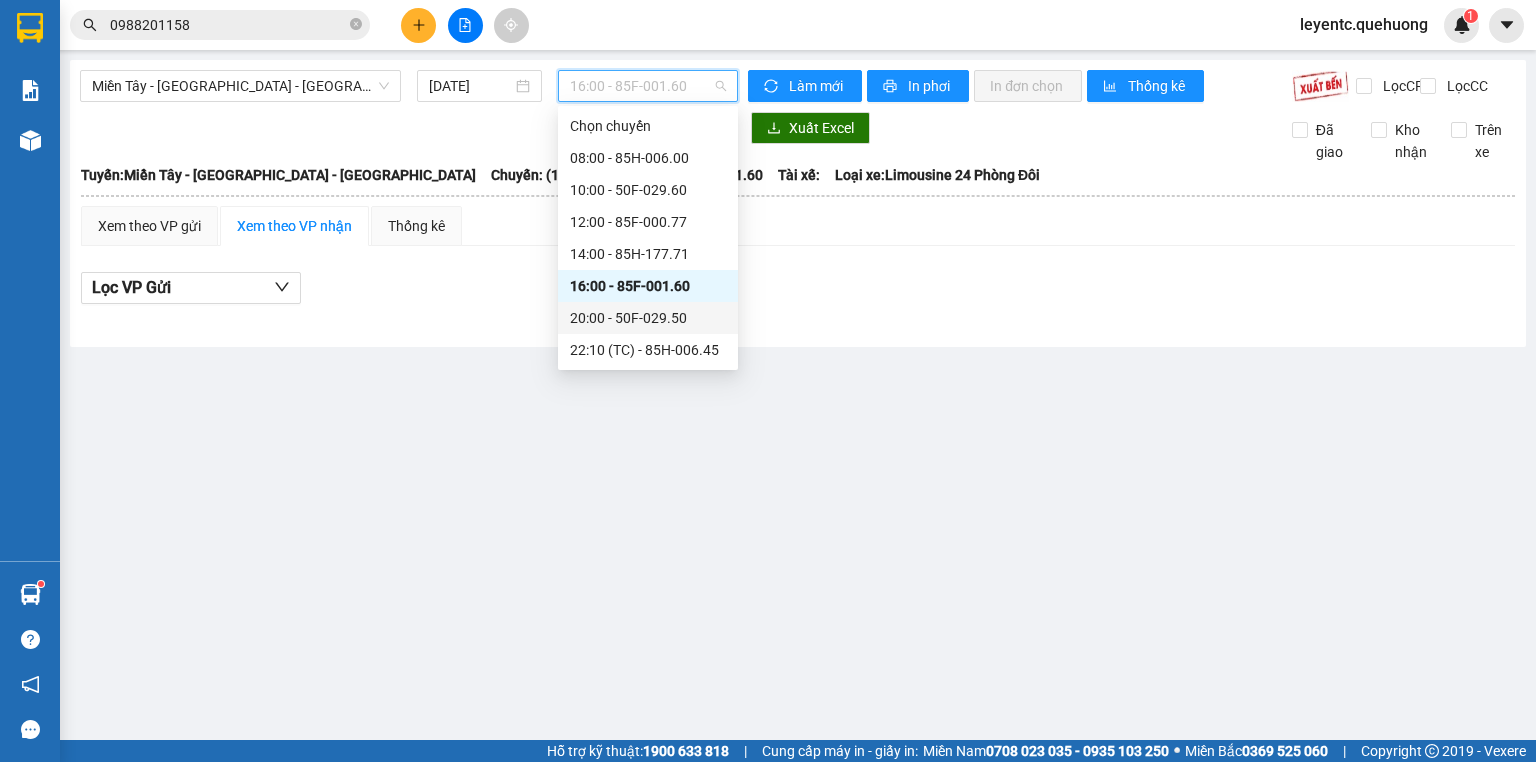 click on "20:00     - 50F-029.50" at bounding box center (648, 318) 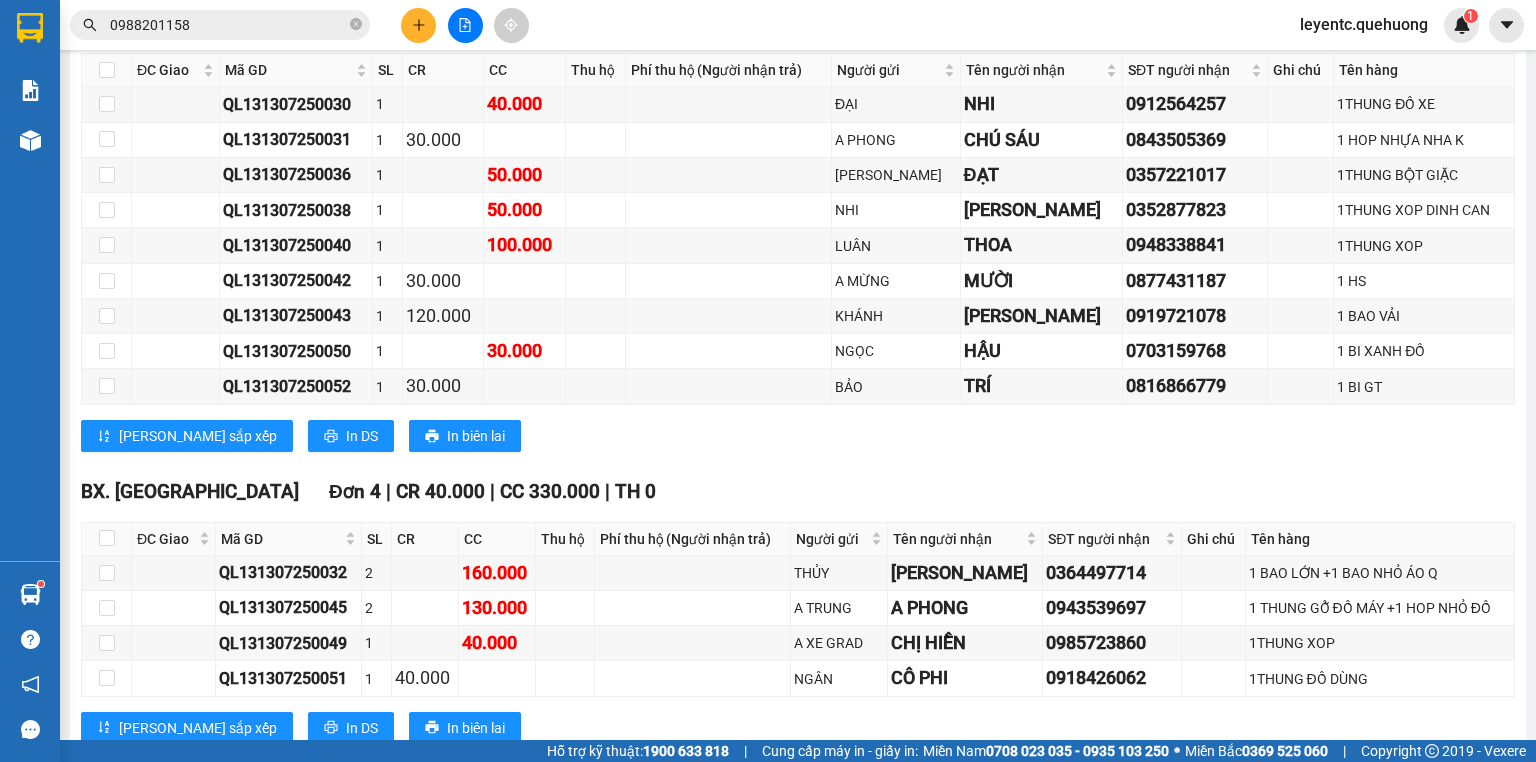 scroll, scrollTop: 966, scrollLeft: 0, axis: vertical 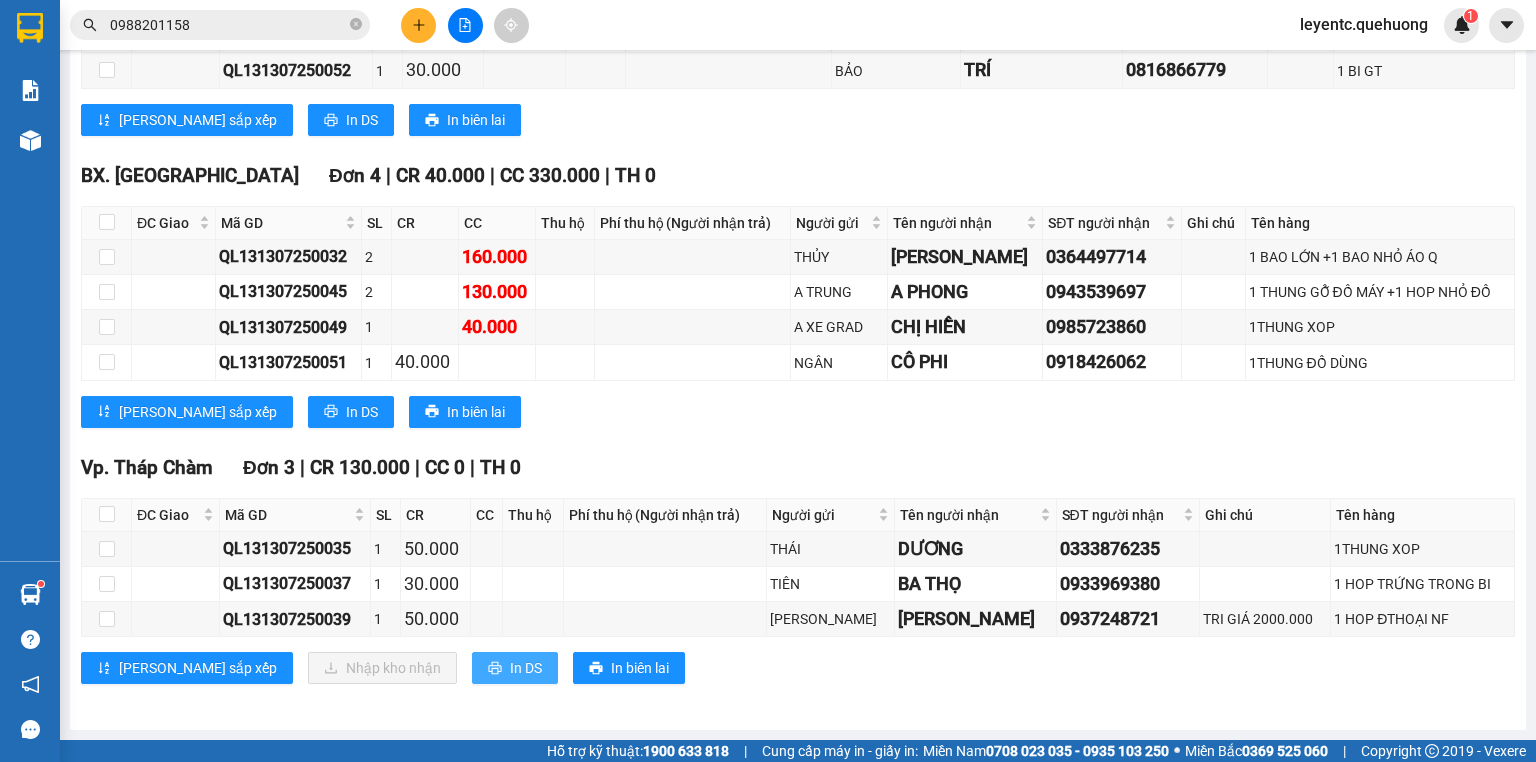 click on "In DS" at bounding box center [526, 668] 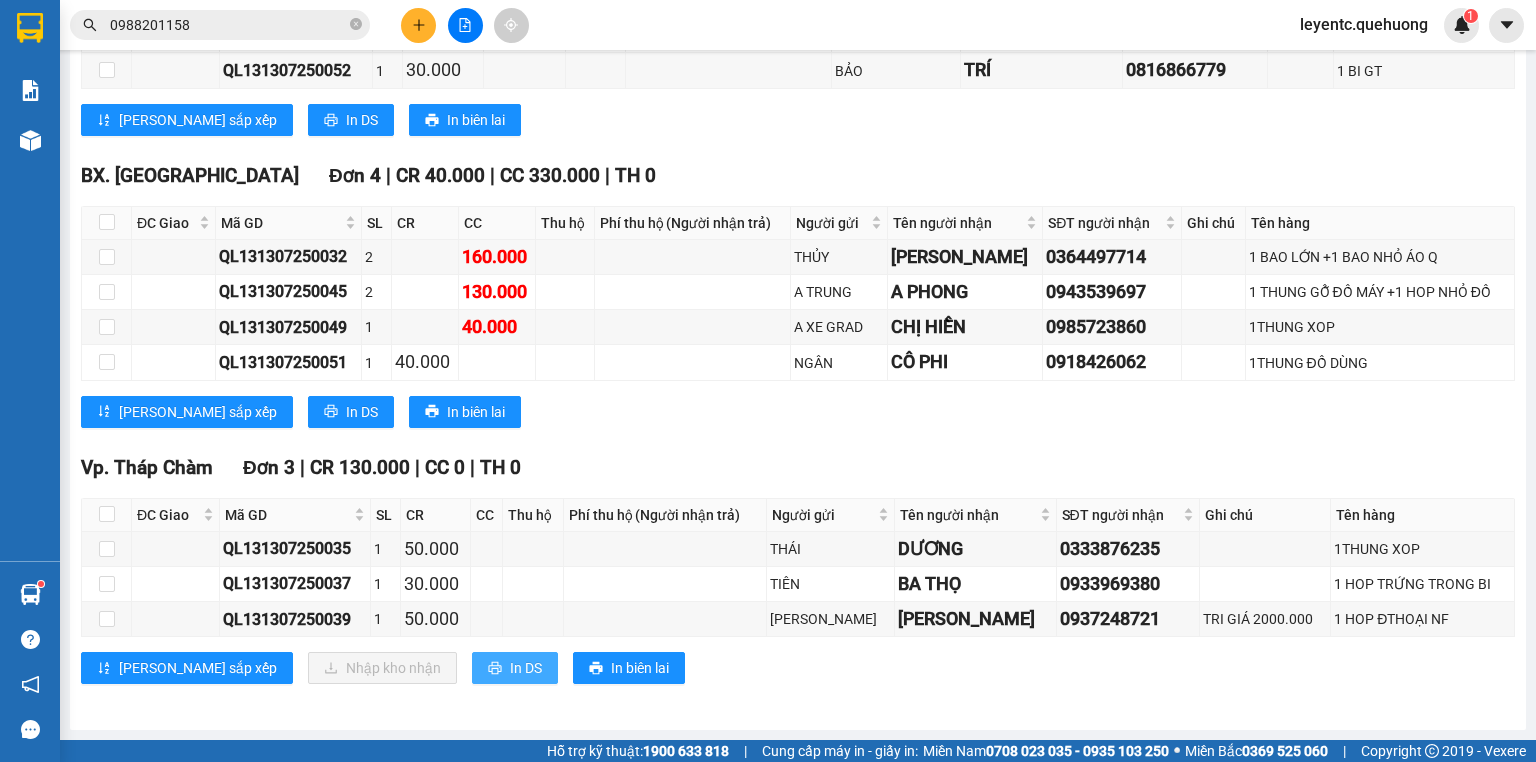scroll, scrollTop: 0, scrollLeft: 0, axis: both 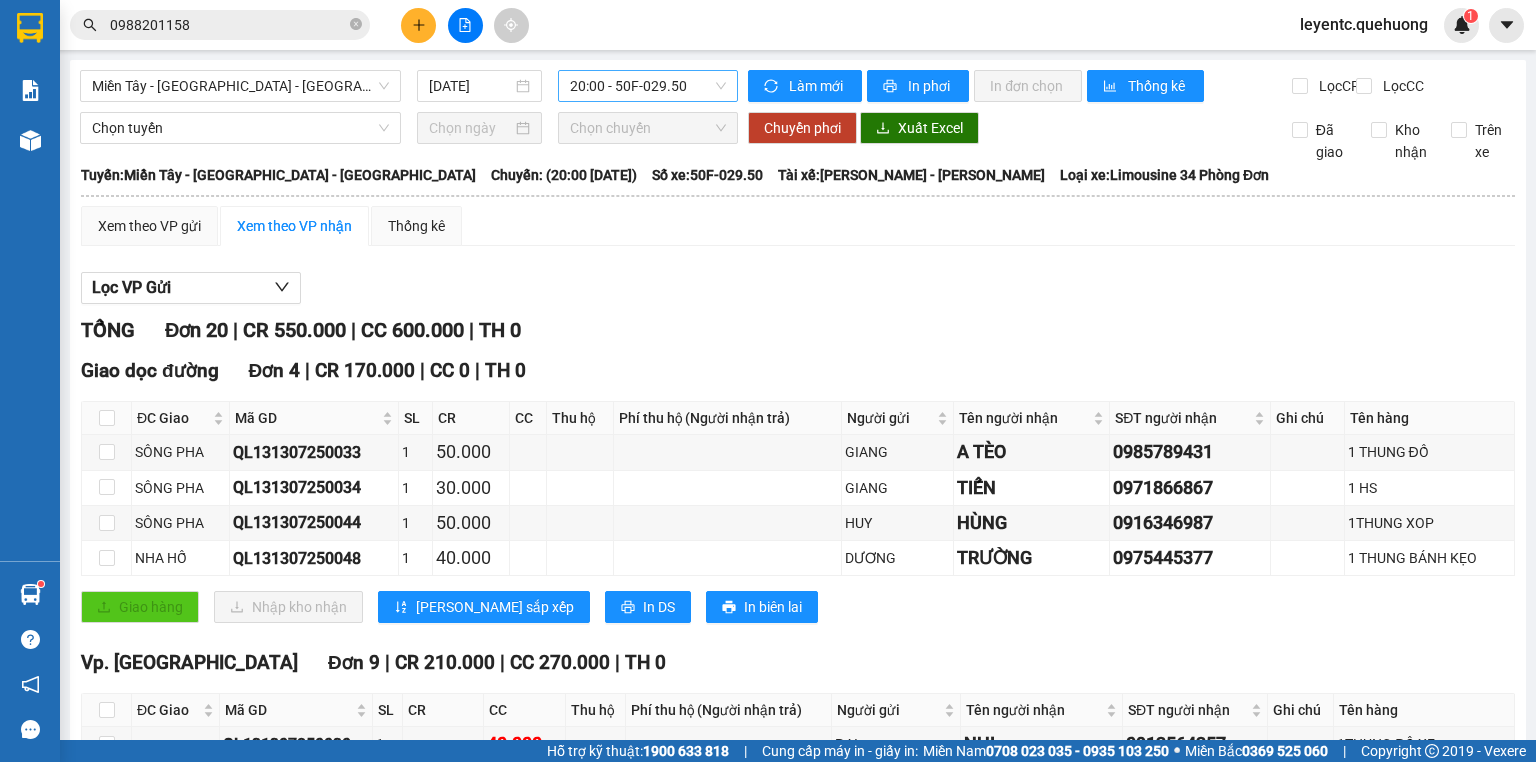 click on "20:00     - 50F-029.50" at bounding box center (648, 86) 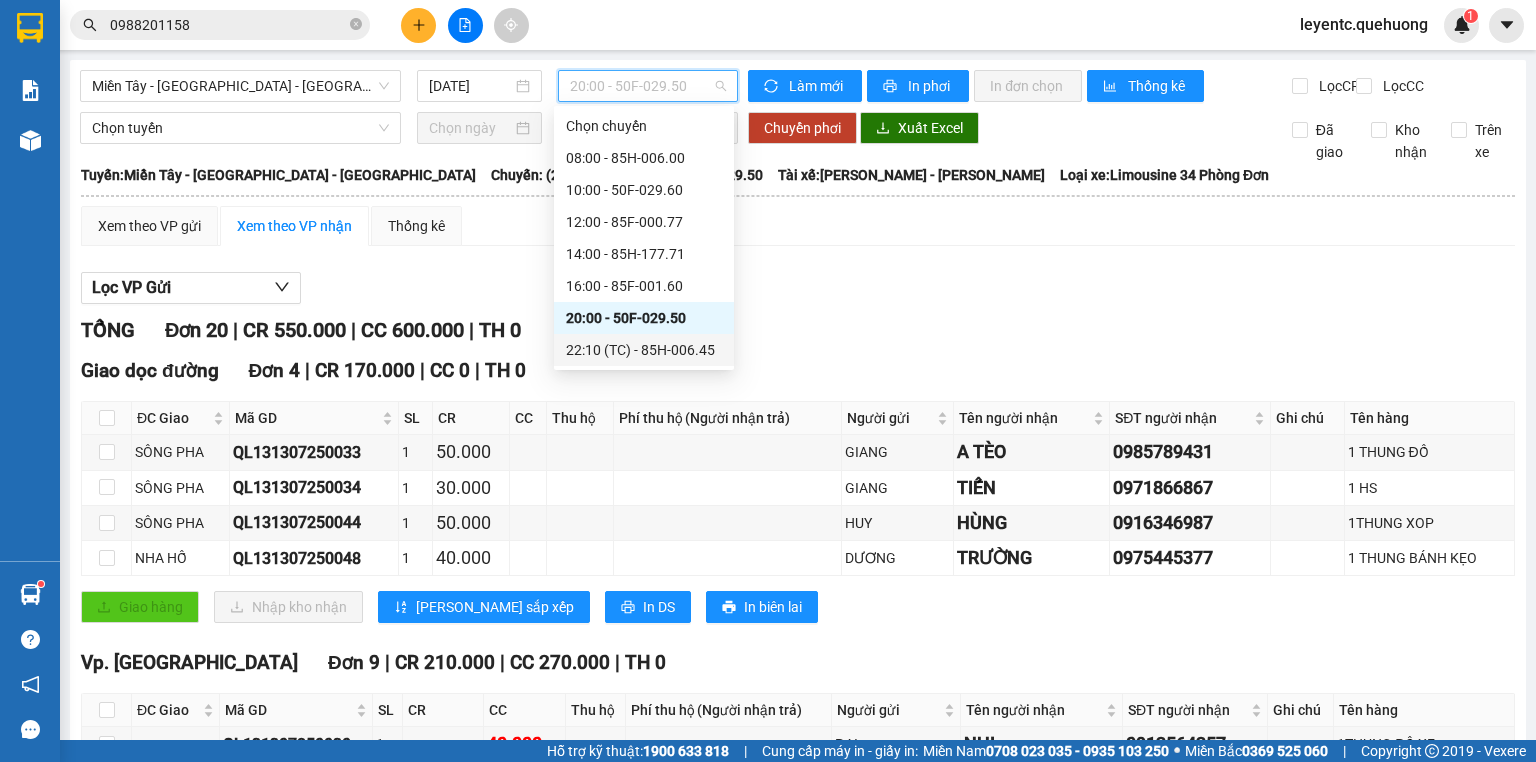 click on "22:10   (TC)   - 85H-006.45" at bounding box center (644, 350) 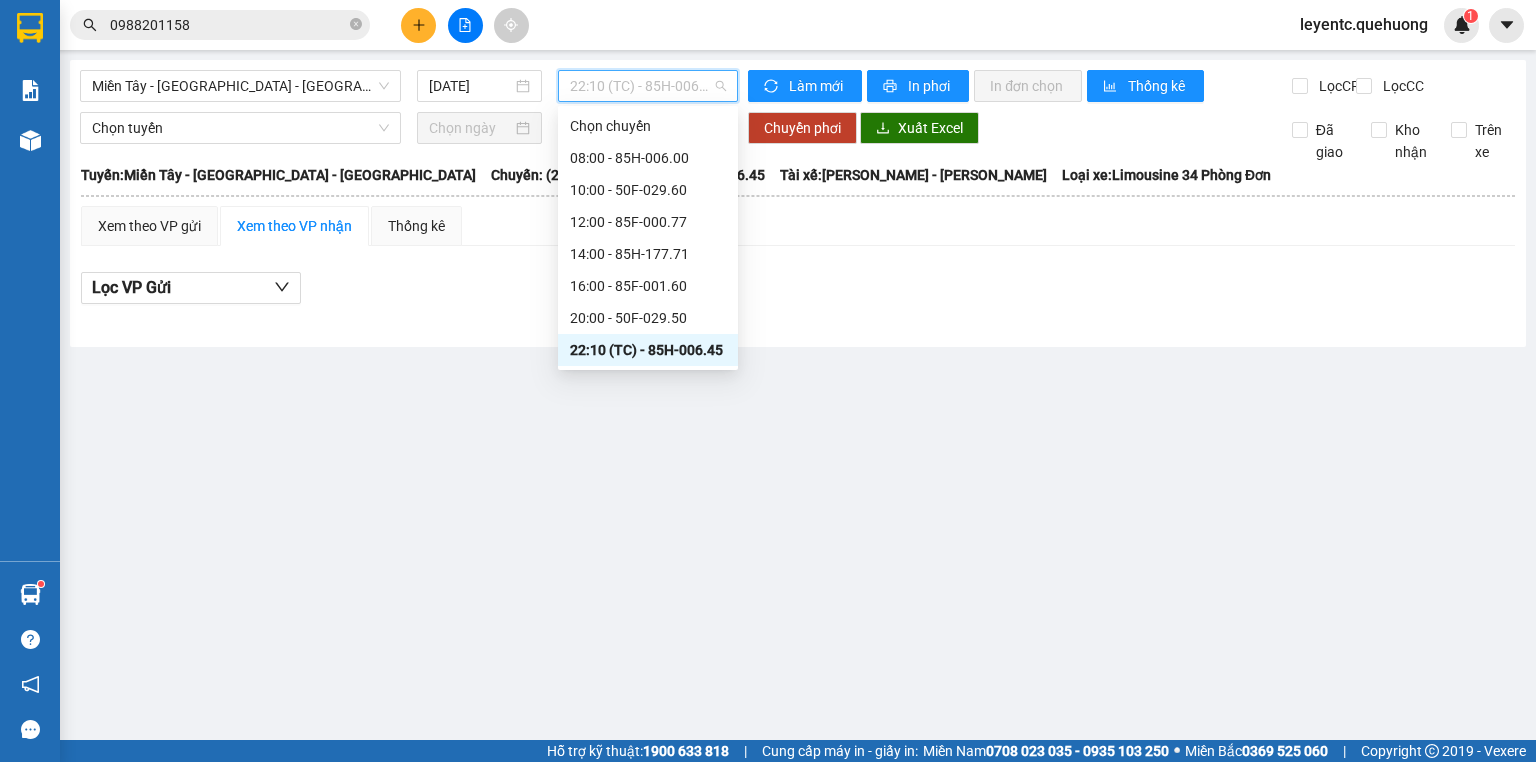 click on "22:10   (TC)   - 85H-006.45" at bounding box center (648, 86) 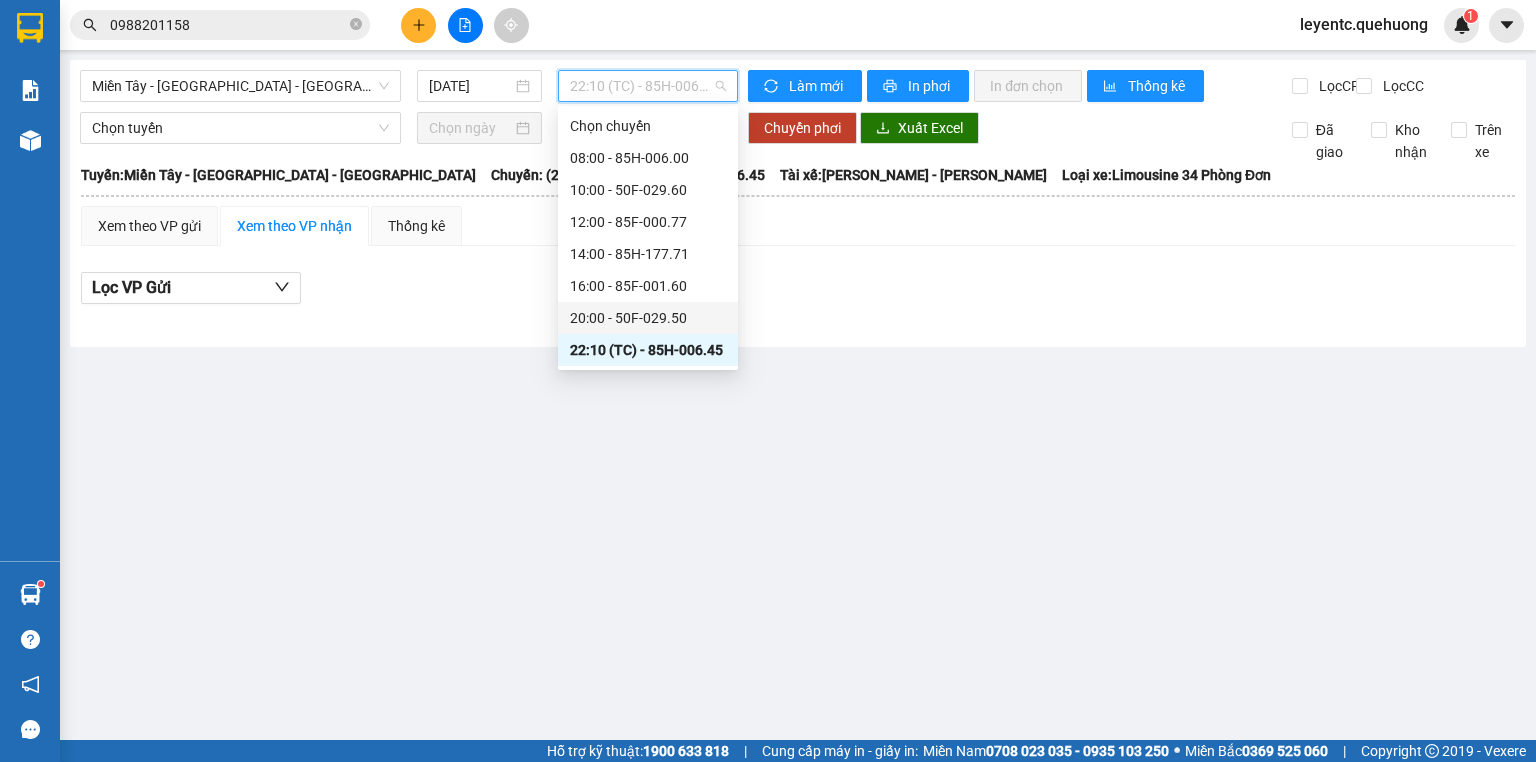 scroll, scrollTop: 80, scrollLeft: 0, axis: vertical 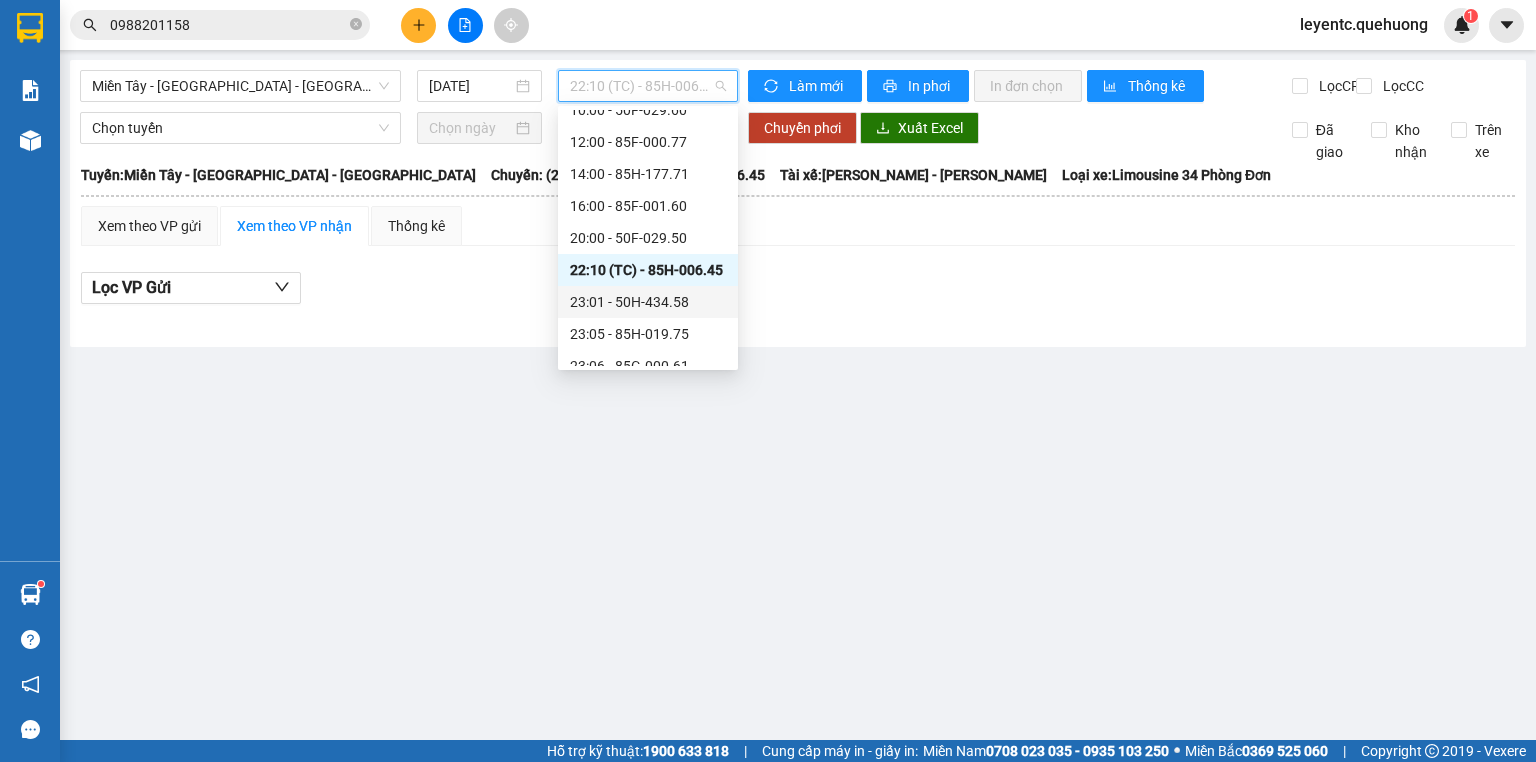 click on "23:01     - 50H-434.58" at bounding box center [648, 302] 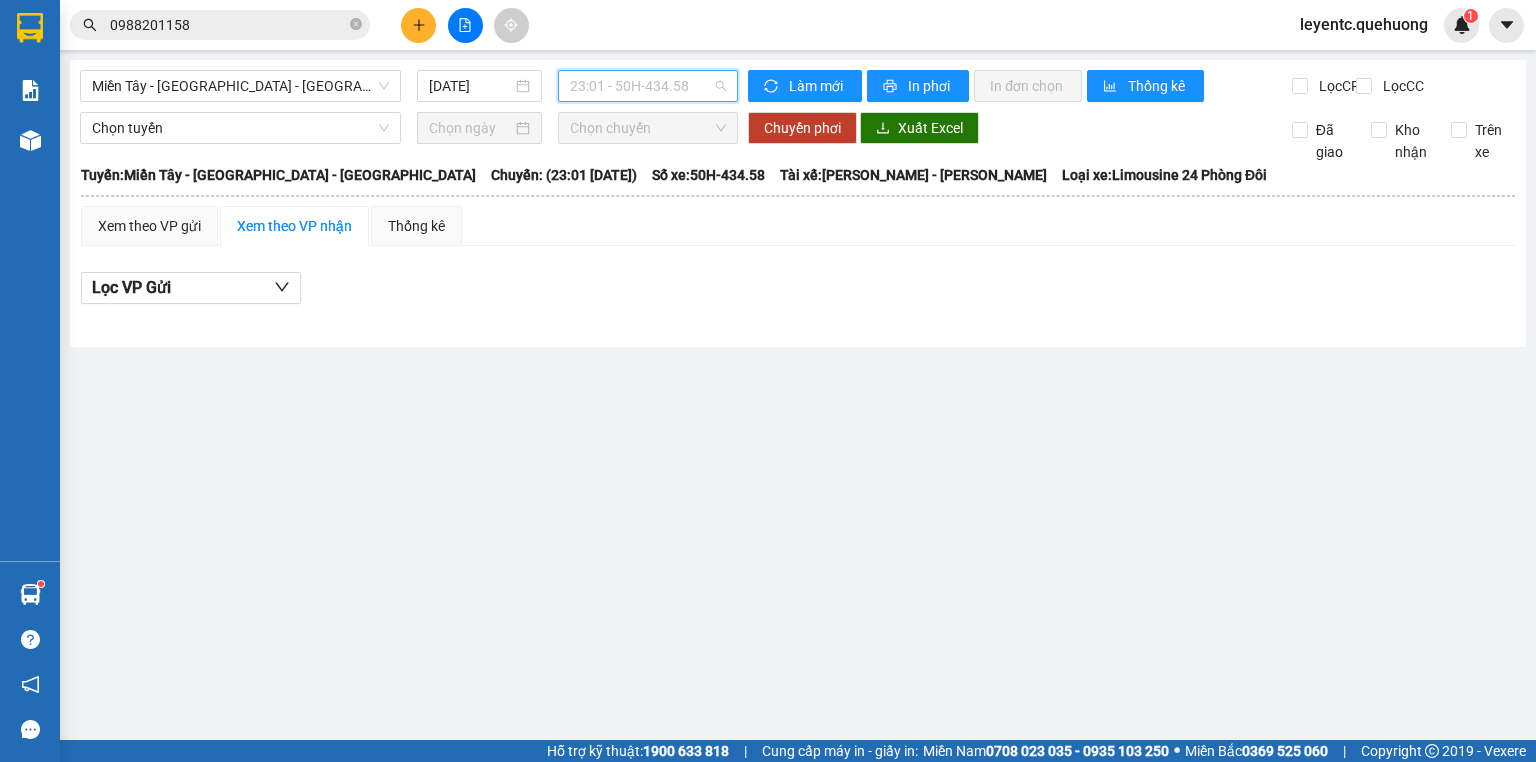 click on "23:01     - 50H-434.58" at bounding box center (648, 86) 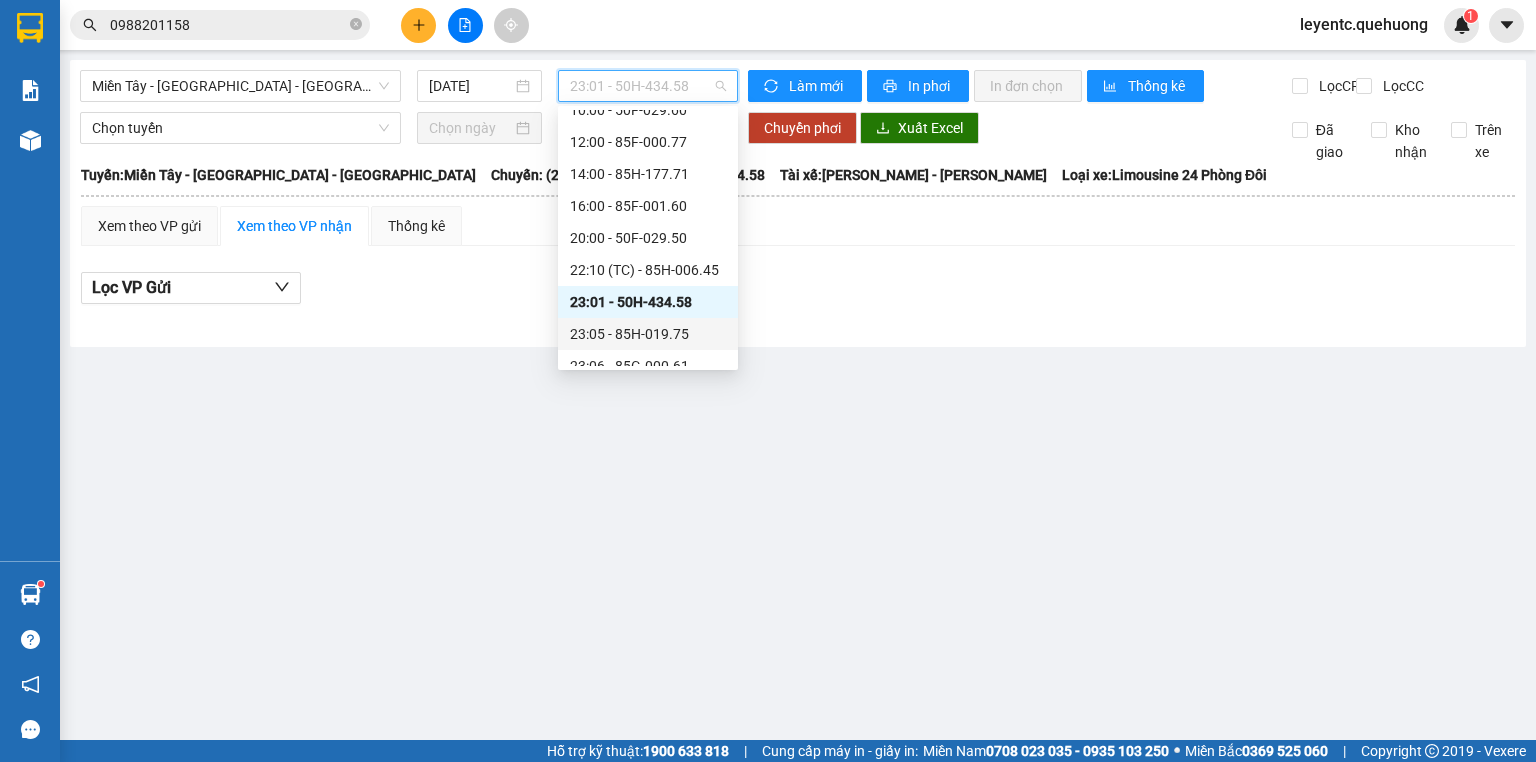click on "23:05     - 85H-019.75" at bounding box center (648, 334) 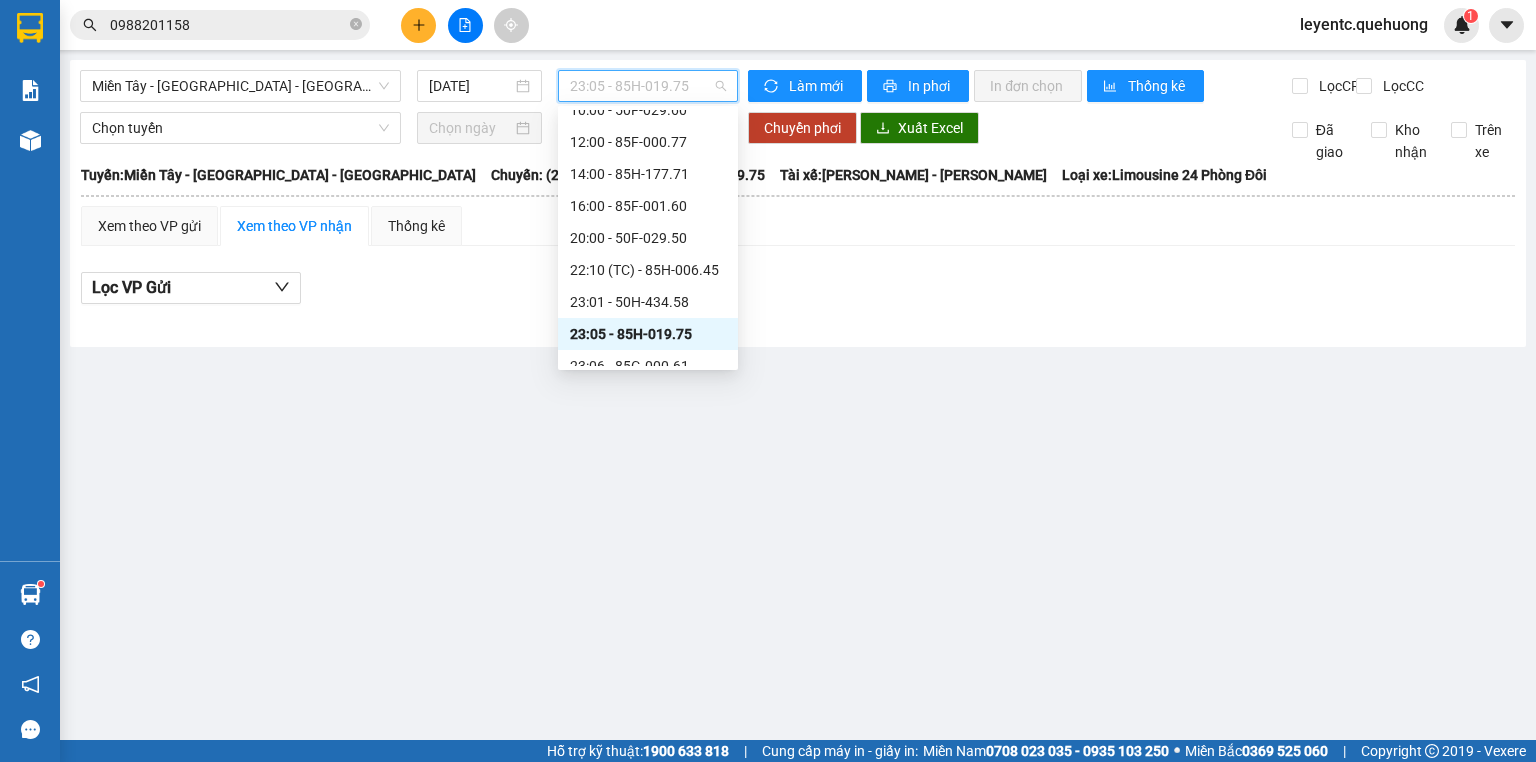 click on "23:05     - 85H-019.75" at bounding box center [648, 86] 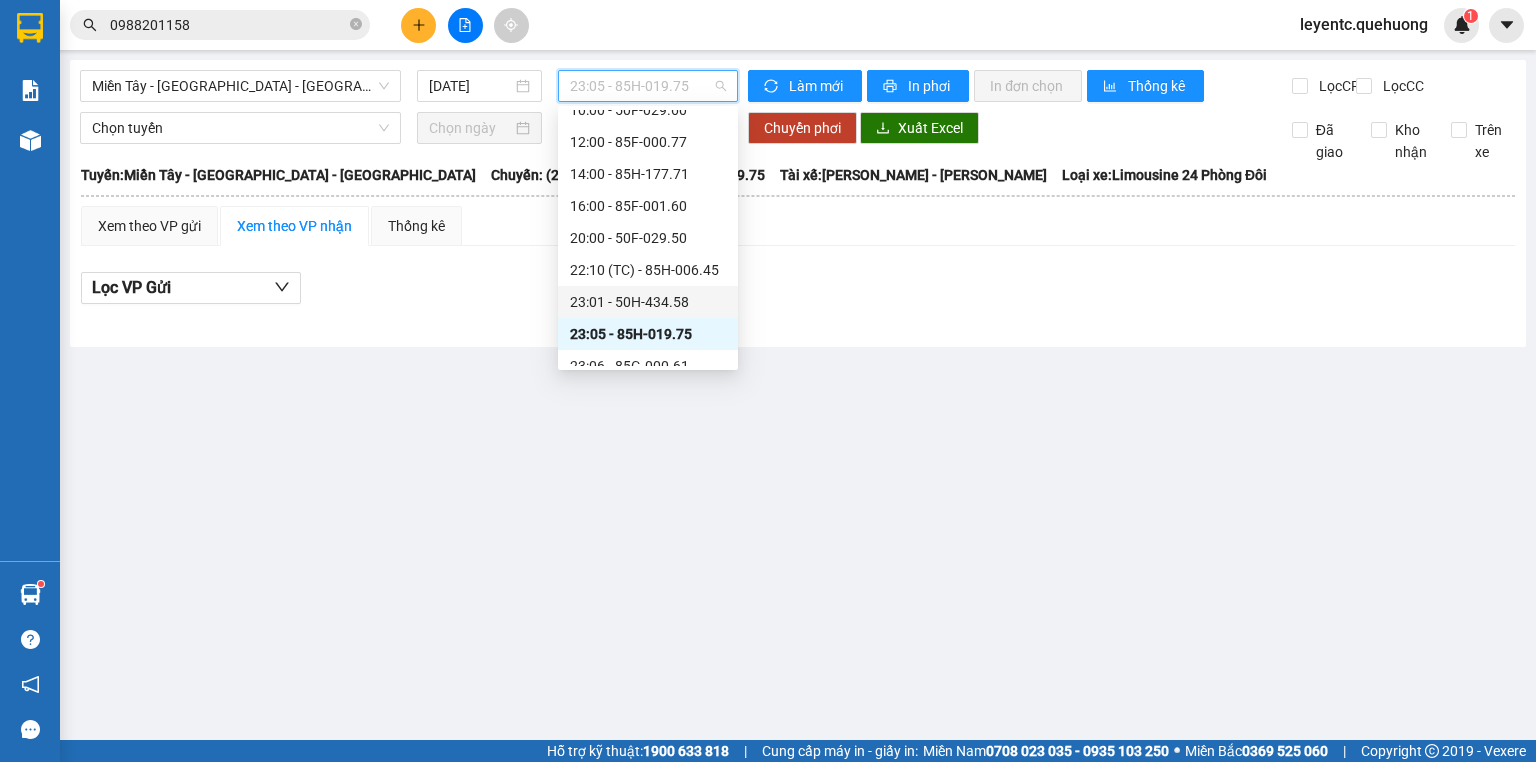 scroll, scrollTop: 192, scrollLeft: 0, axis: vertical 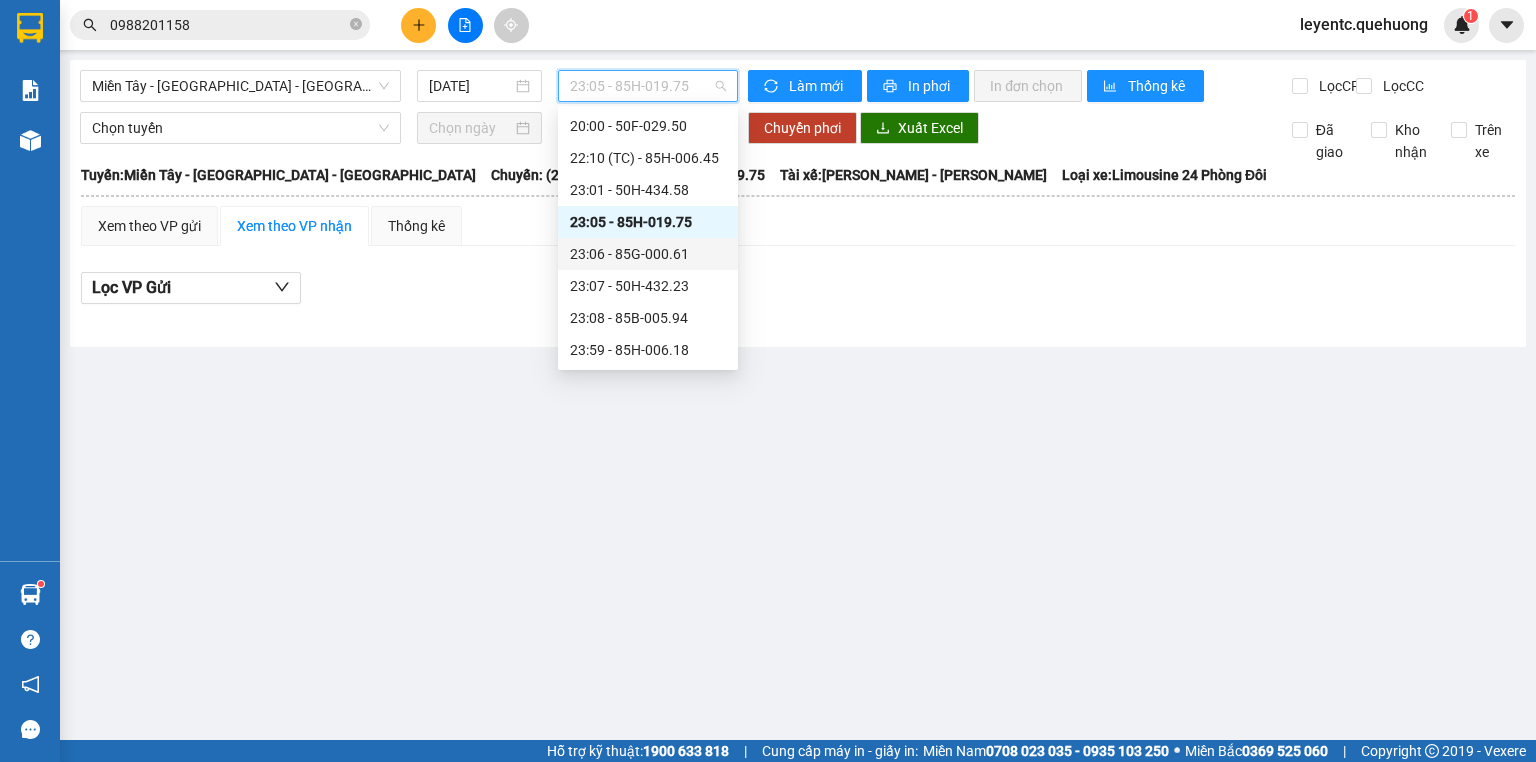 click on "23:06     - 85G-000.61" at bounding box center [648, 254] 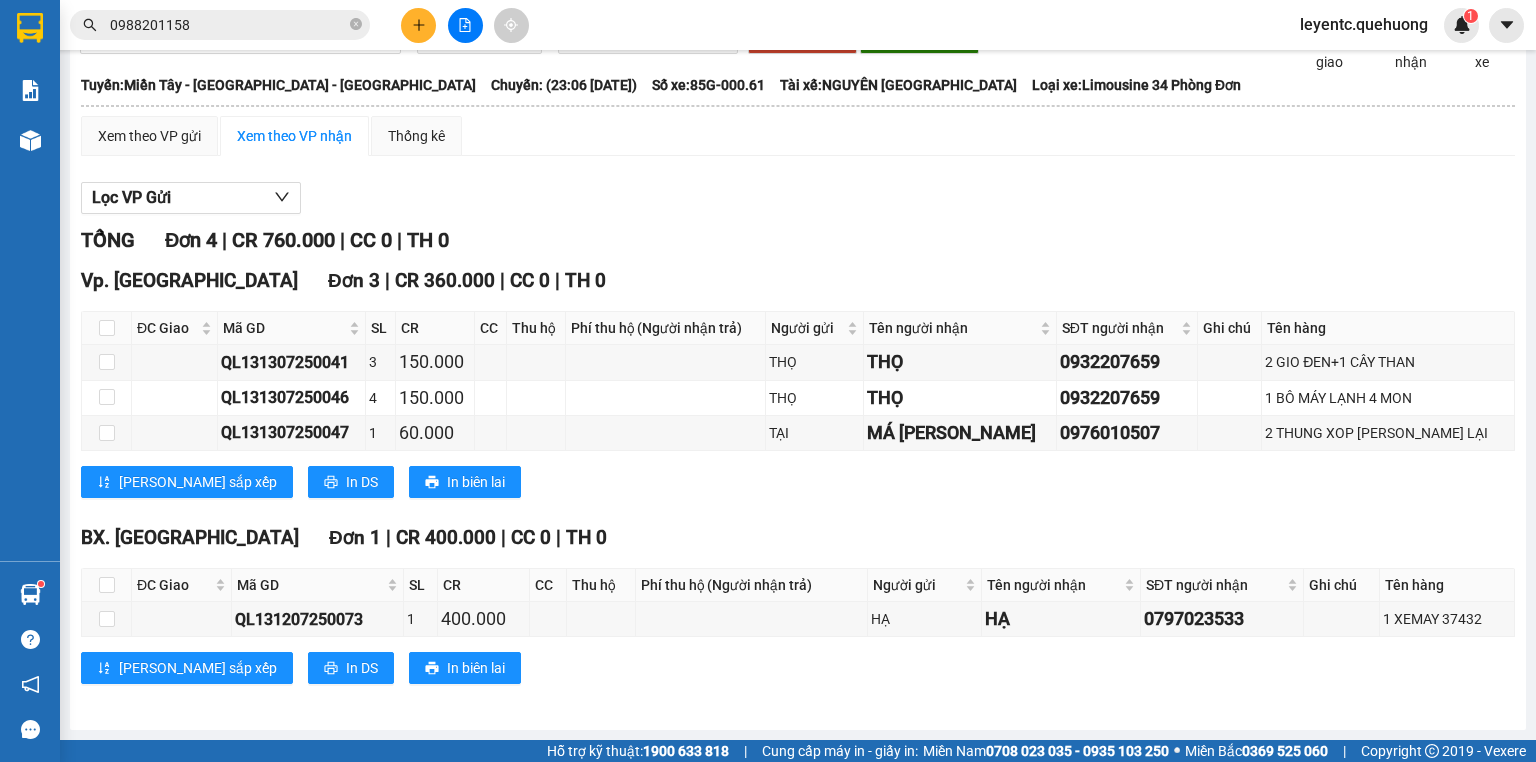 scroll, scrollTop: 0, scrollLeft: 0, axis: both 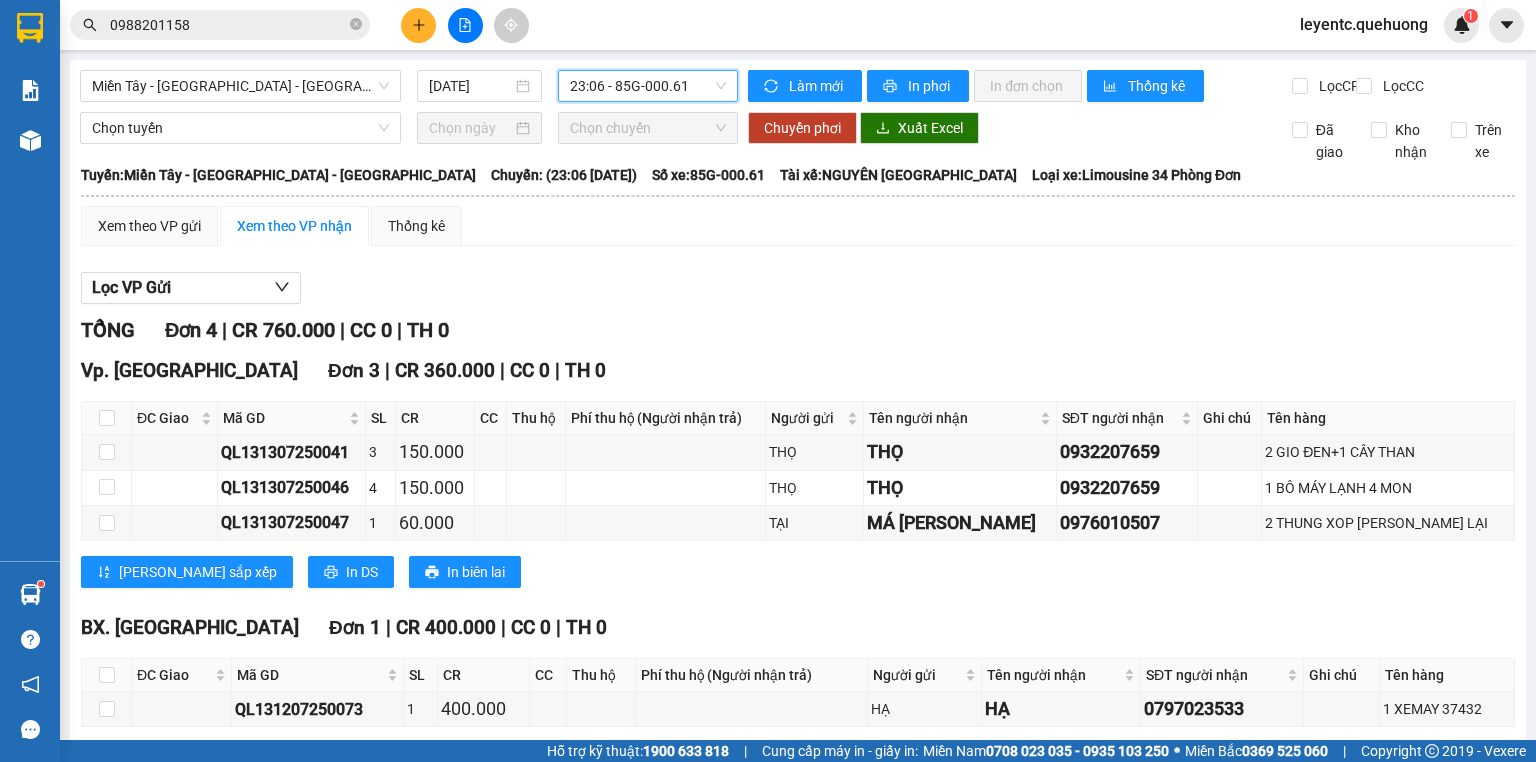 click on "23:06     - 85G-000.61" at bounding box center (648, 86) 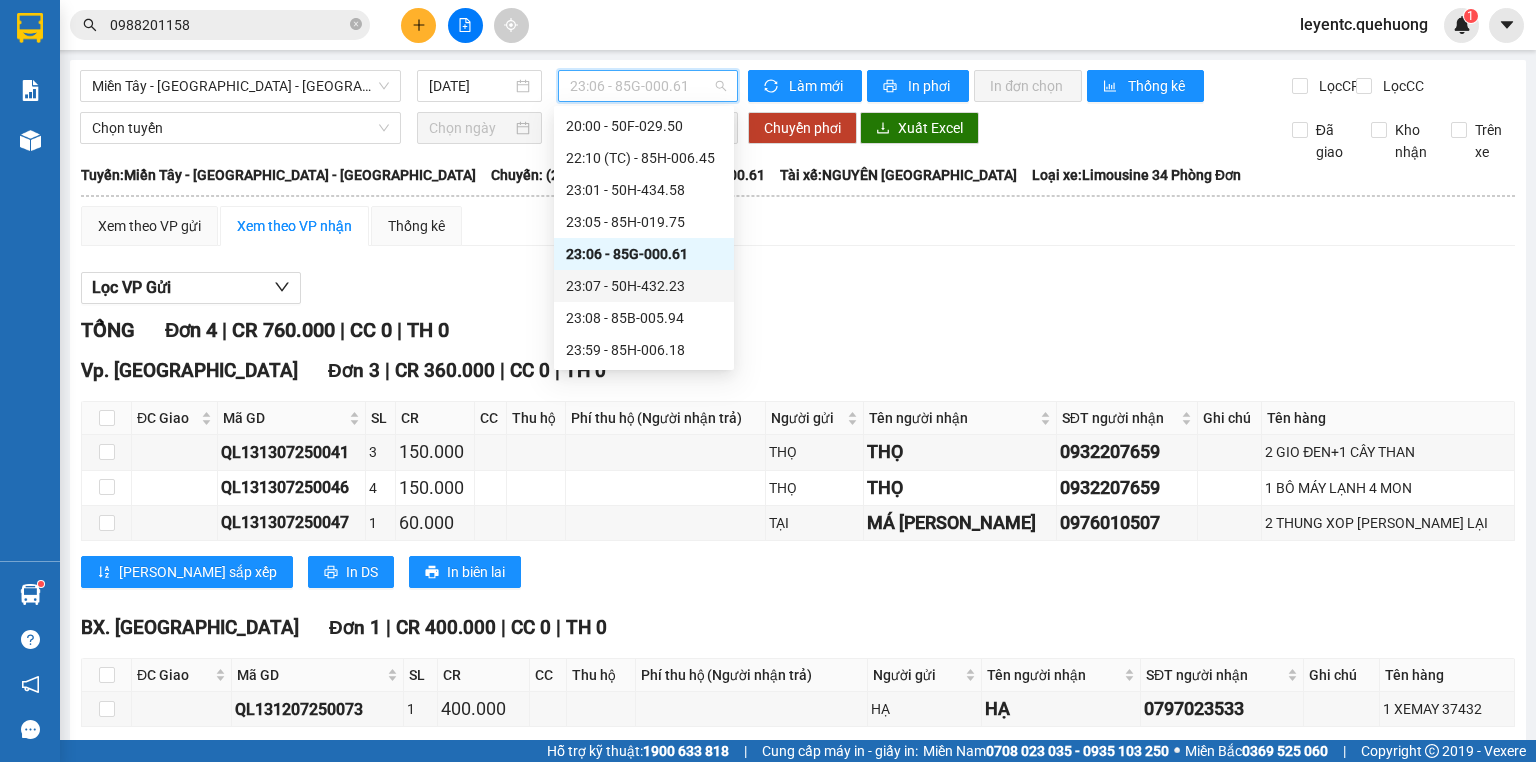click on "23:07     - 50H-432.23" at bounding box center (644, 286) 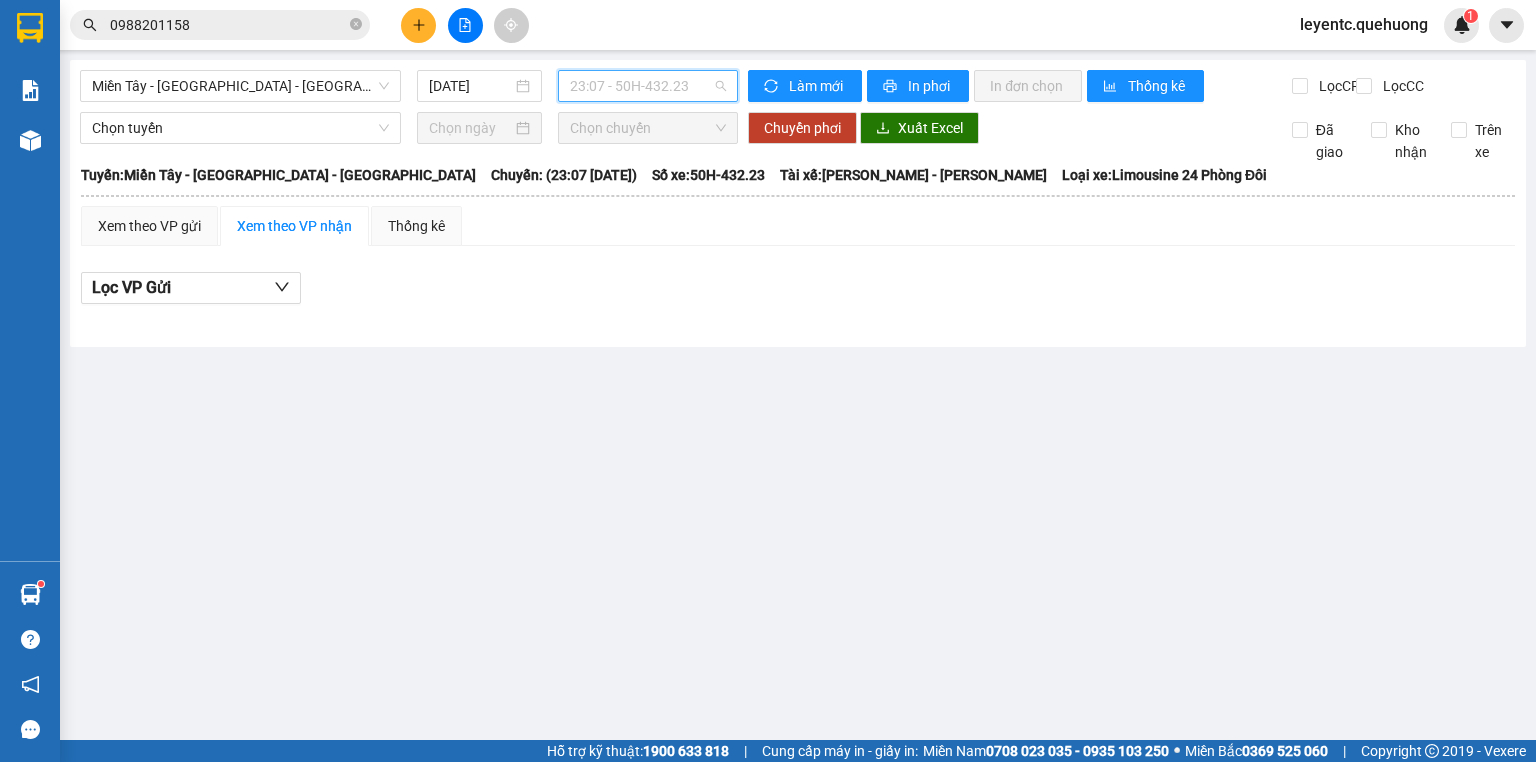 click on "23:07     - 50H-432.23" at bounding box center (648, 86) 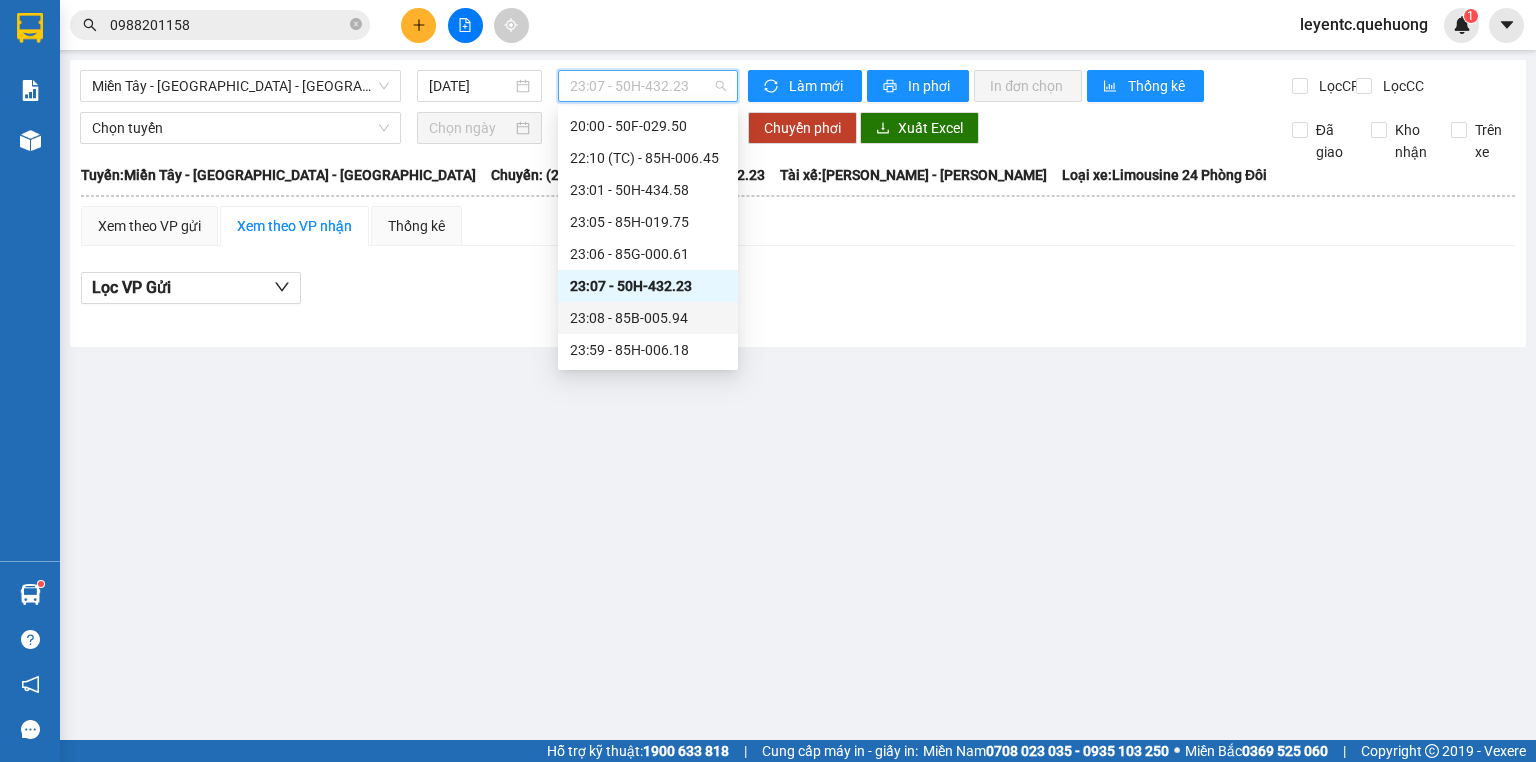 click on "23:08     - 85B-005.94" at bounding box center (648, 318) 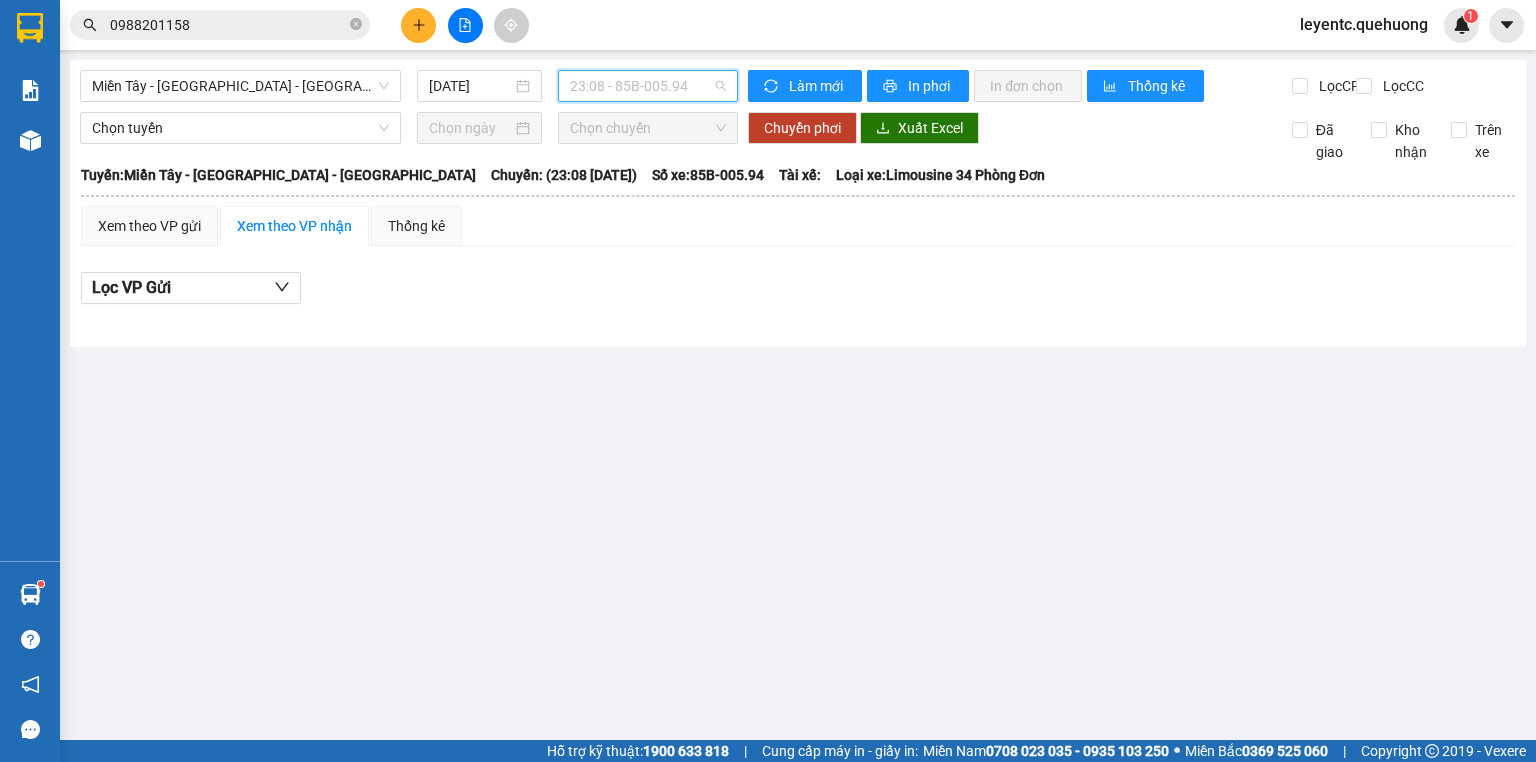 click on "23:08     - 85B-005.94" at bounding box center [648, 86] 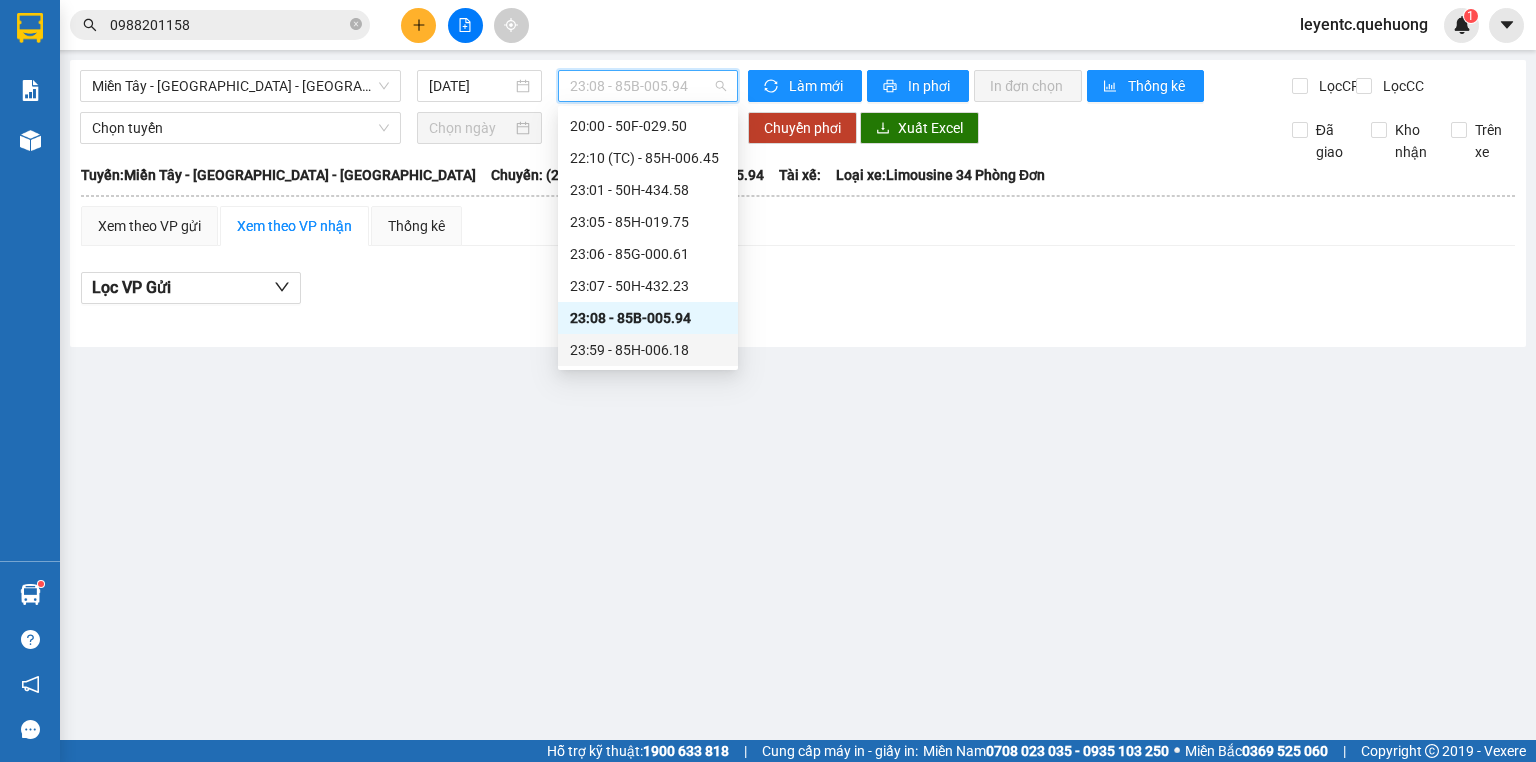click on "23:59     - 85H-006.18" at bounding box center (648, 350) 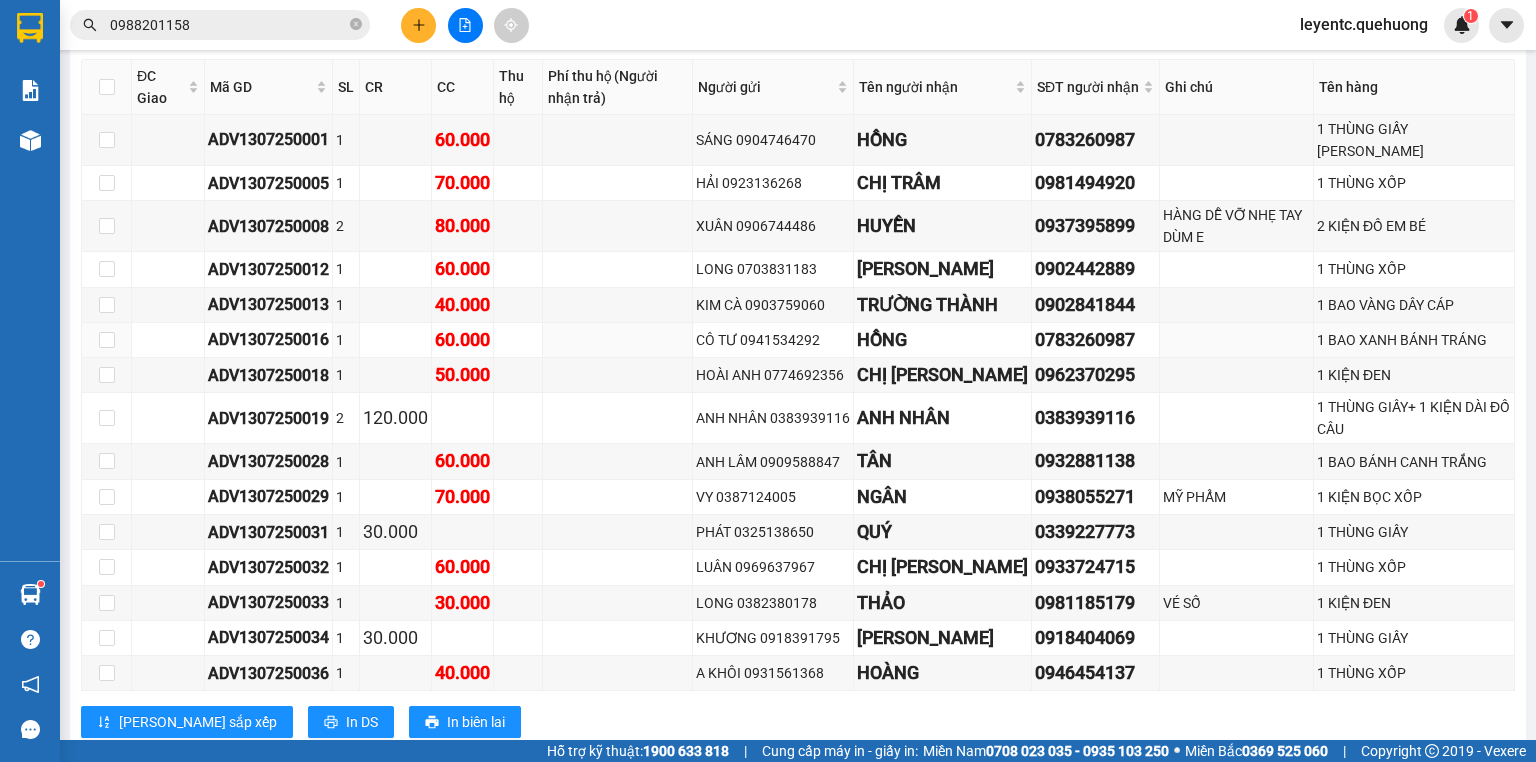 scroll, scrollTop: 1634, scrollLeft: 0, axis: vertical 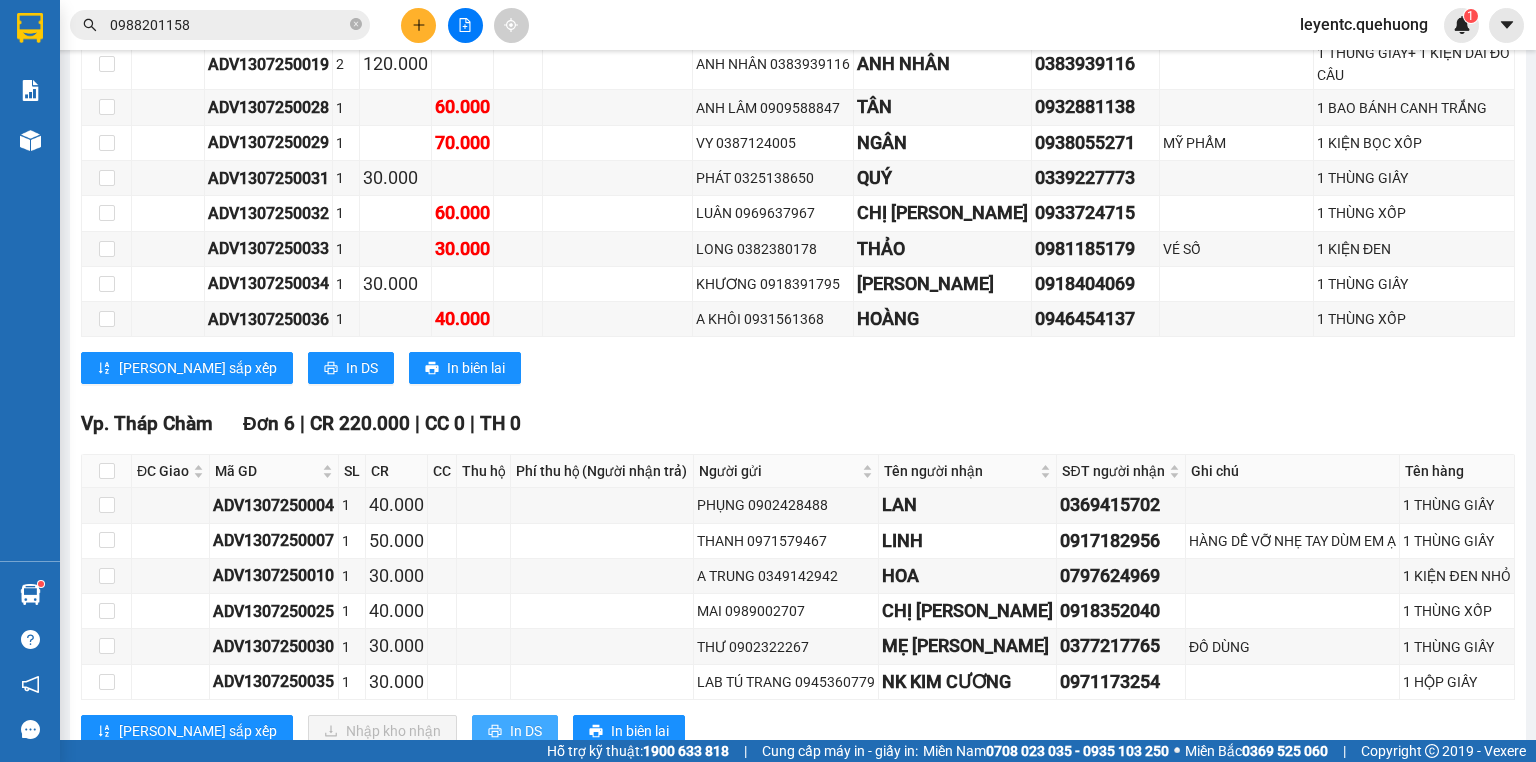 click on "In DS" at bounding box center (526, 731) 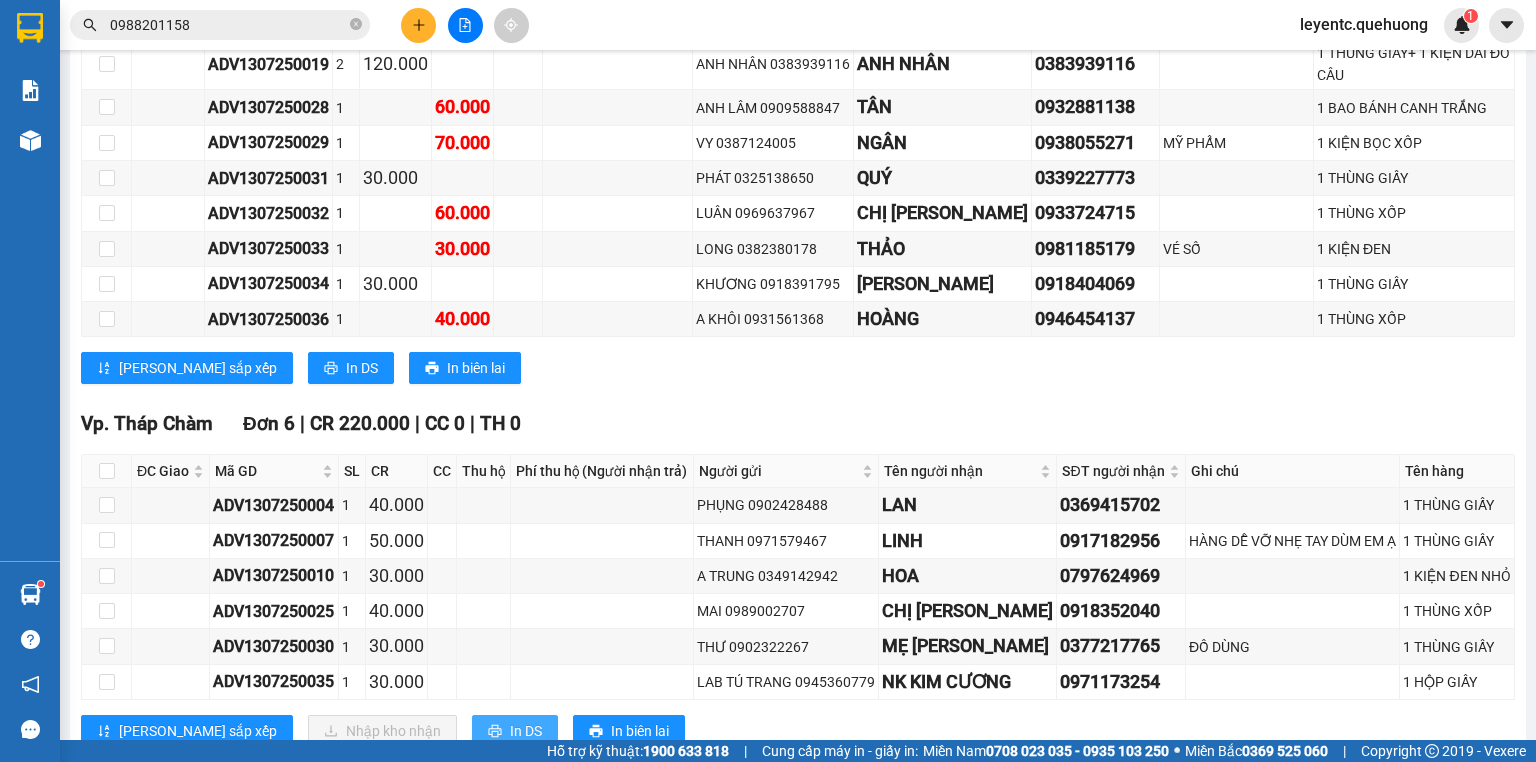 scroll, scrollTop: 0, scrollLeft: 0, axis: both 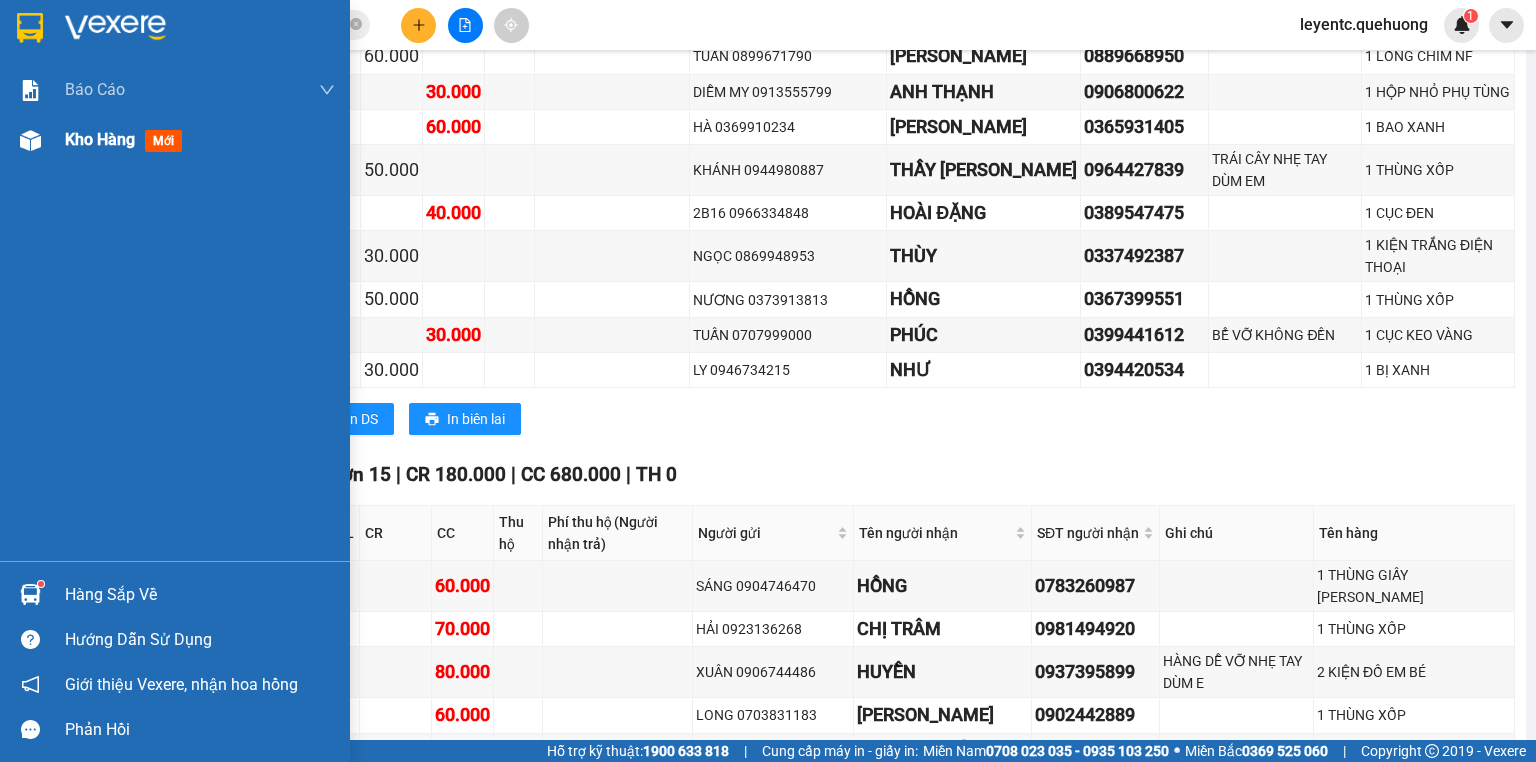 click on "Kho hàng mới" at bounding box center [200, 140] 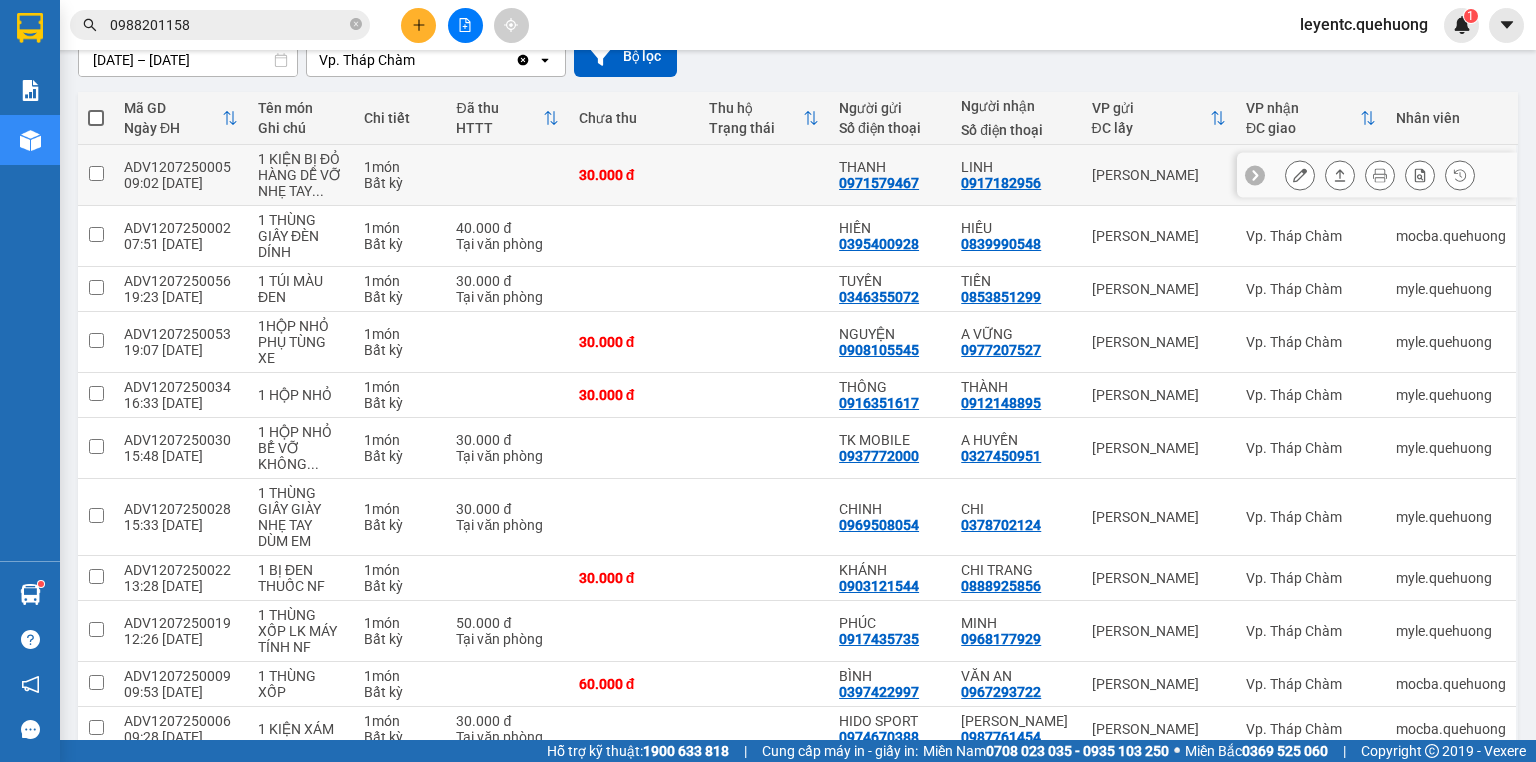 scroll, scrollTop: 0, scrollLeft: 0, axis: both 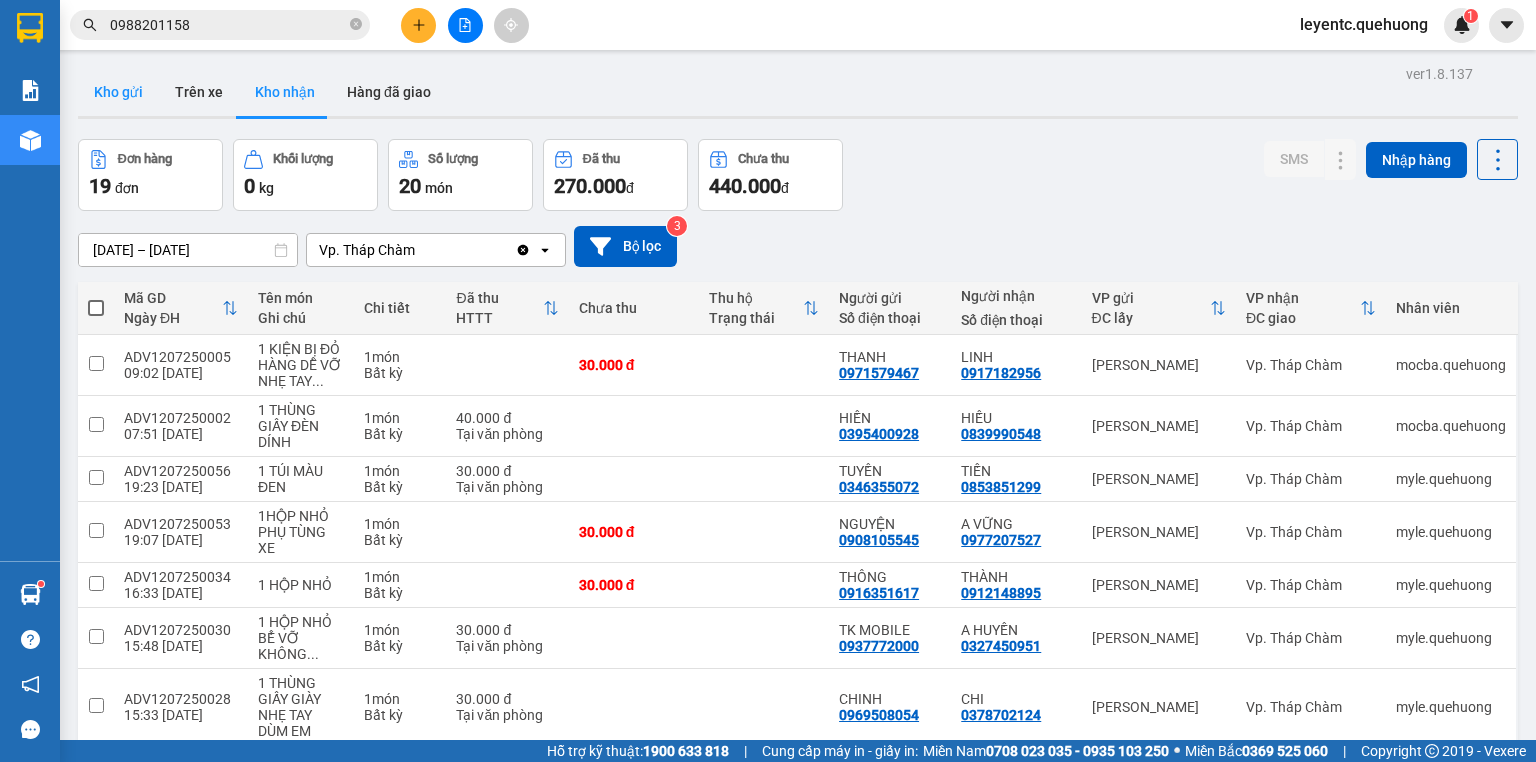 click on "Kho gửi" at bounding box center [118, 92] 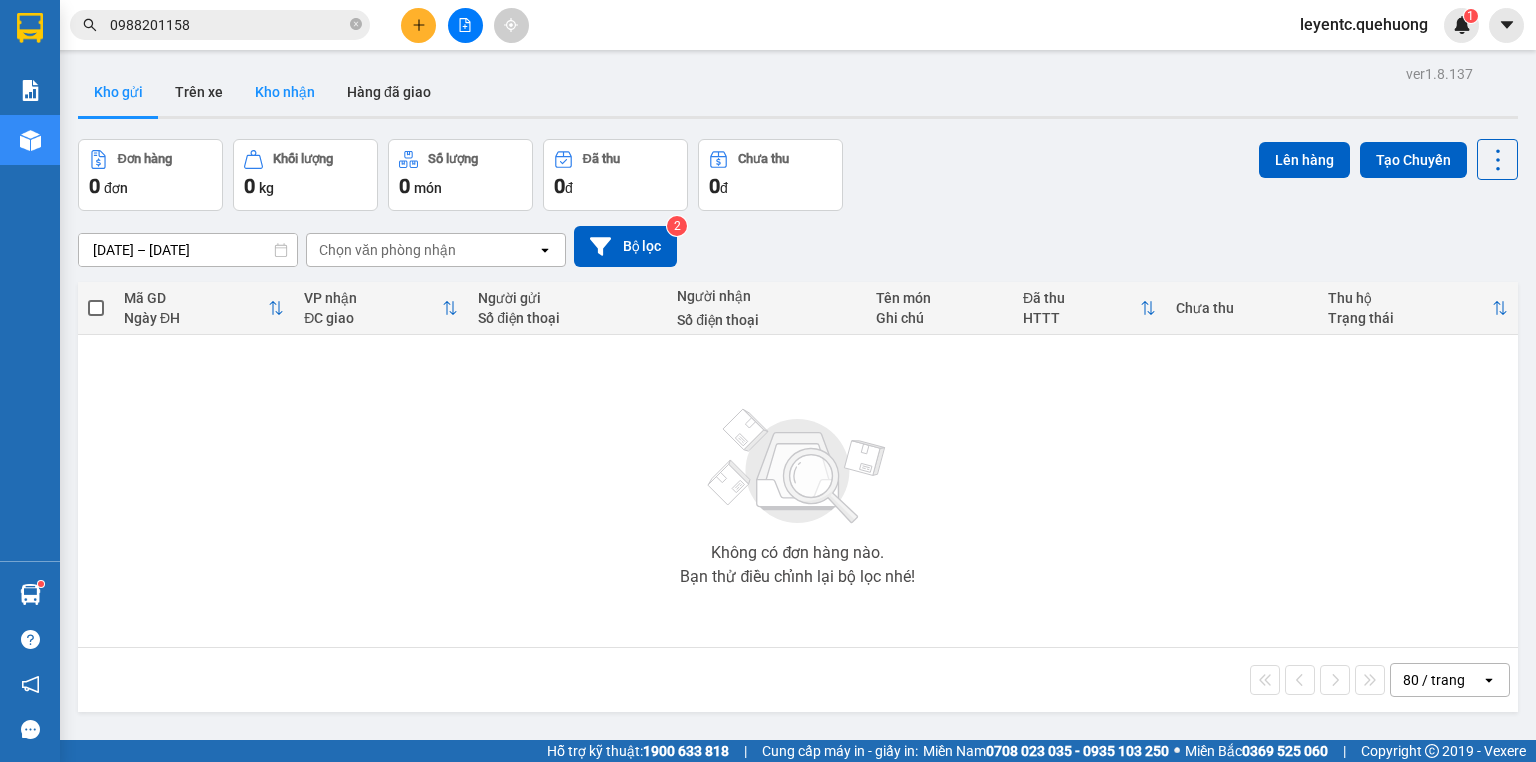 click on "Kho nhận" at bounding box center [285, 92] 